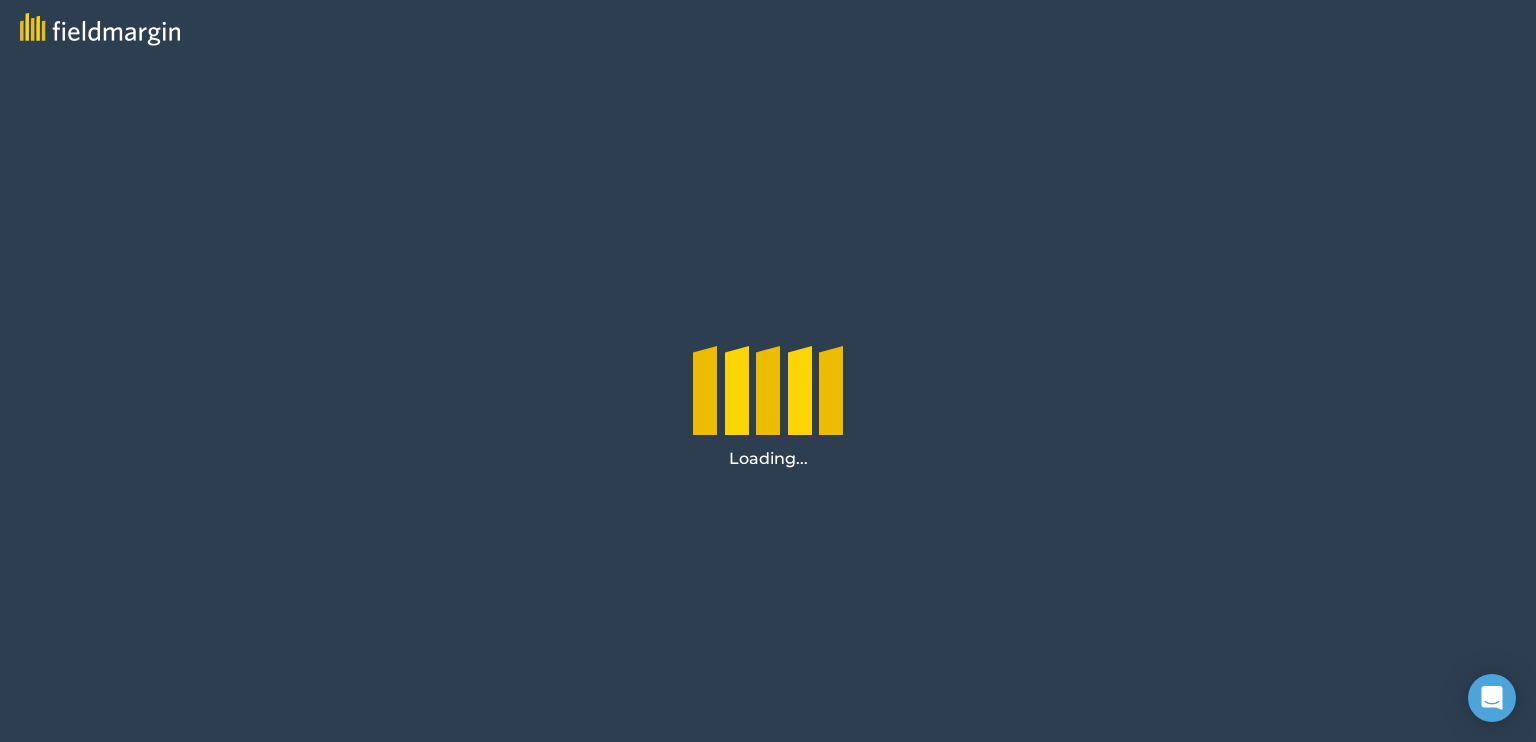 scroll, scrollTop: 0, scrollLeft: 0, axis: both 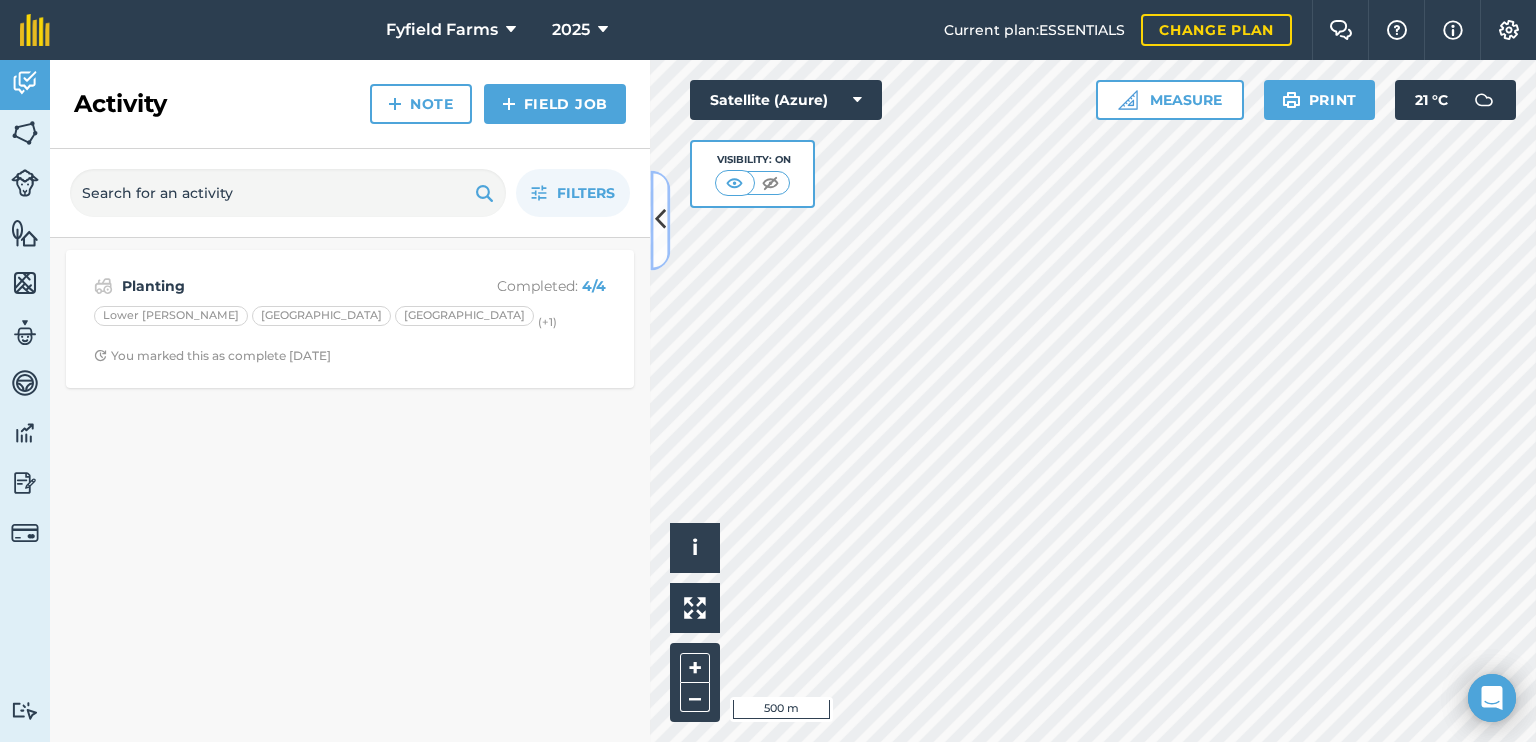 click at bounding box center (660, 220) 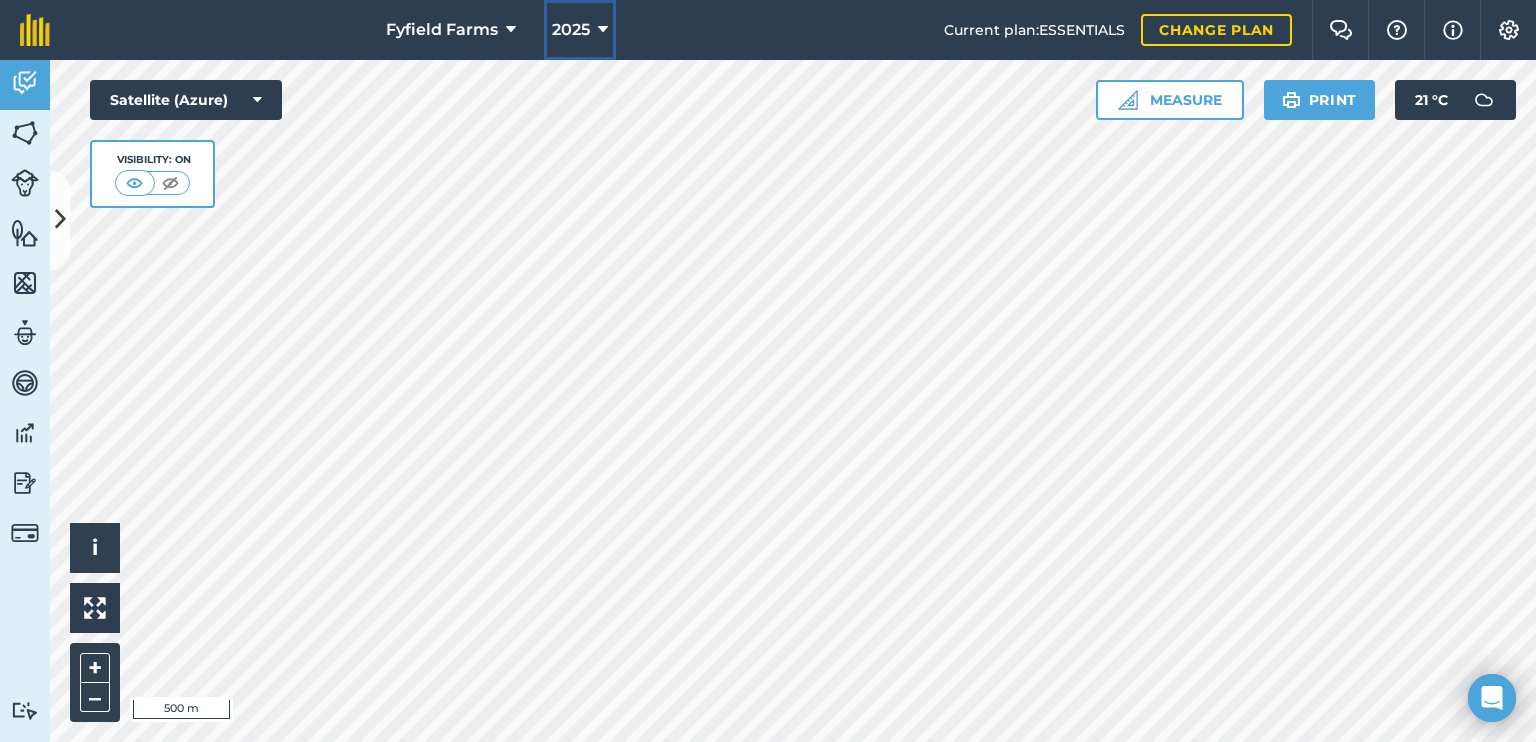 click at bounding box center (603, 30) 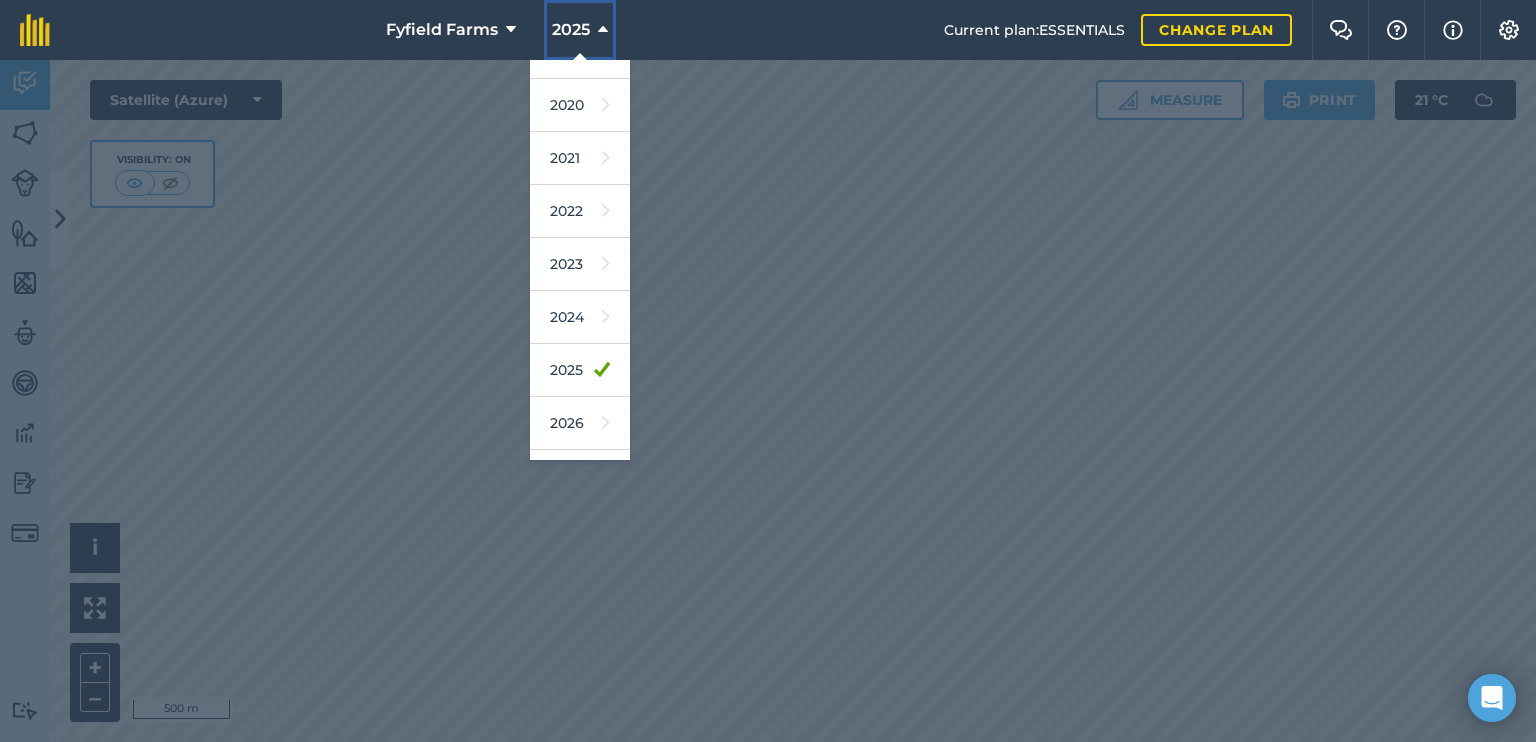 scroll, scrollTop: 180, scrollLeft: 0, axis: vertical 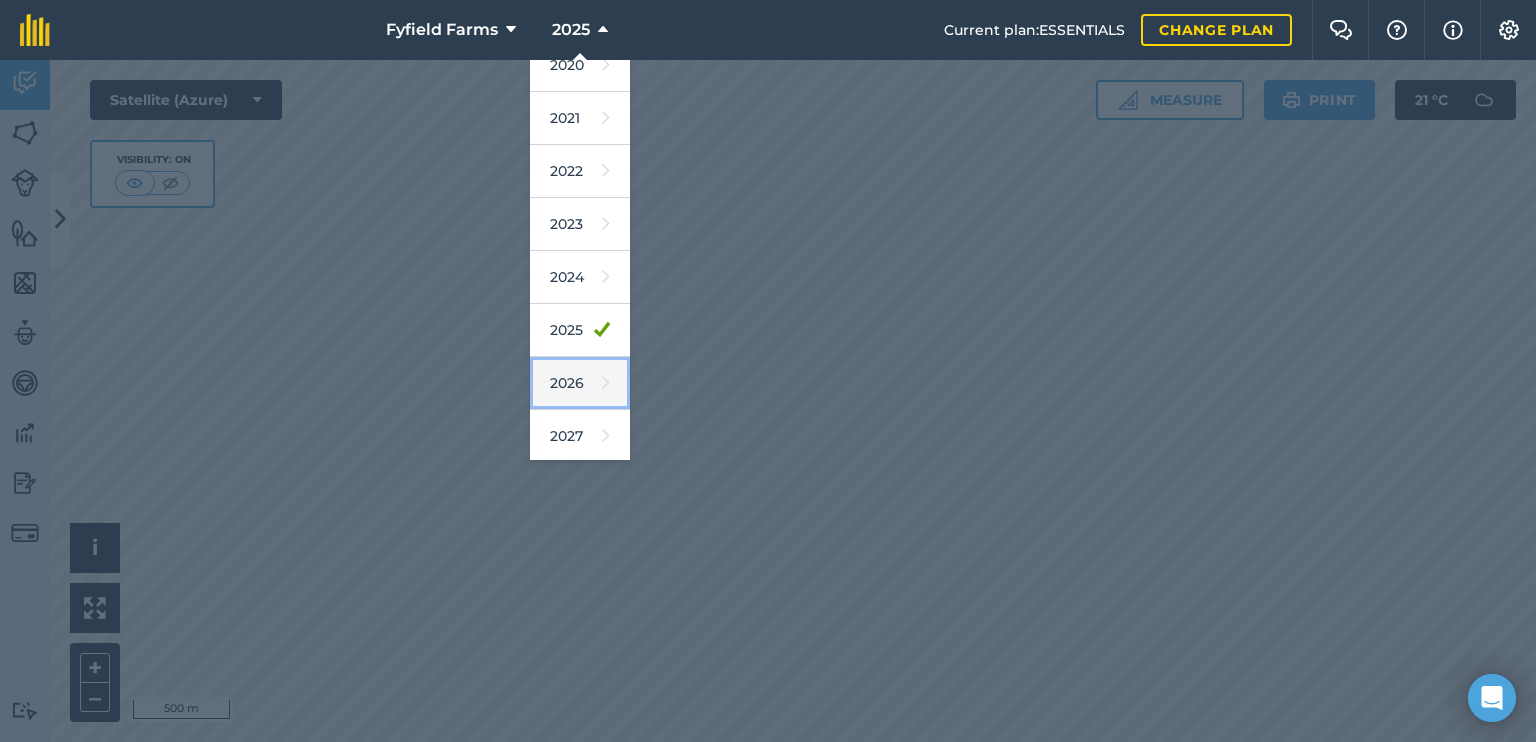 click on "2026" at bounding box center [580, 383] 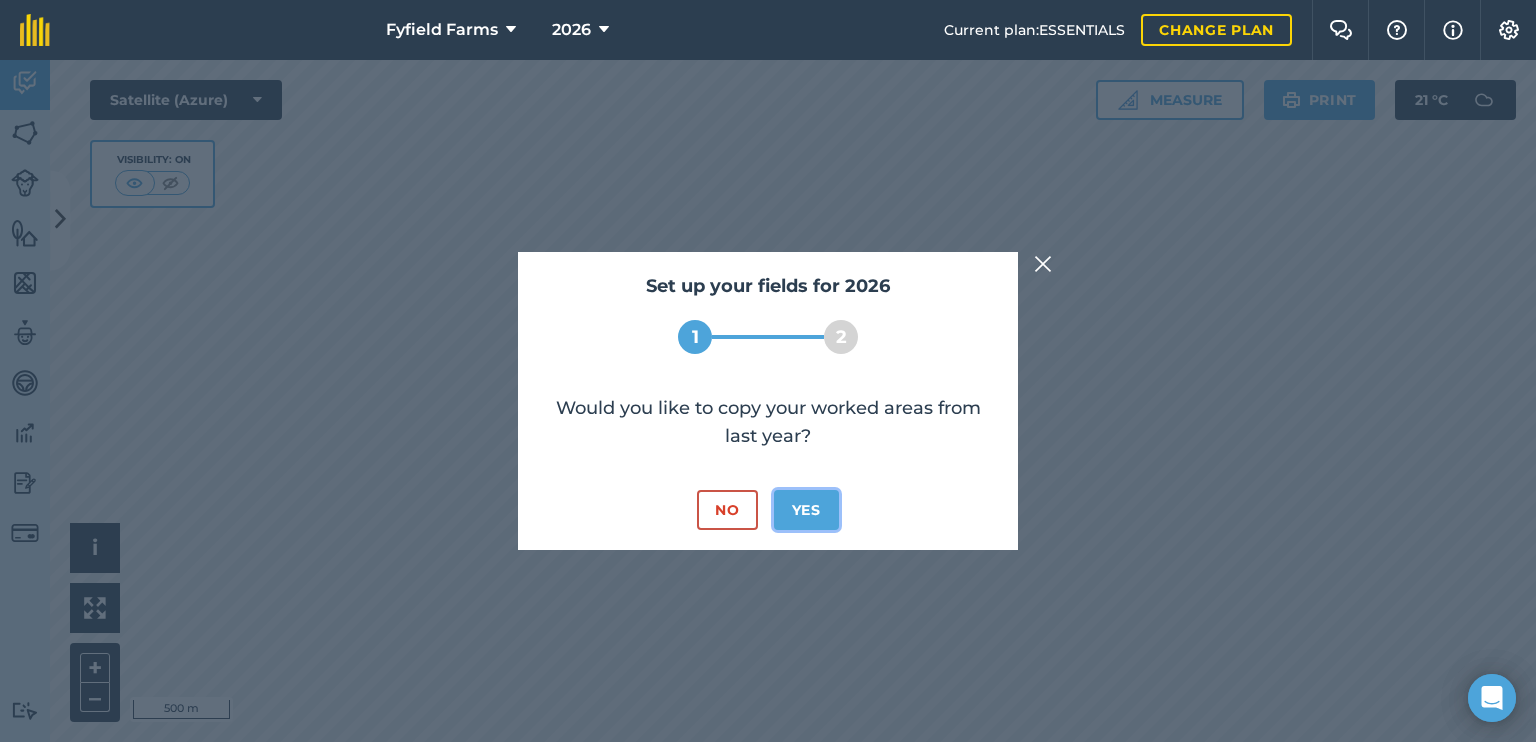click on "Yes" at bounding box center [806, 510] 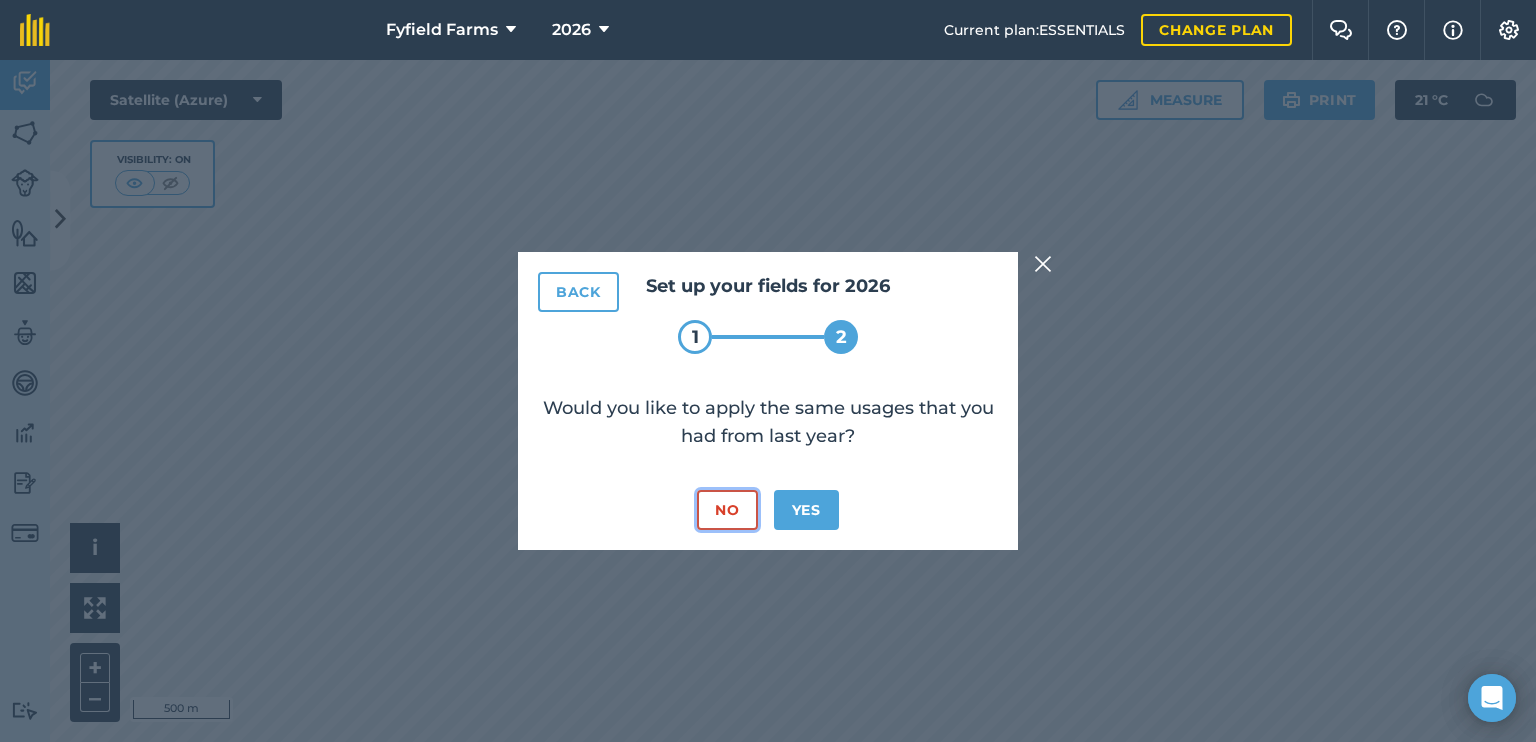 click on "No" at bounding box center [727, 510] 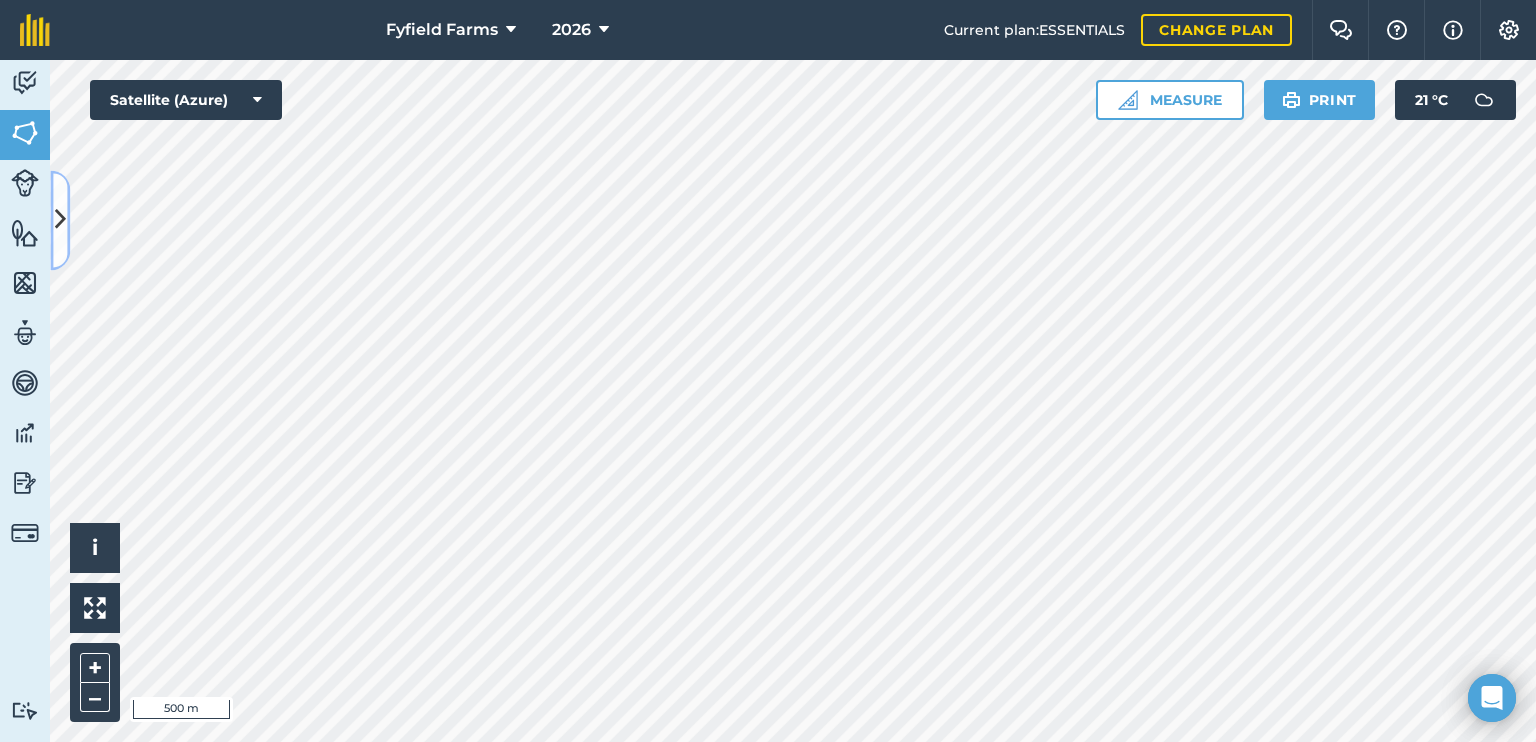click at bounding box center [60, 220] 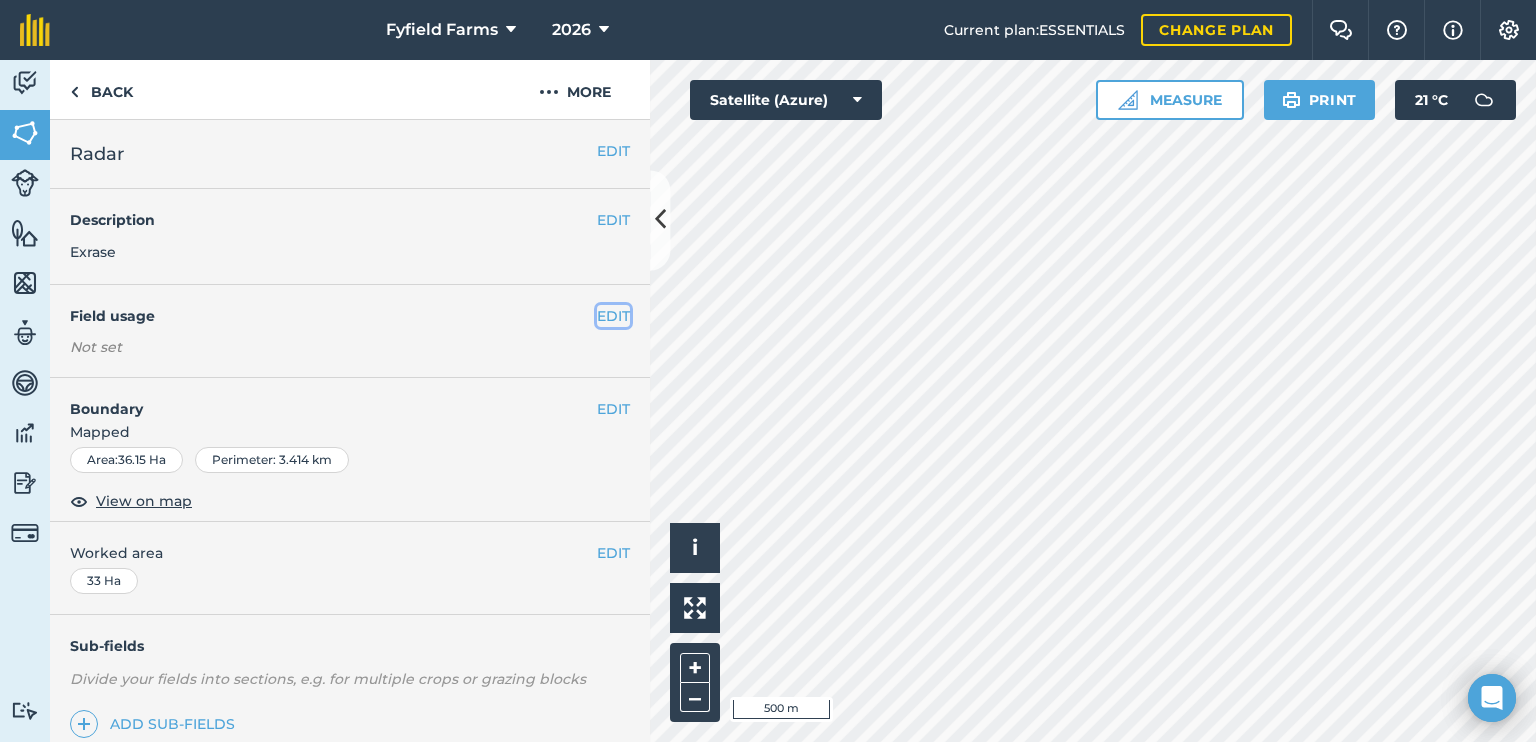 click on "EDIT" at bounding box center [613, 316] 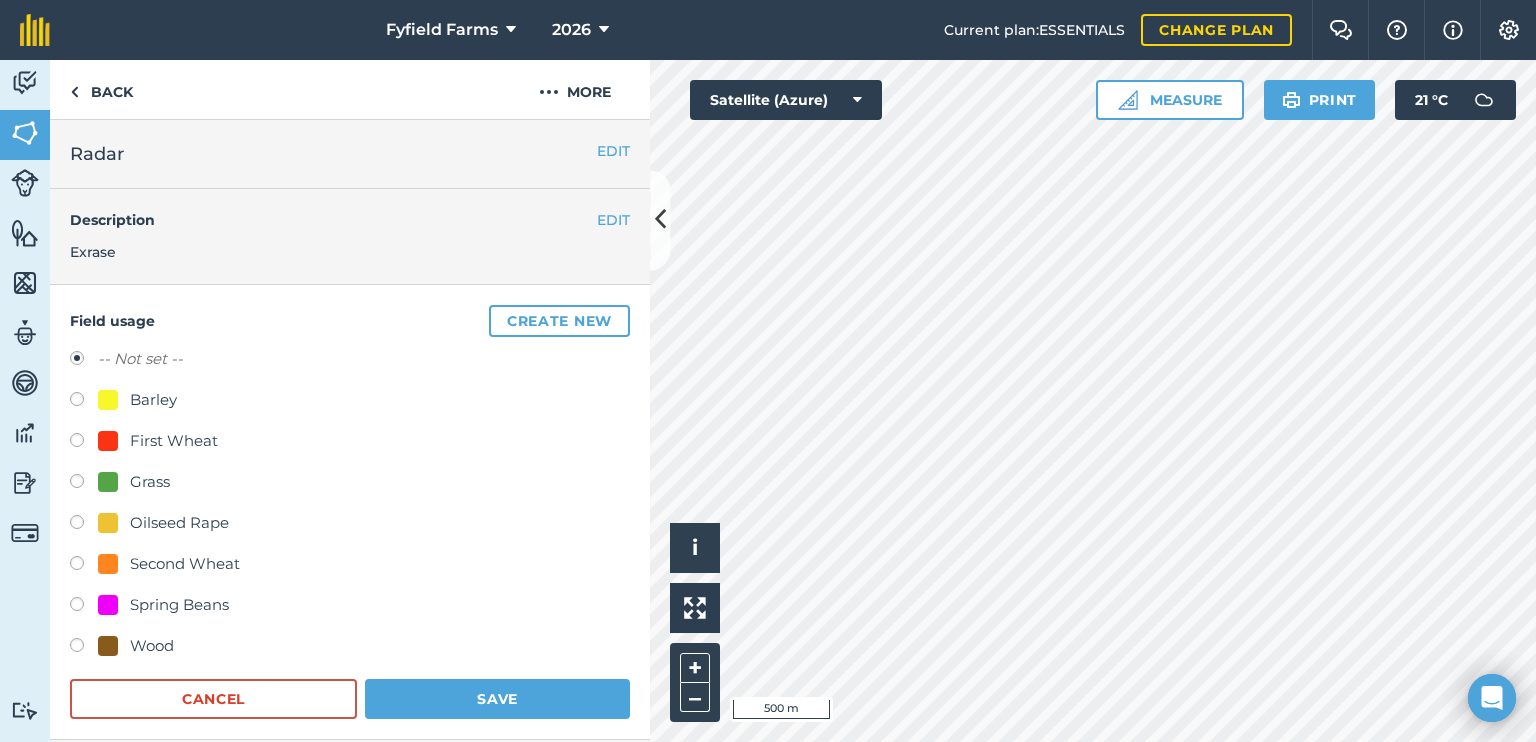 click at bounding box center [84, 566] 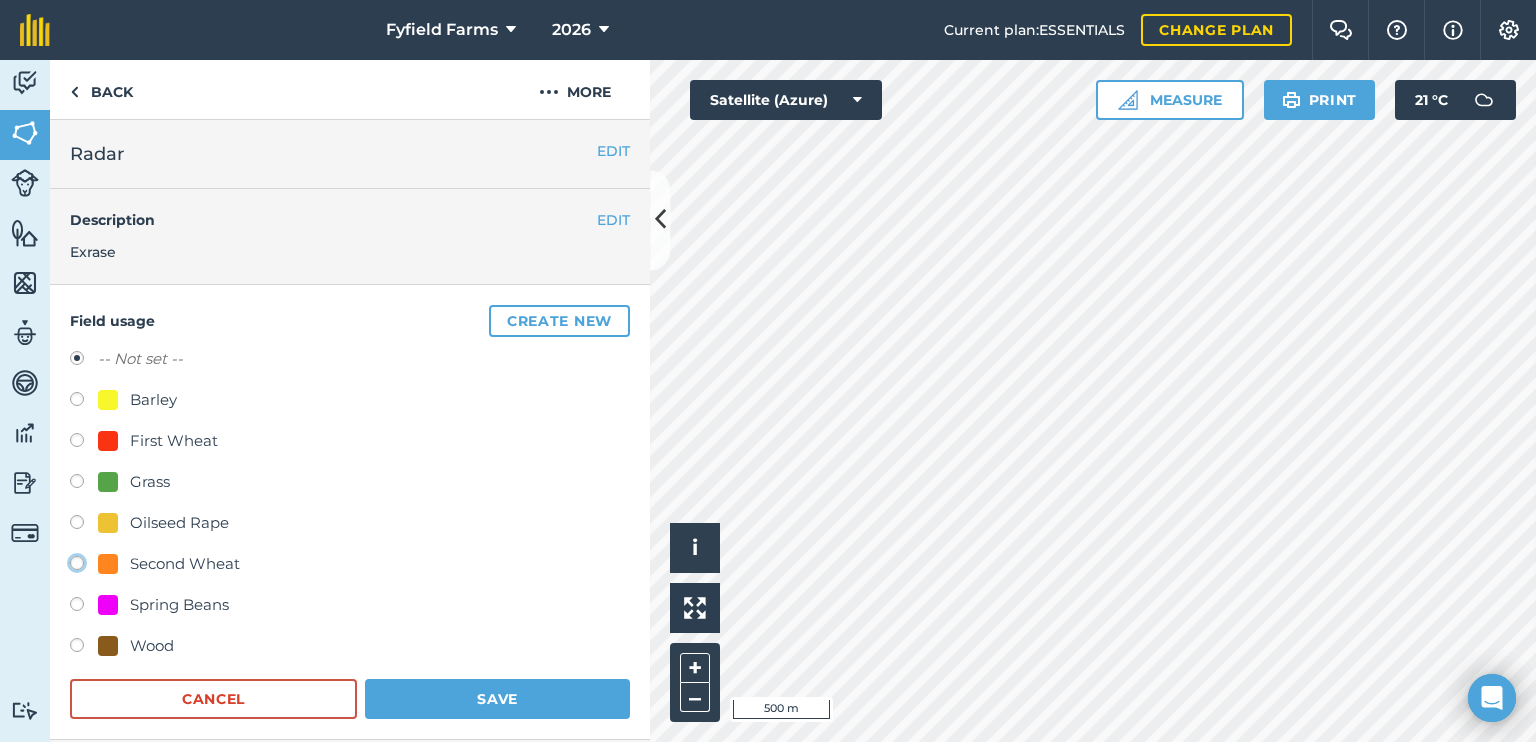 click on "Second Wheat" at bounding box center (-9923, 562) 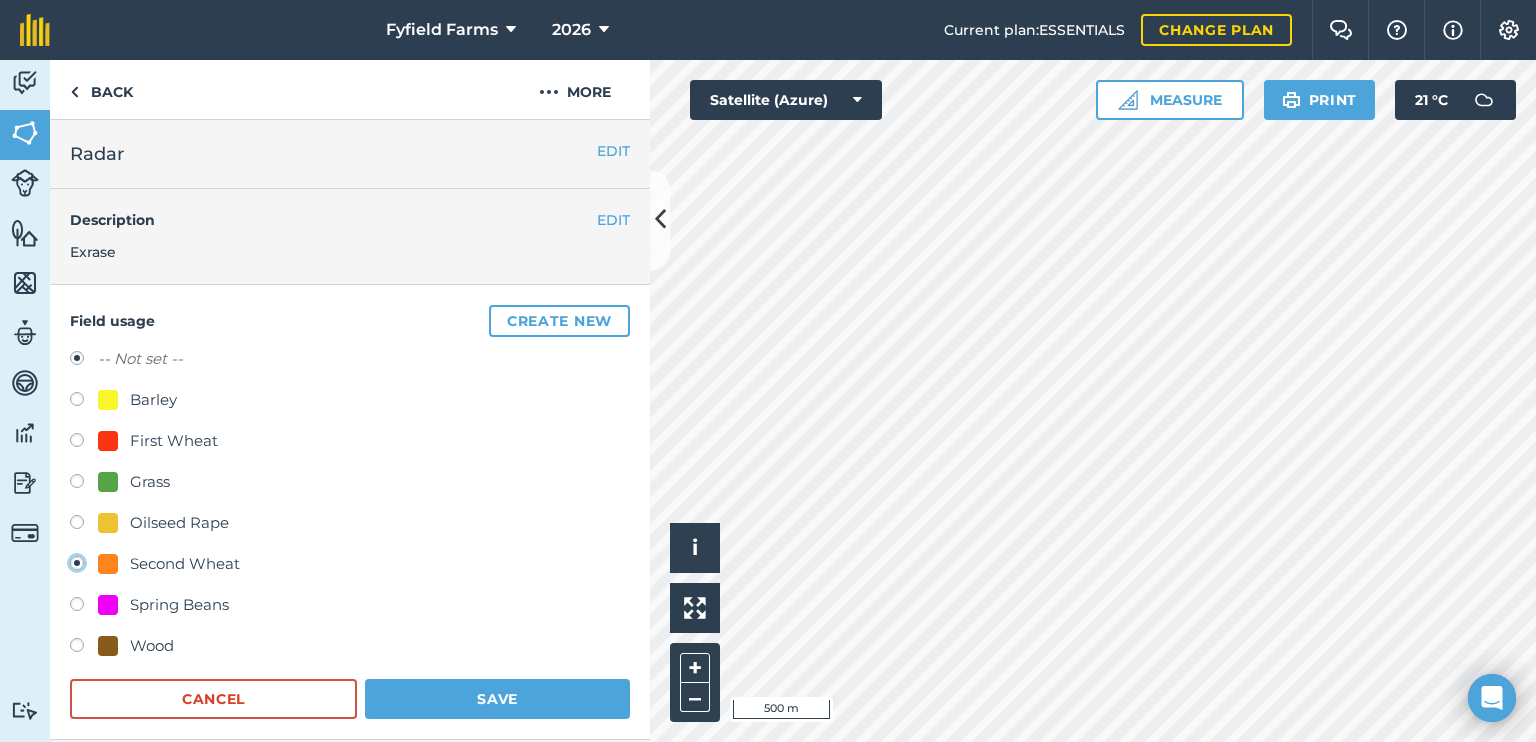 radio on "true" 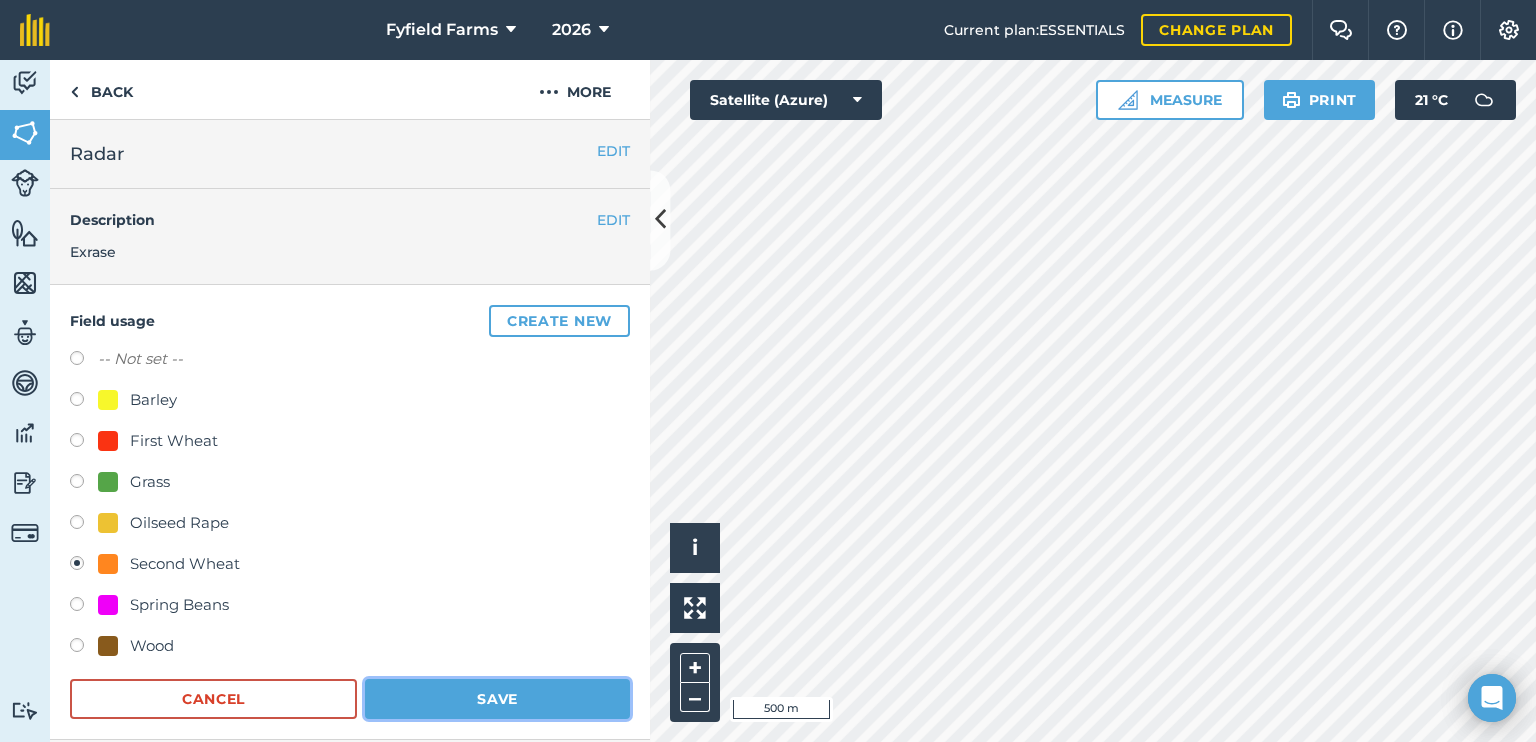 click on "Save" at bounding box center (497, 699) 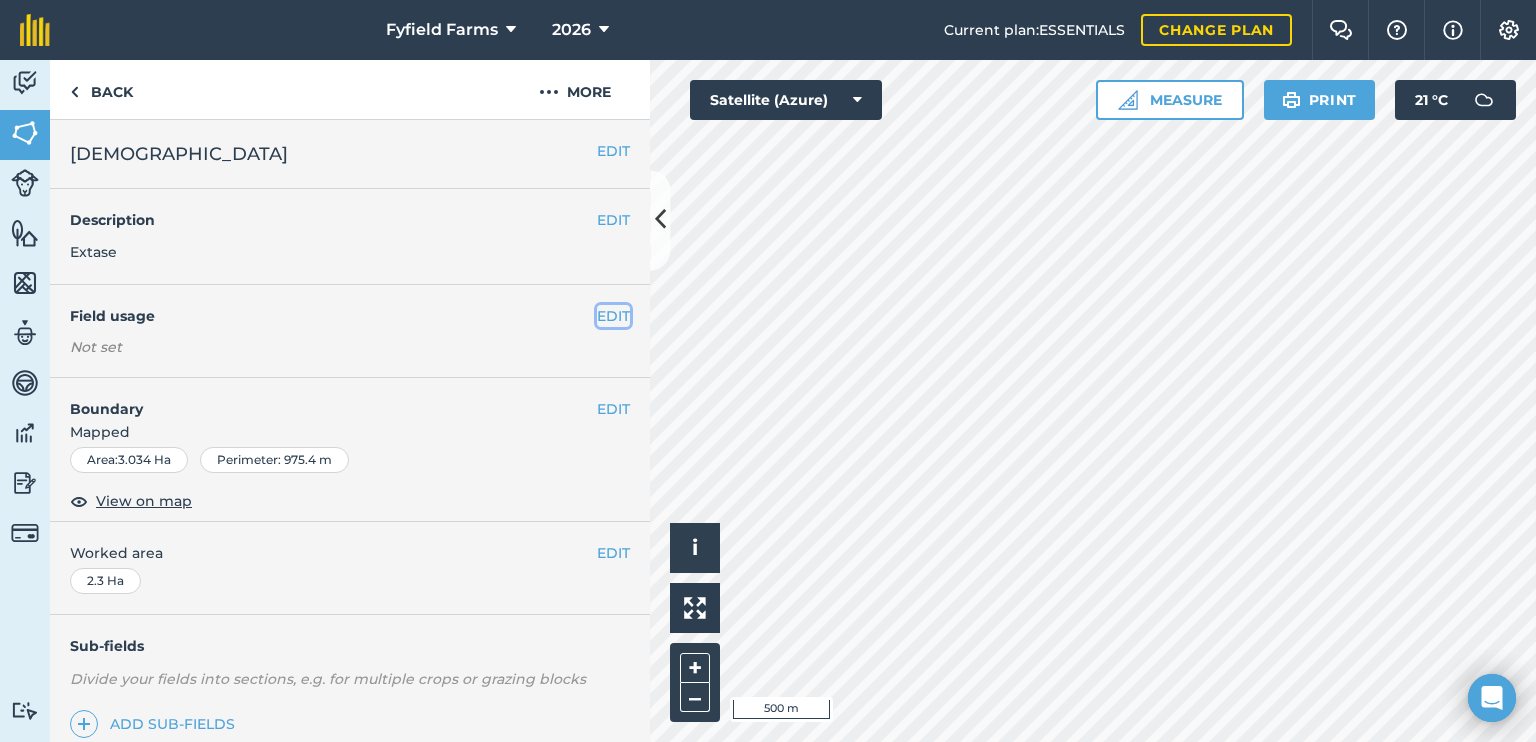 click on "EDIT" at bounding box center (613, 316) 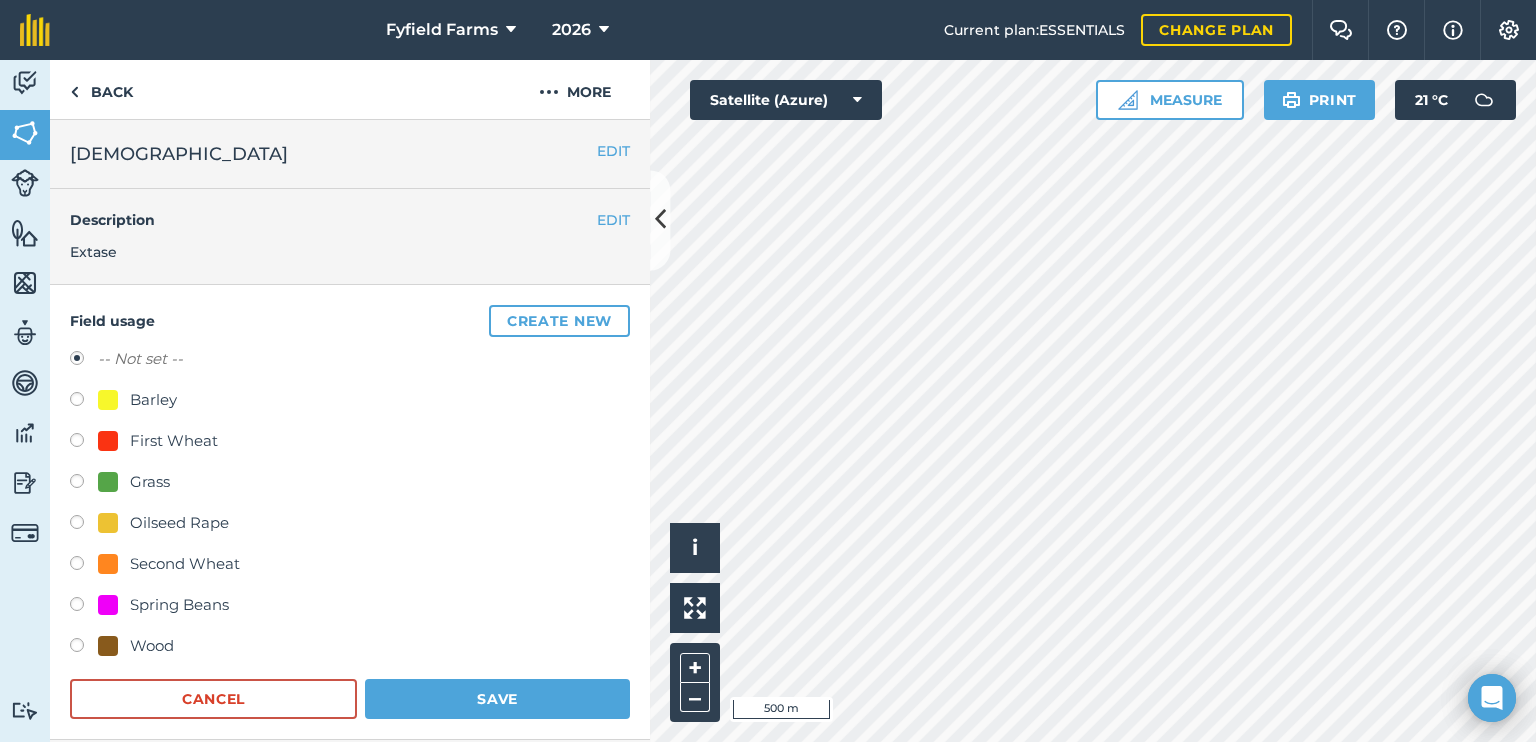 click at bounding box center [84, 566] 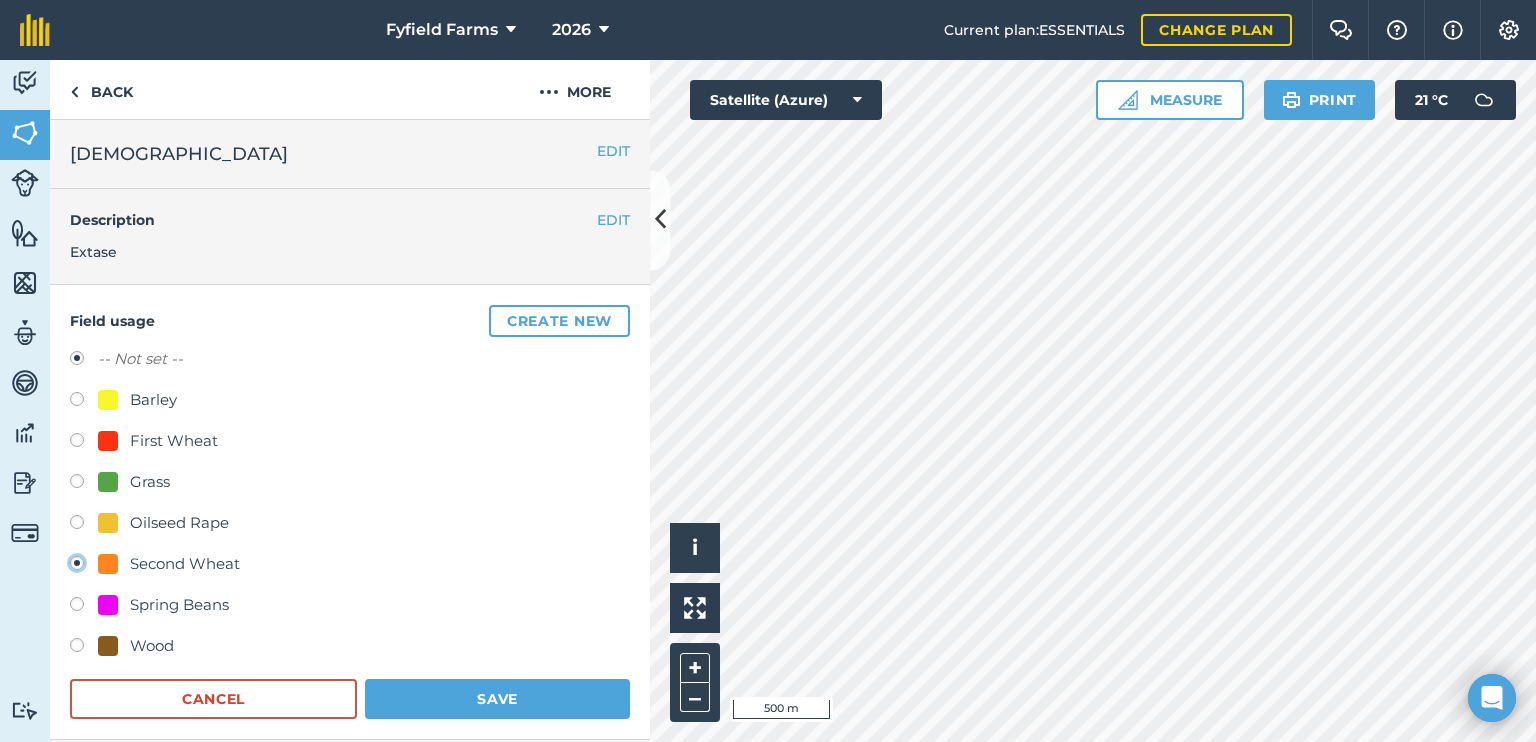 radio on "true" 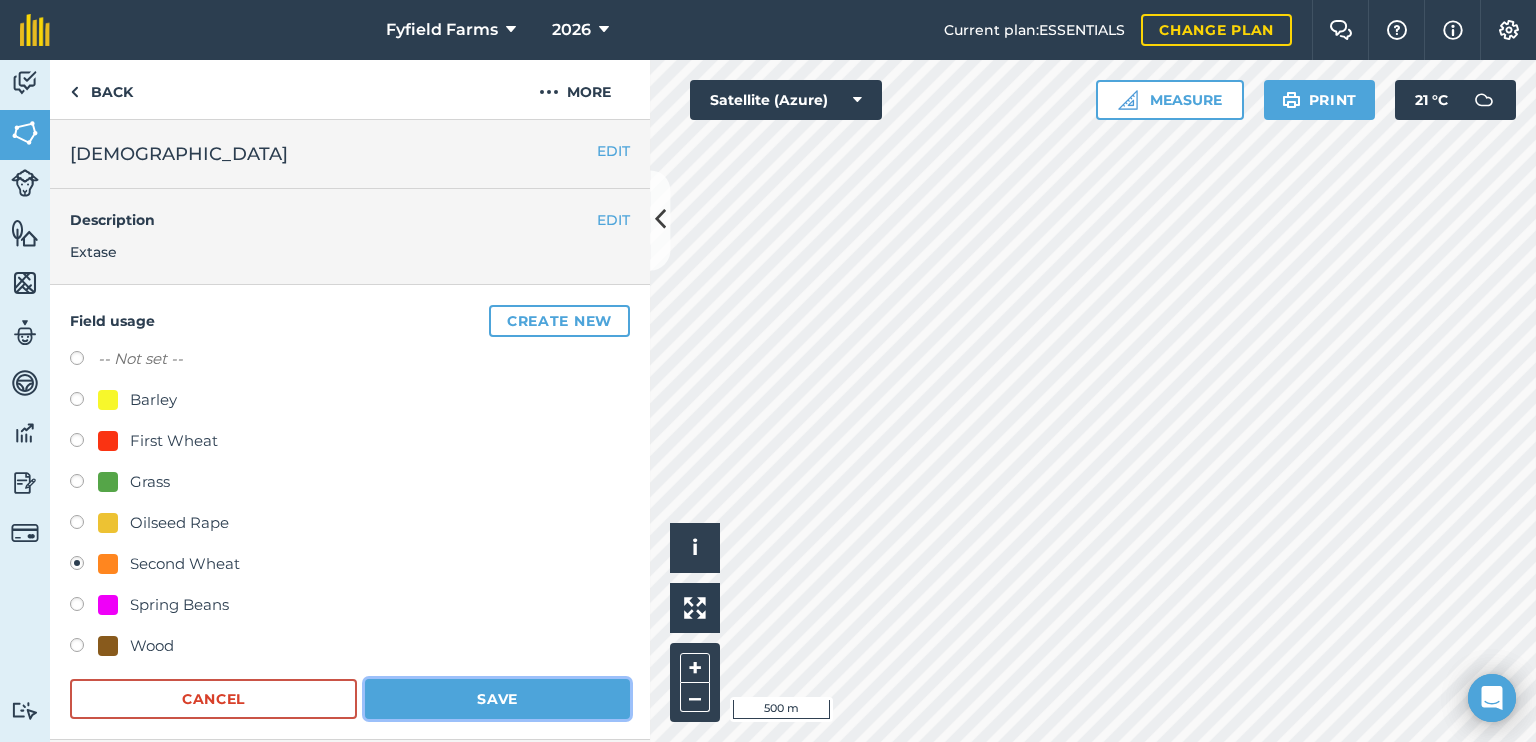 click on "Save" at bounding box center (497, 699) 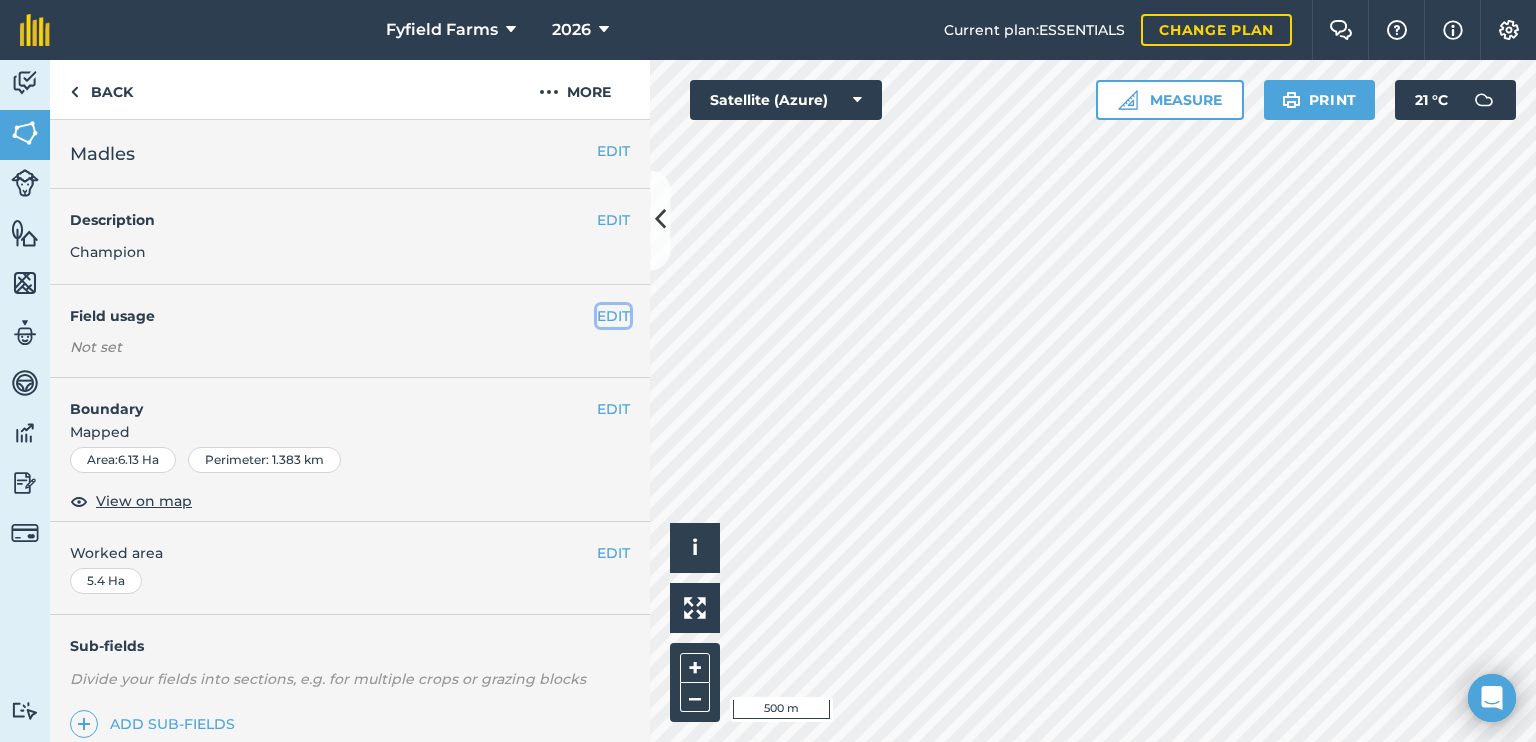 click on "EDIT" at bounding box center [613, 316] 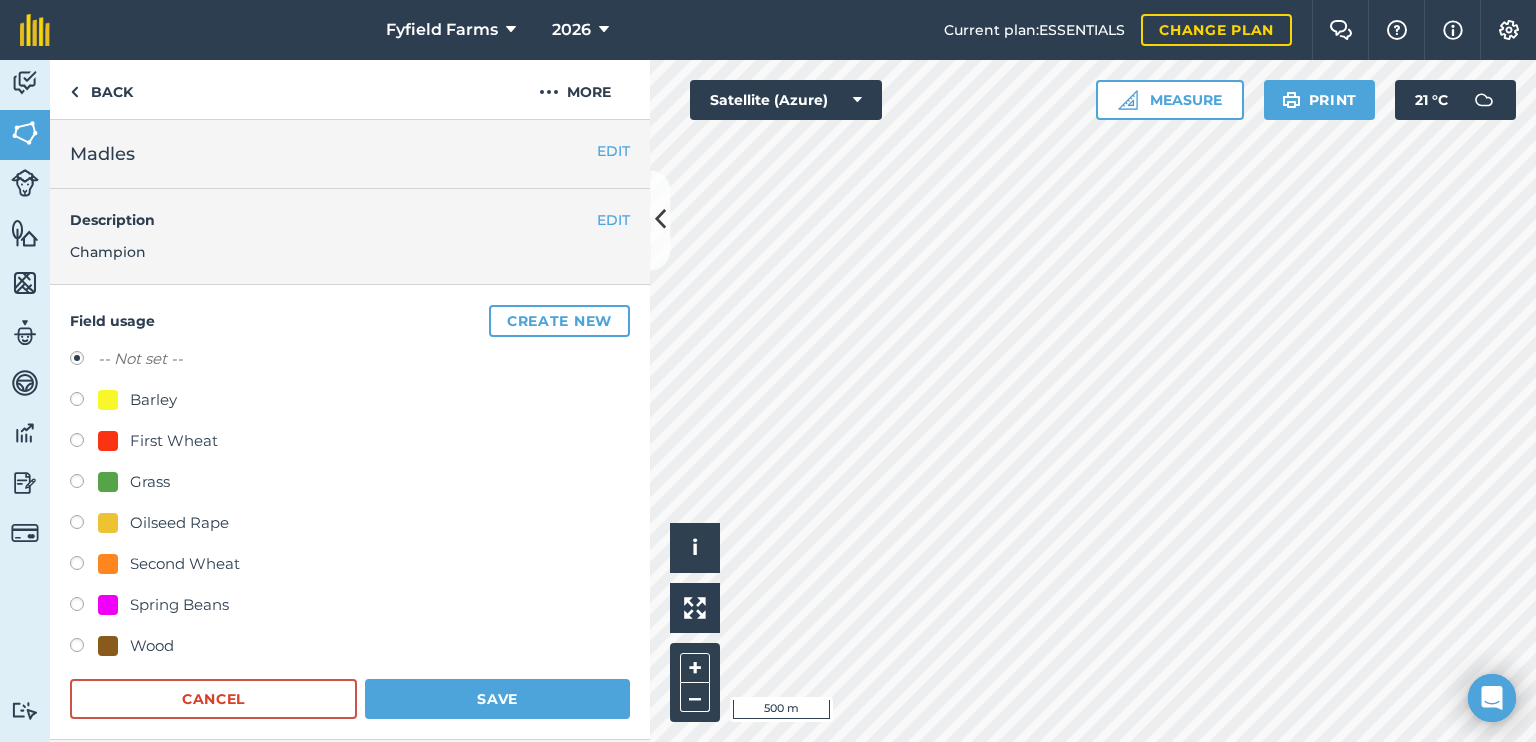 click at bounding box center (84, 566) 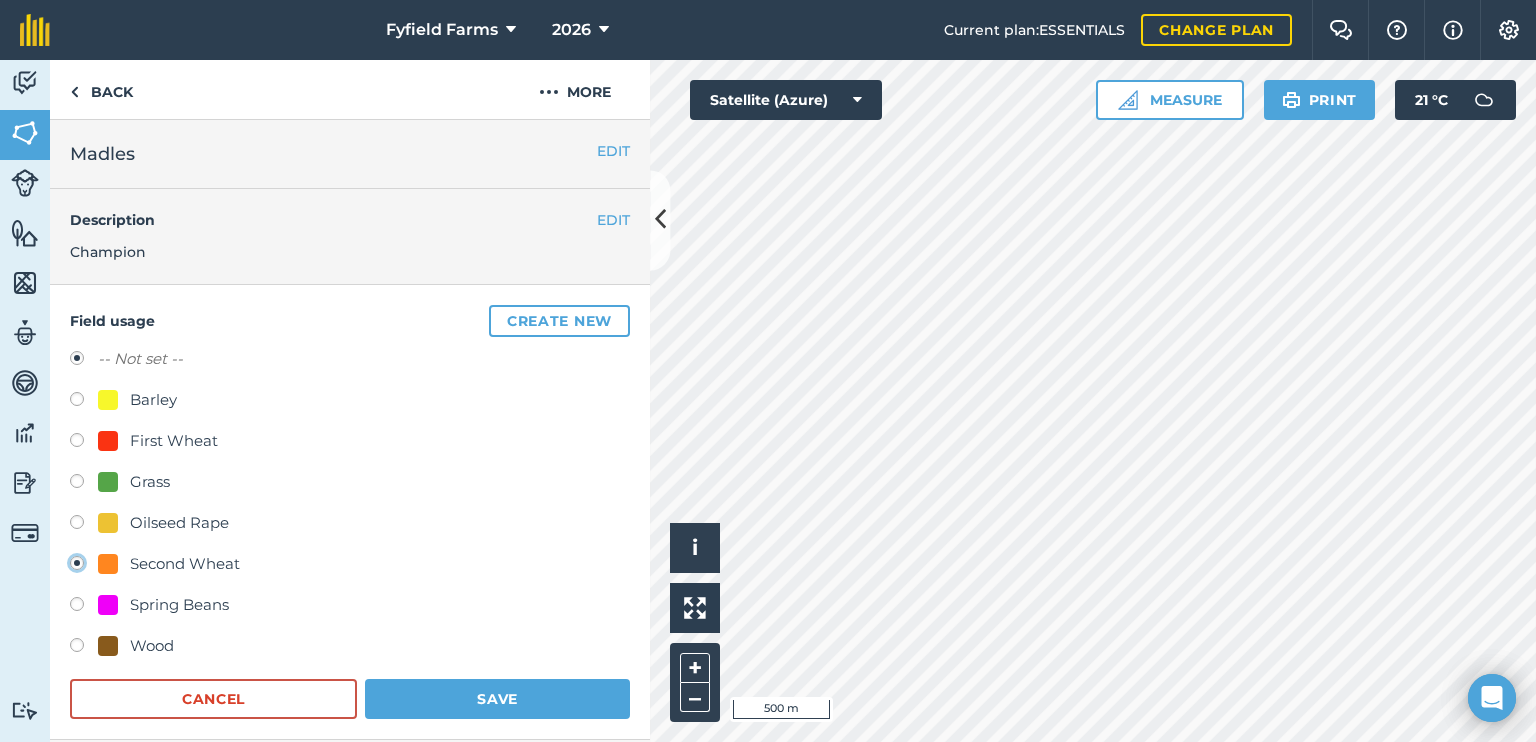 radio on "true" 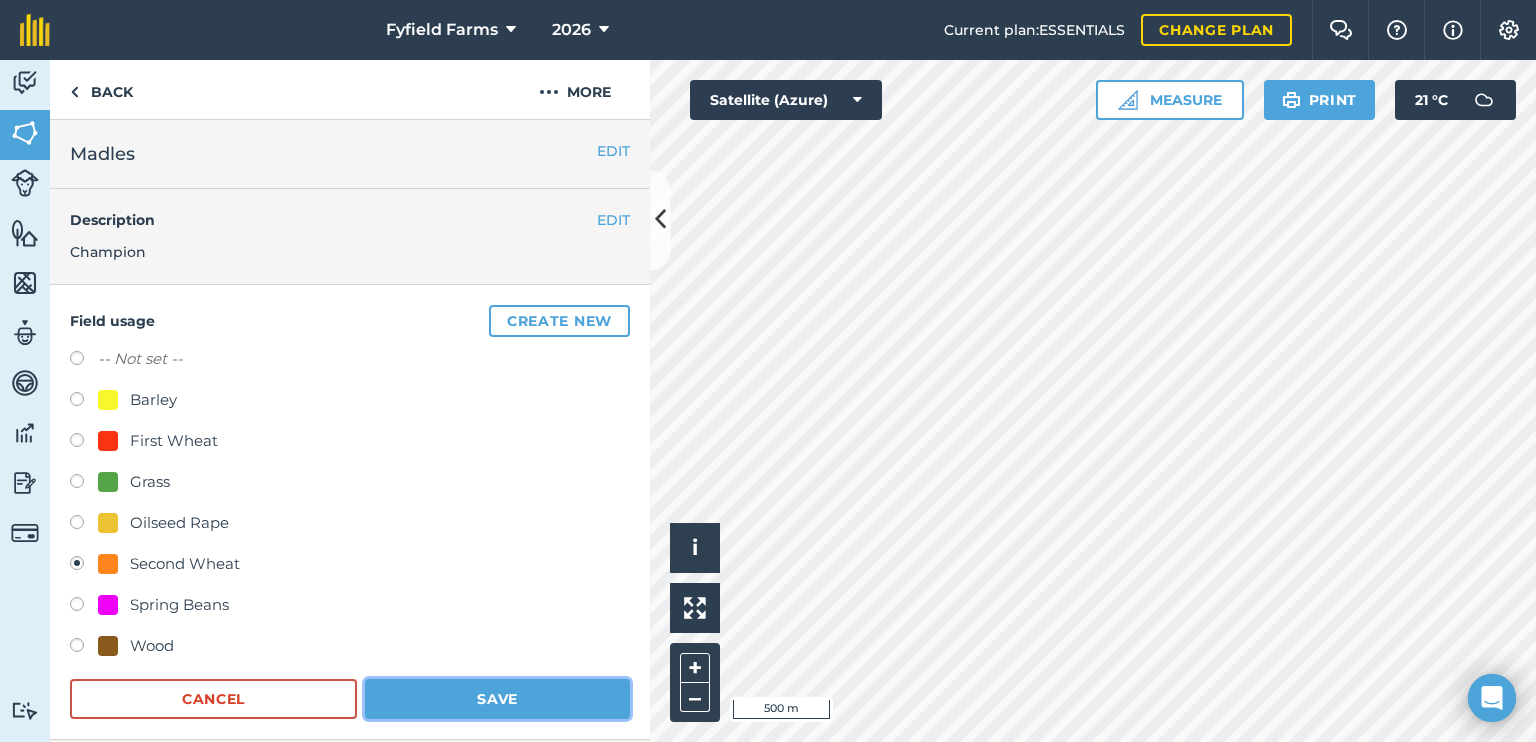 click on "Save" at bounding box center [497, 699] 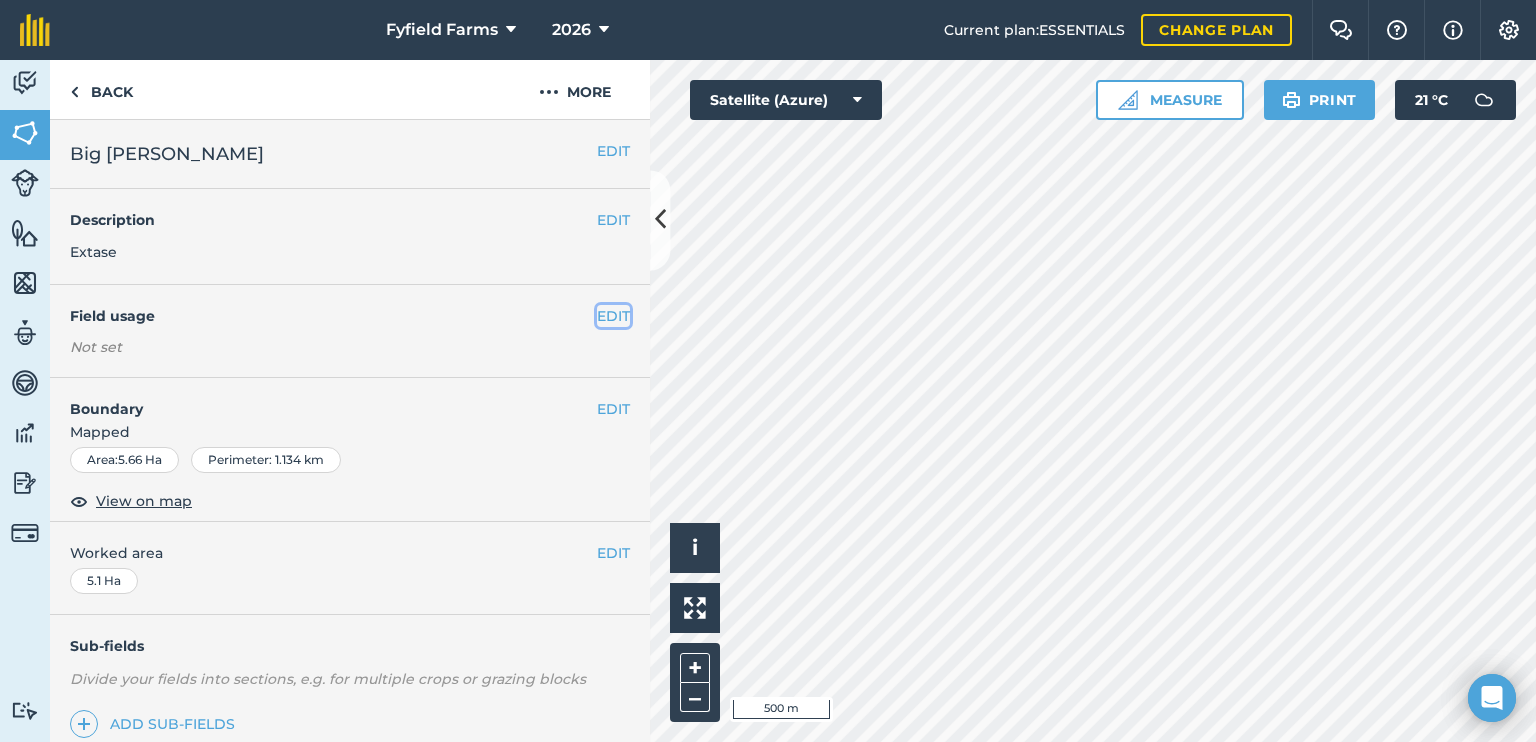 click on "EDIT" at bounding box center (613, 316) 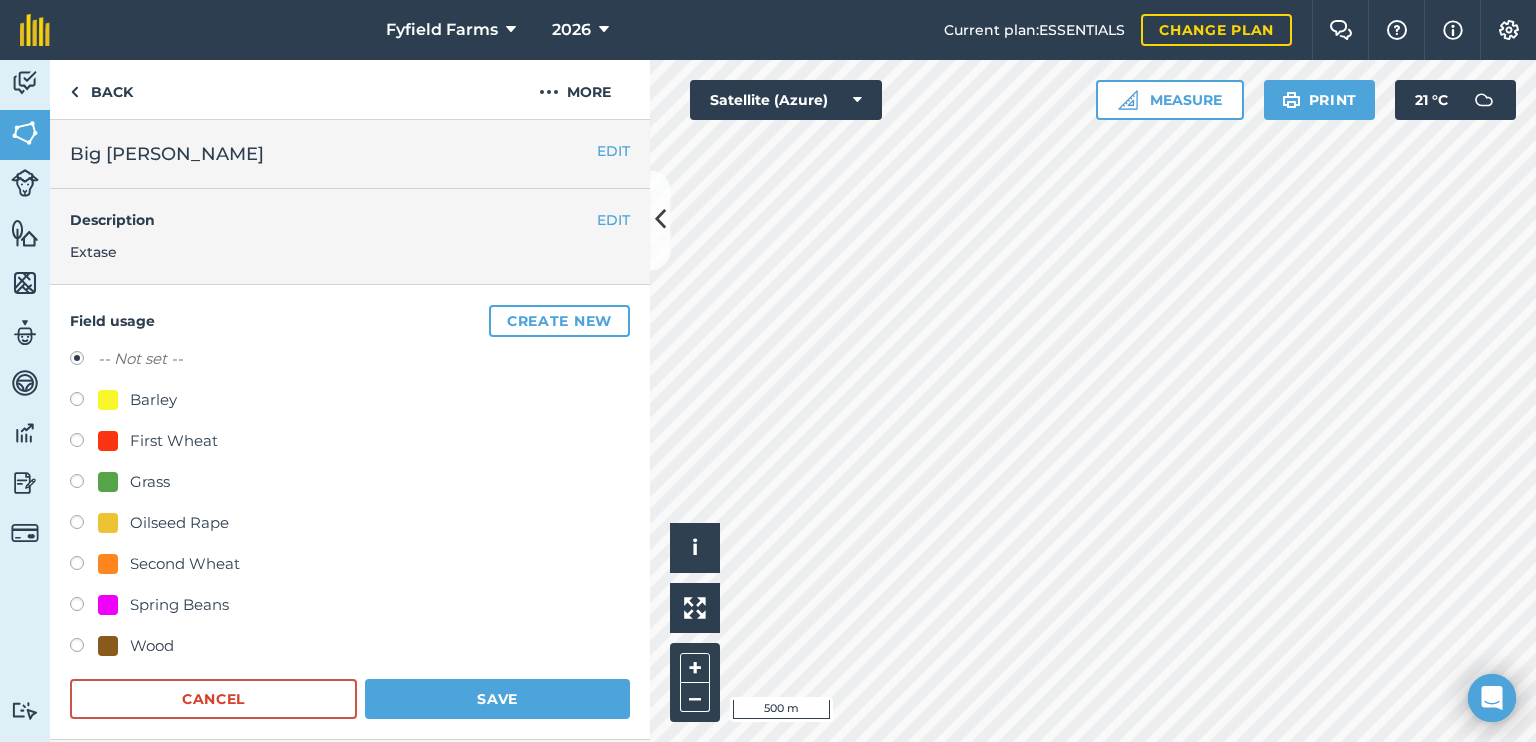 click at bounding box center [84, 566] 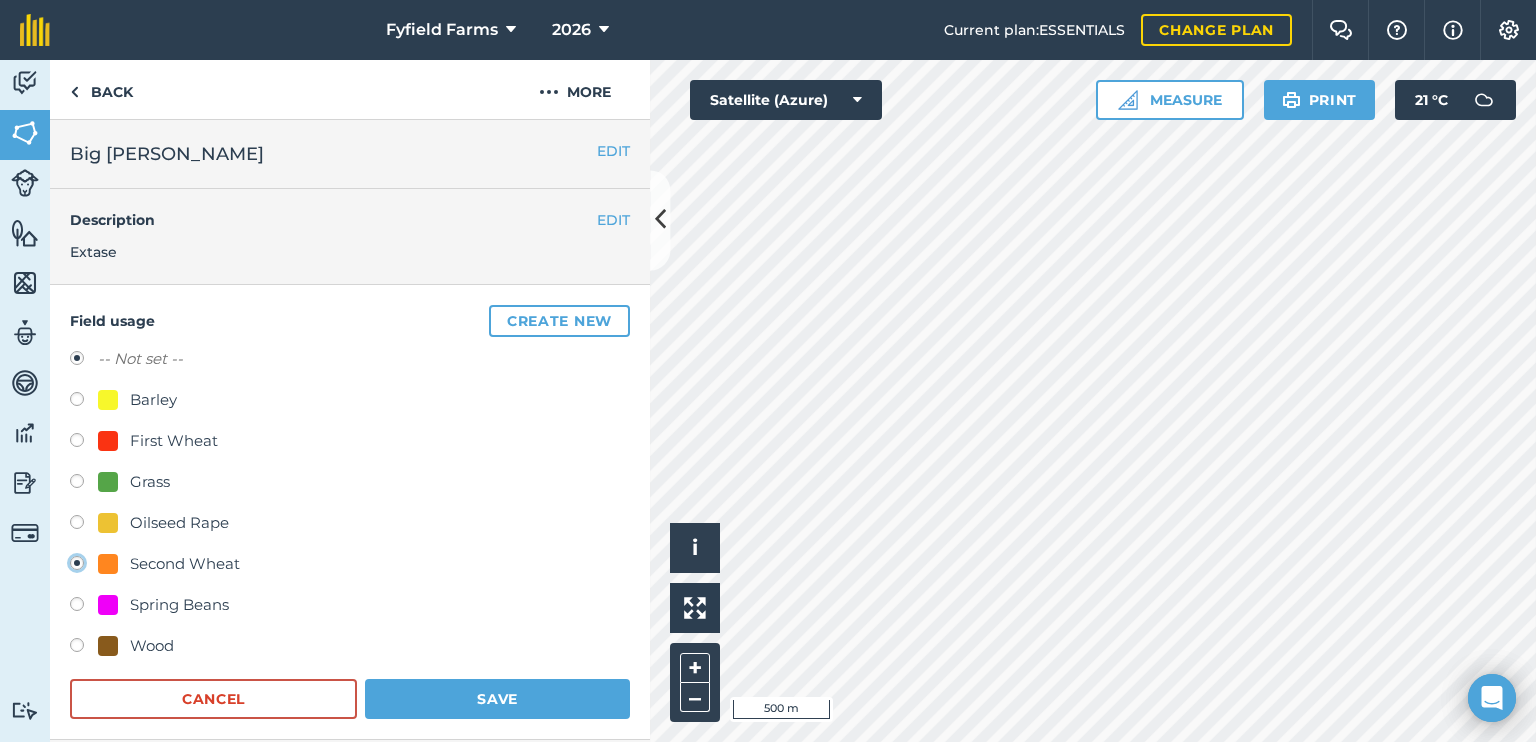 radio on "true" 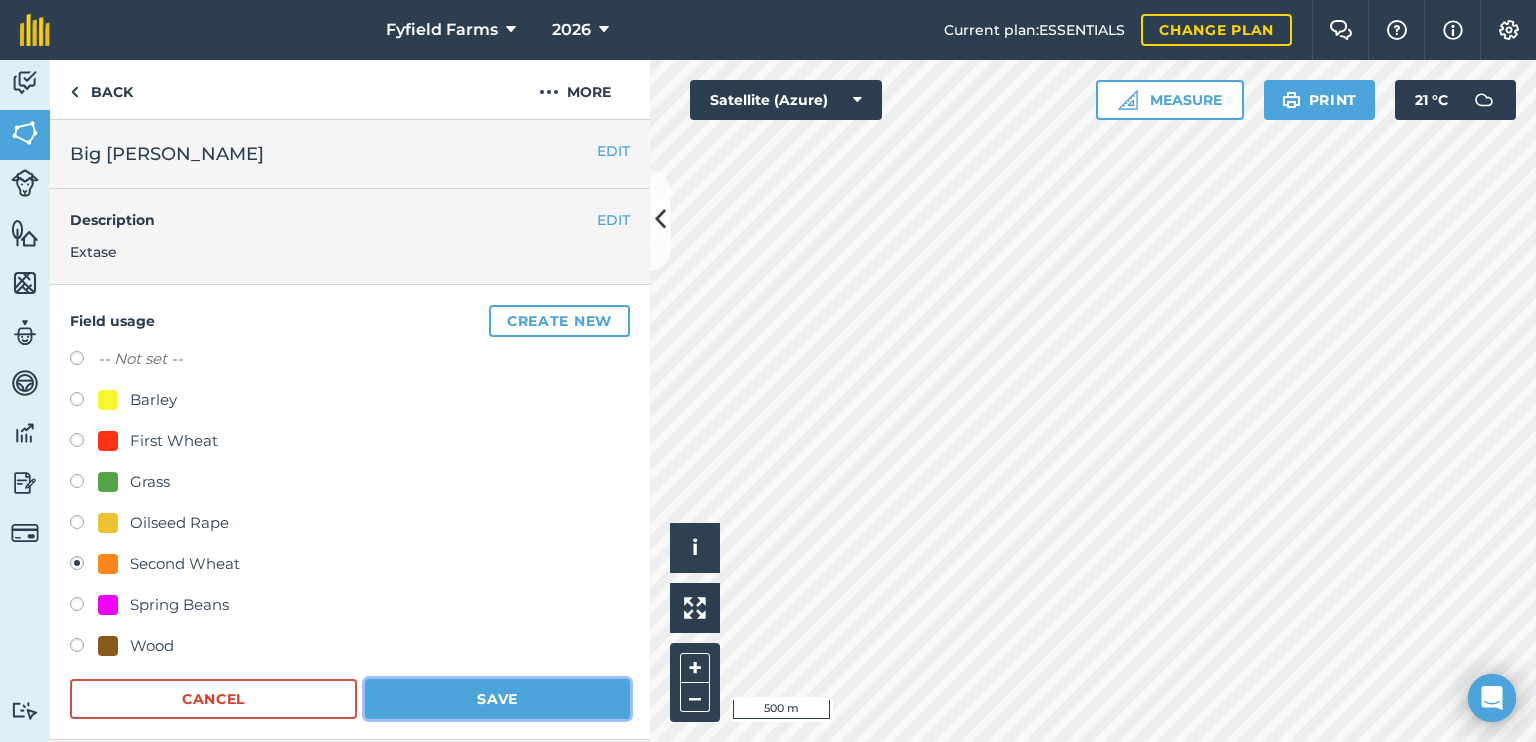 click on "Save" at bounding box center [497, 699] 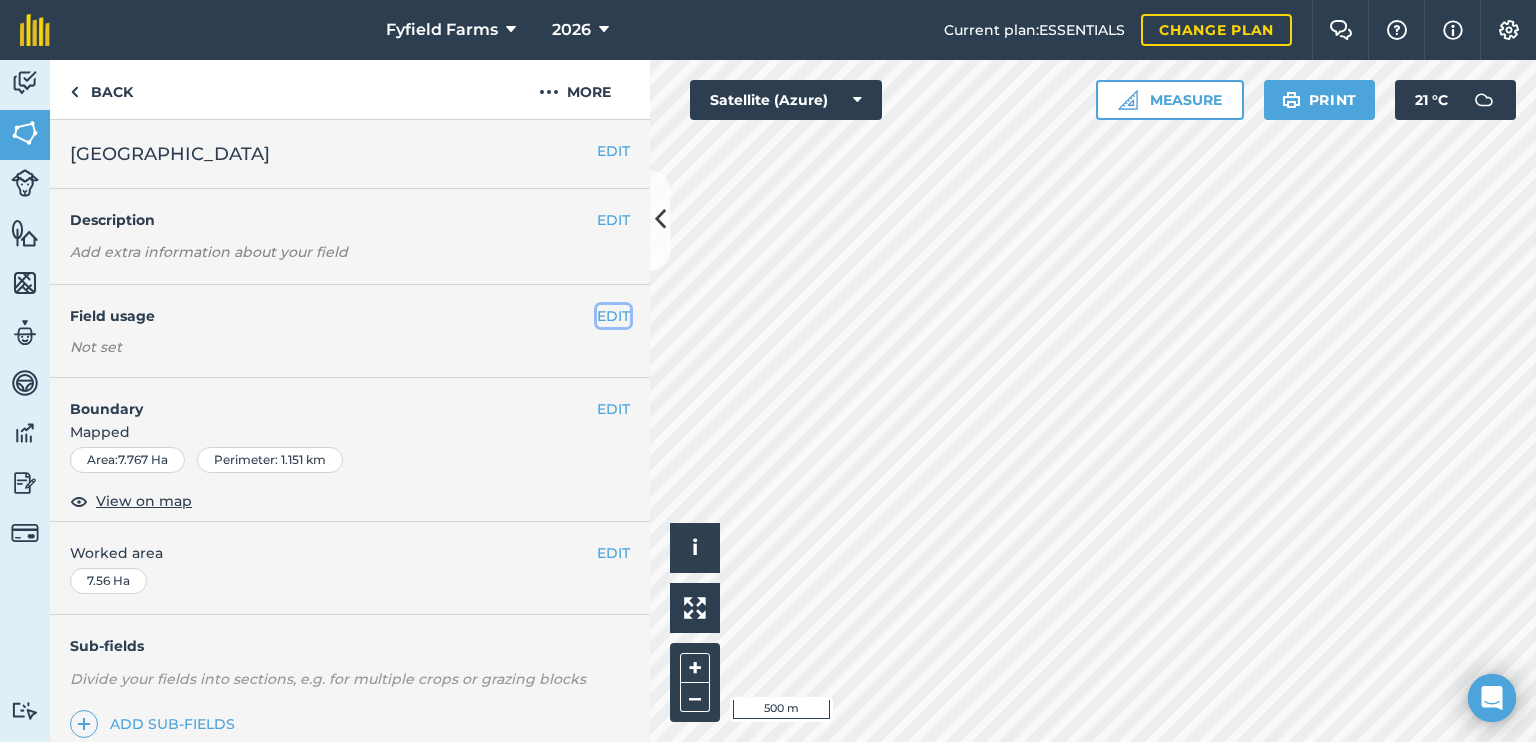 click on "EDIT" at bounding box center (613, 316) 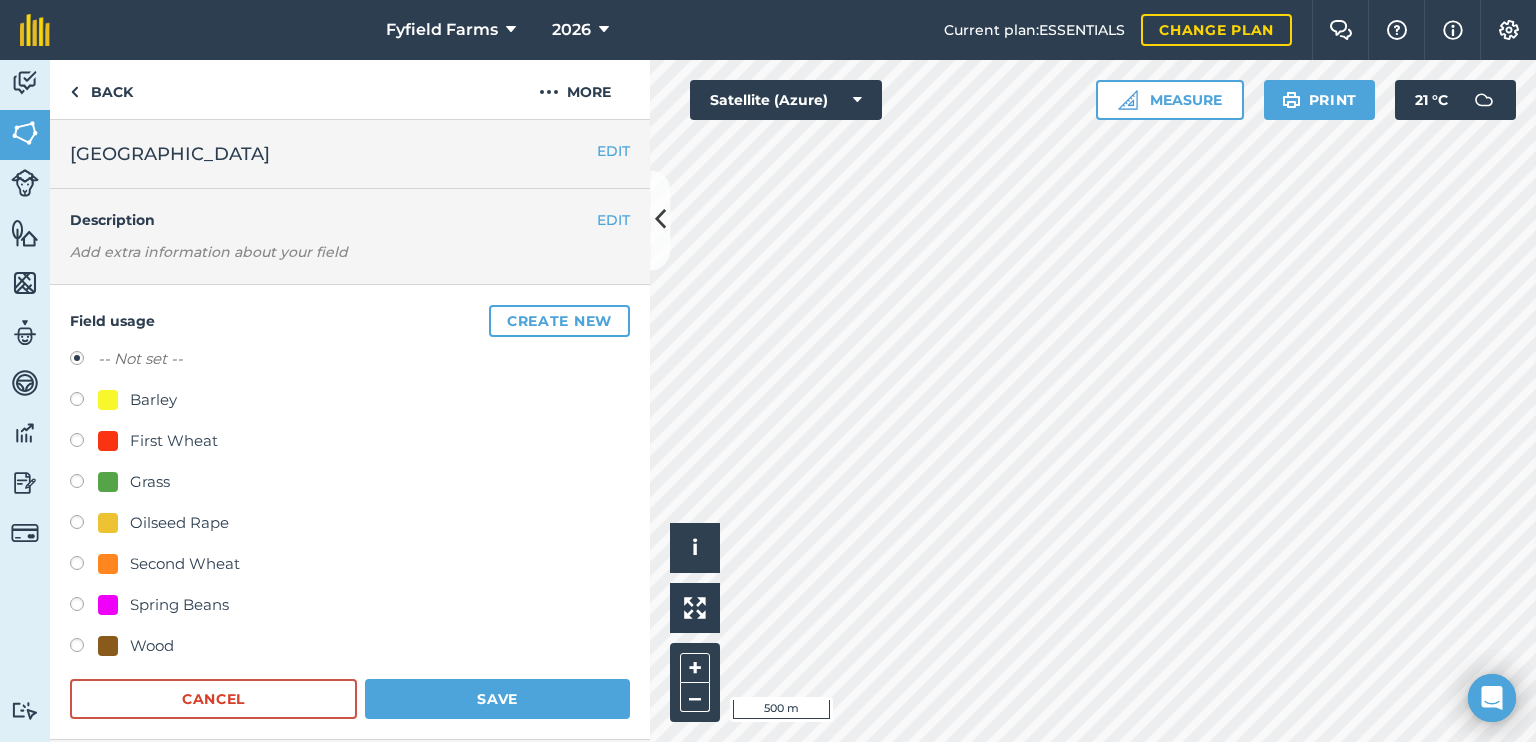click at bounding box center [84, 443] 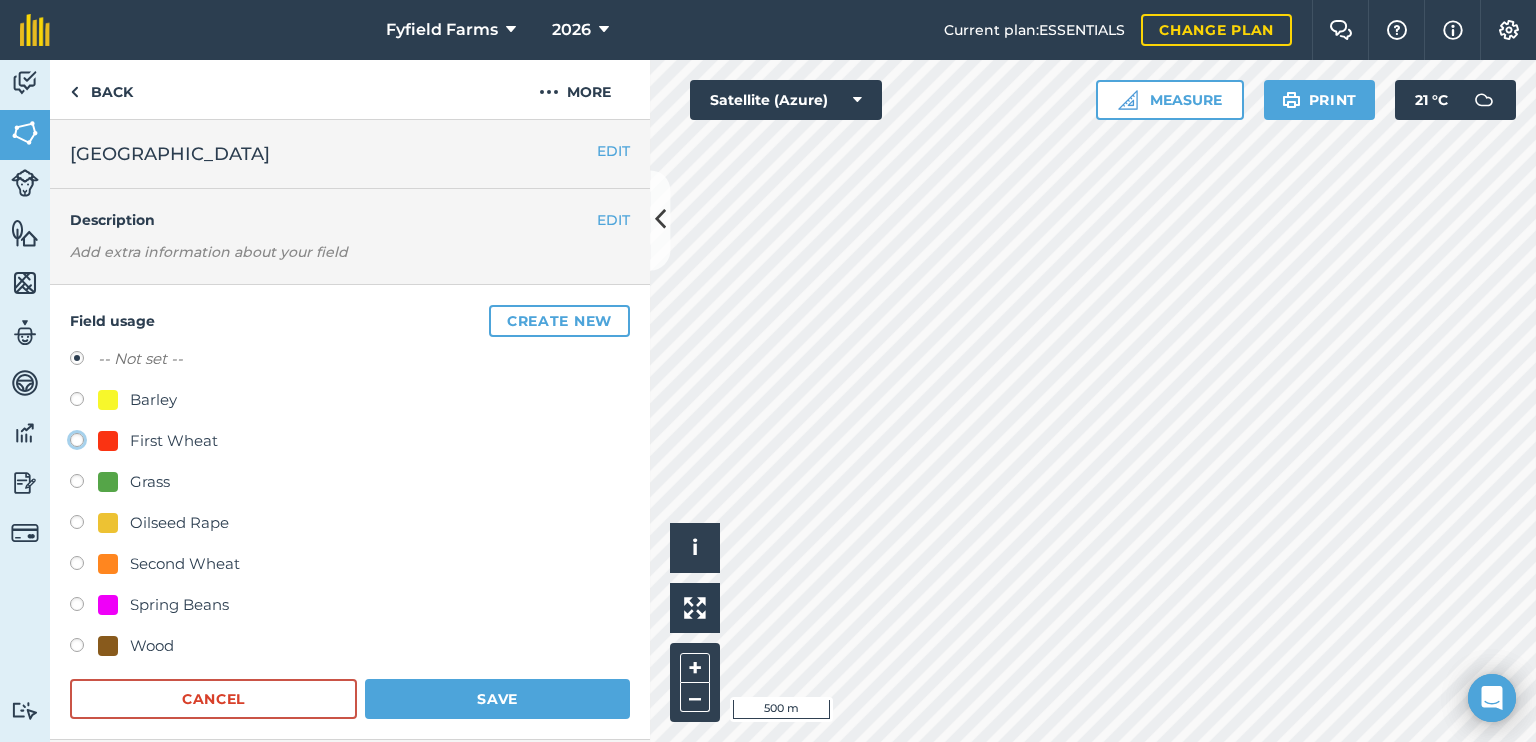 click on "First Wheat" at bounding box center (-9923, 439) 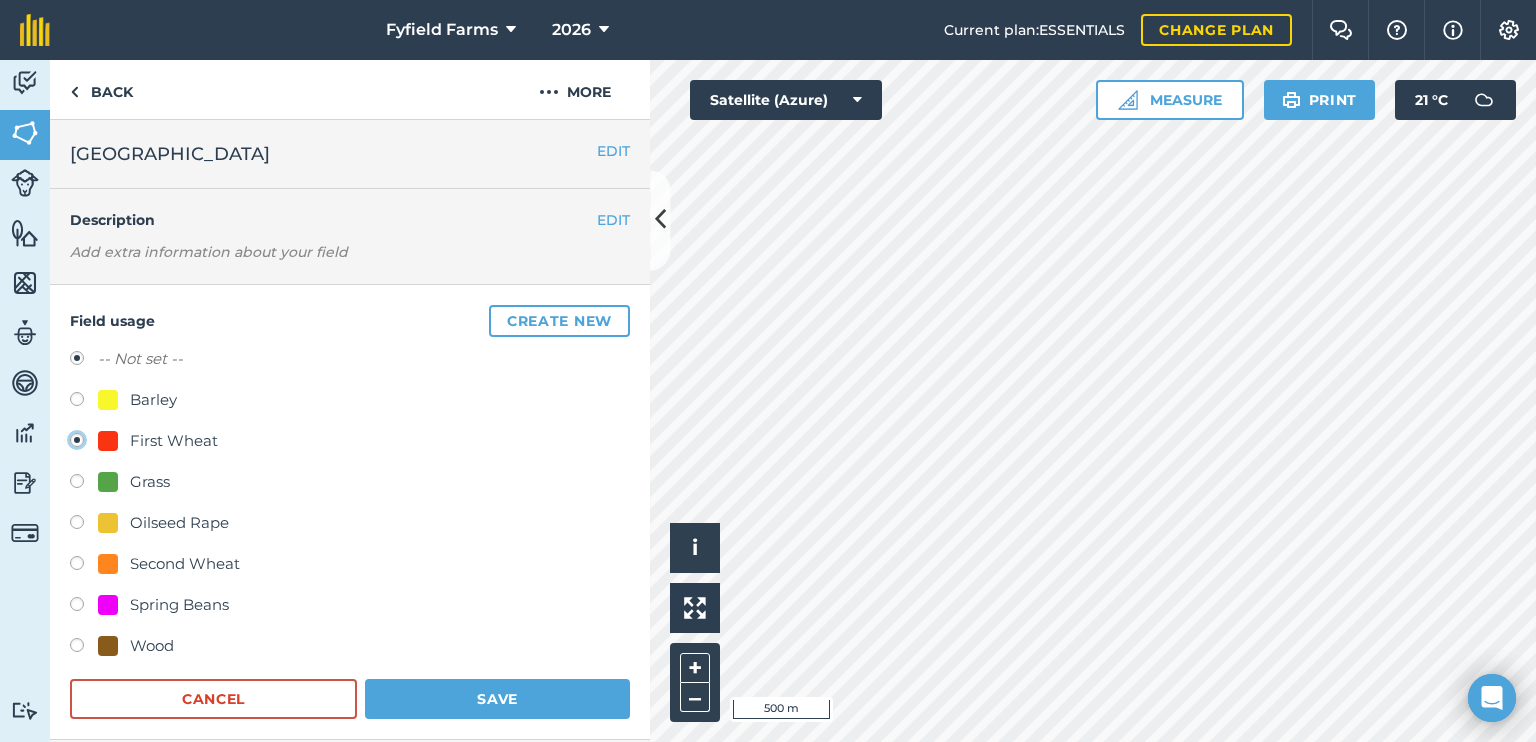 radio on "true" 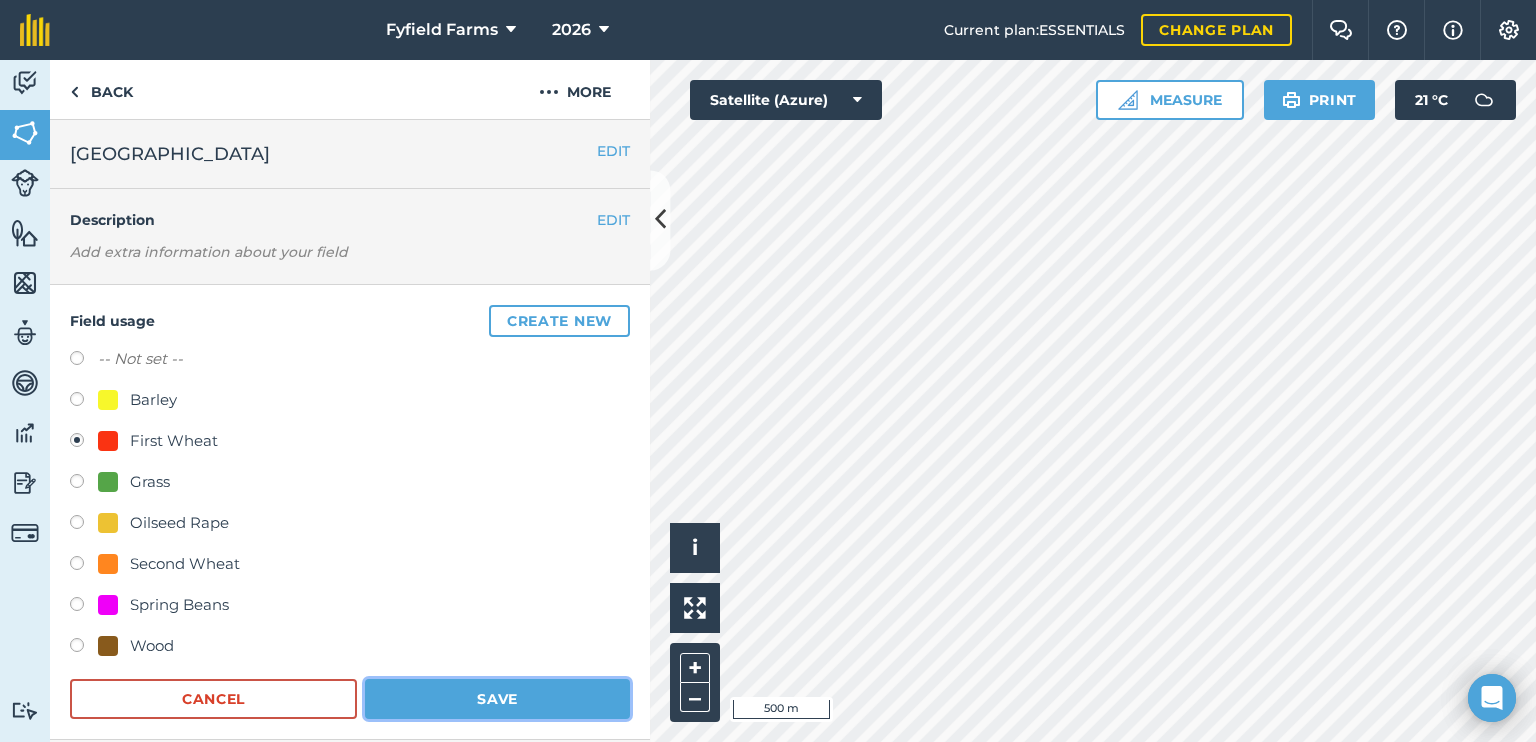 click on "Save" at bounding box center (497, 699) 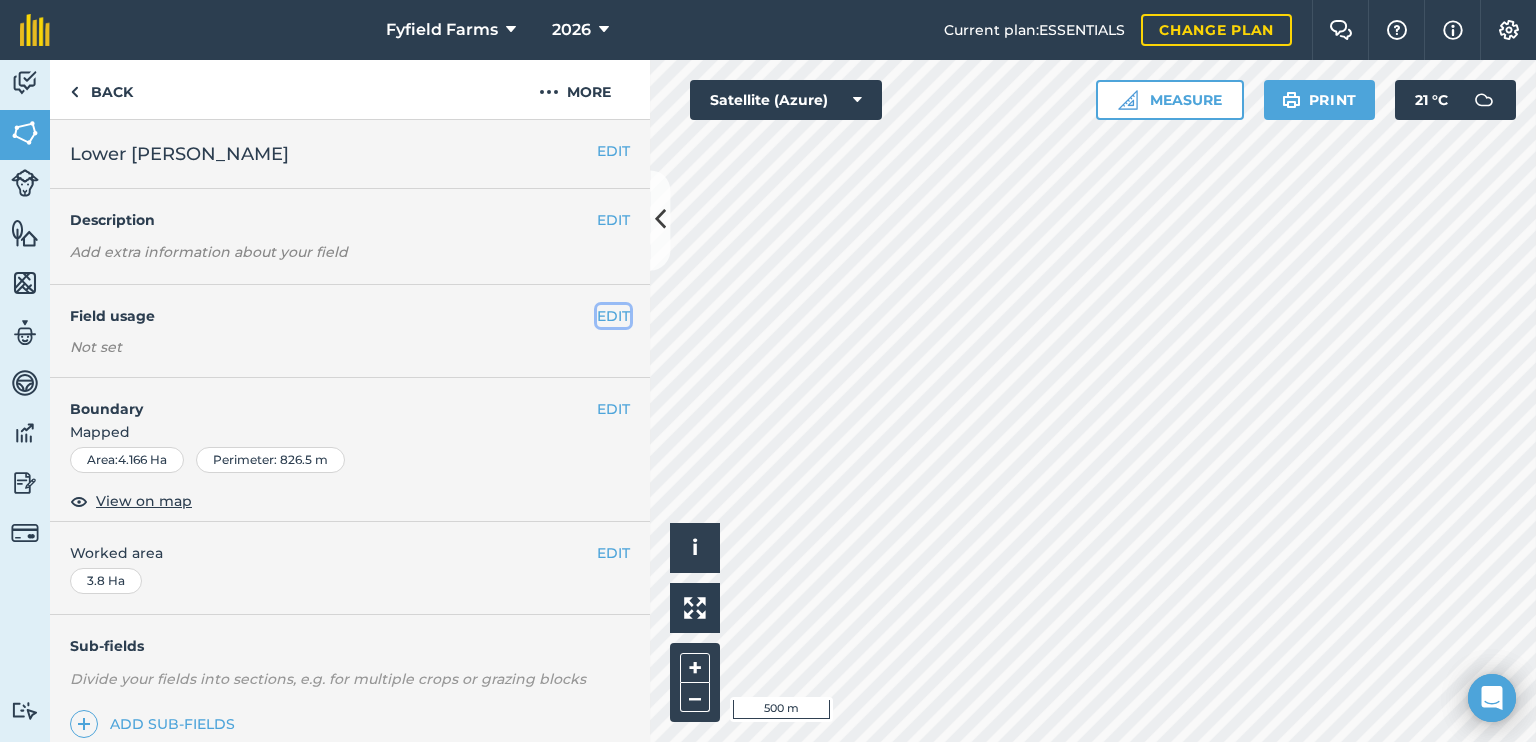 click on "EDIT" at bounding box center [613, 316] 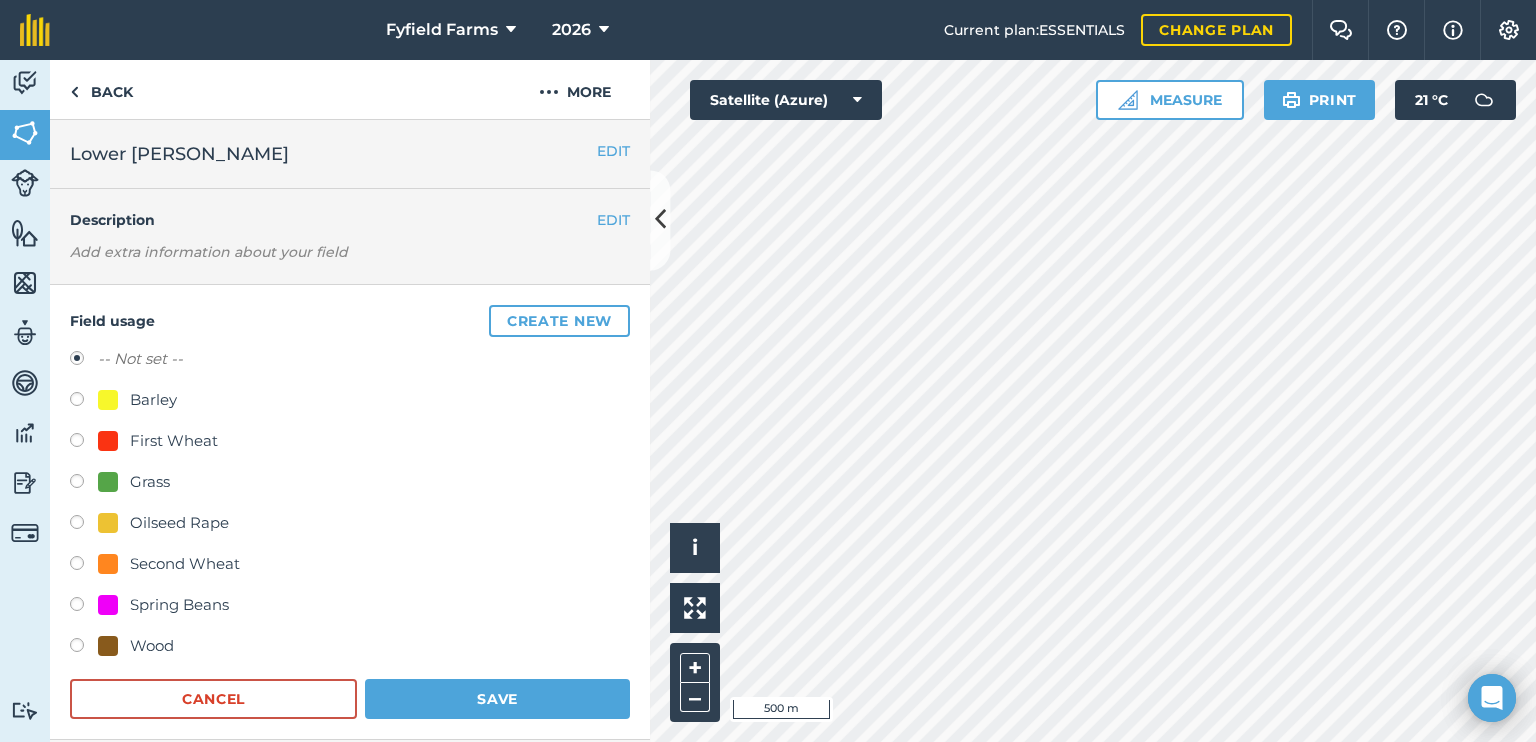 click at bounding box center (84, 443) 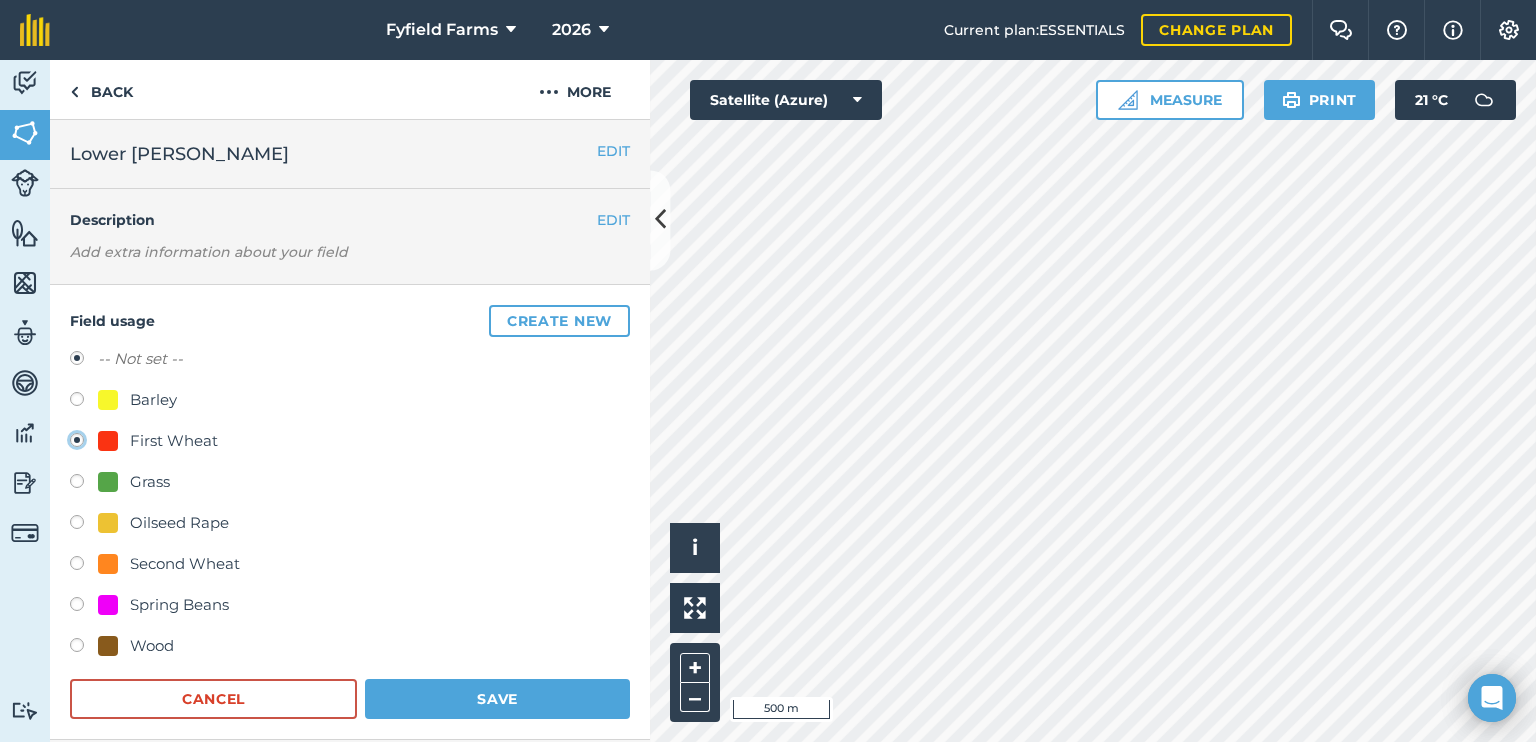 radio on "true" 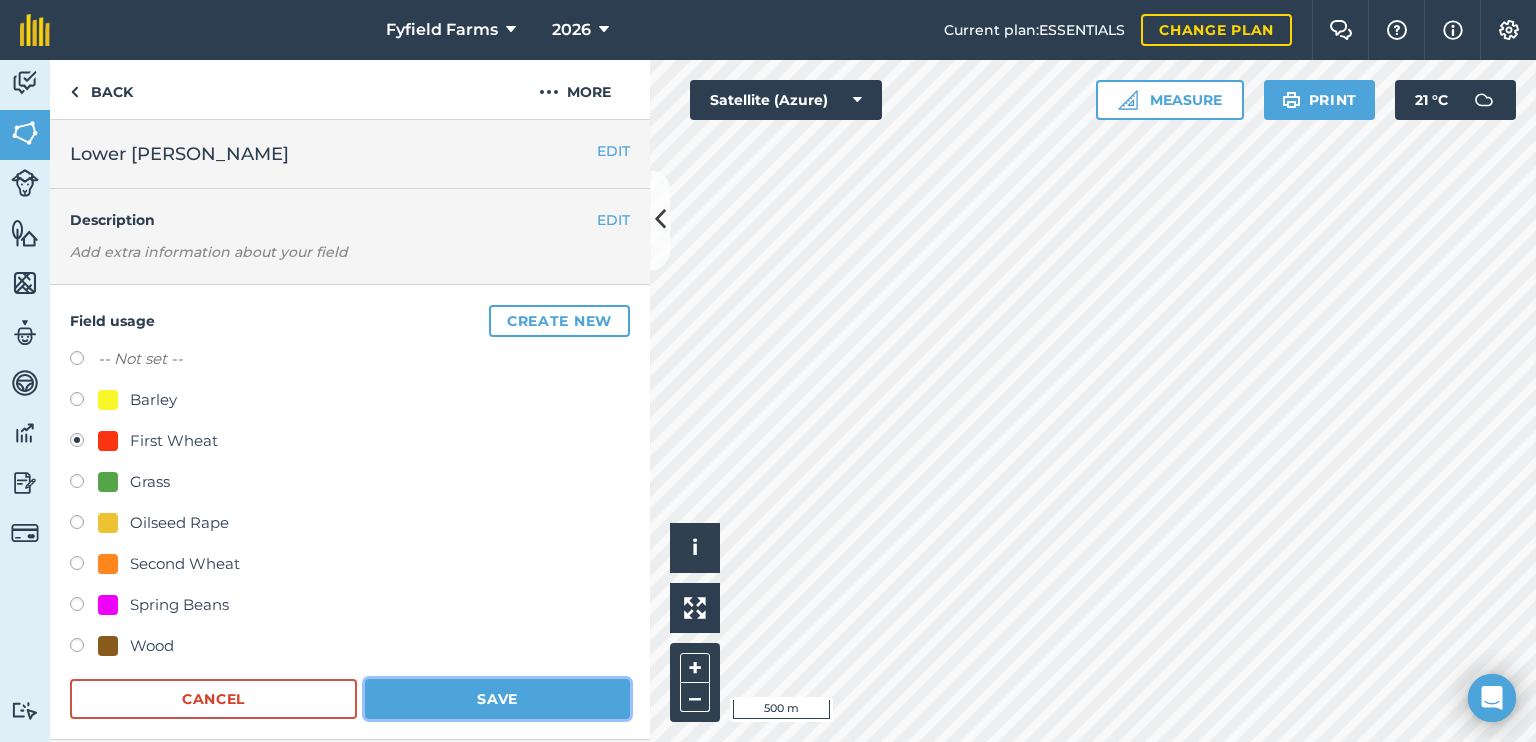 click on "Save" at bounding box center (497, 699) 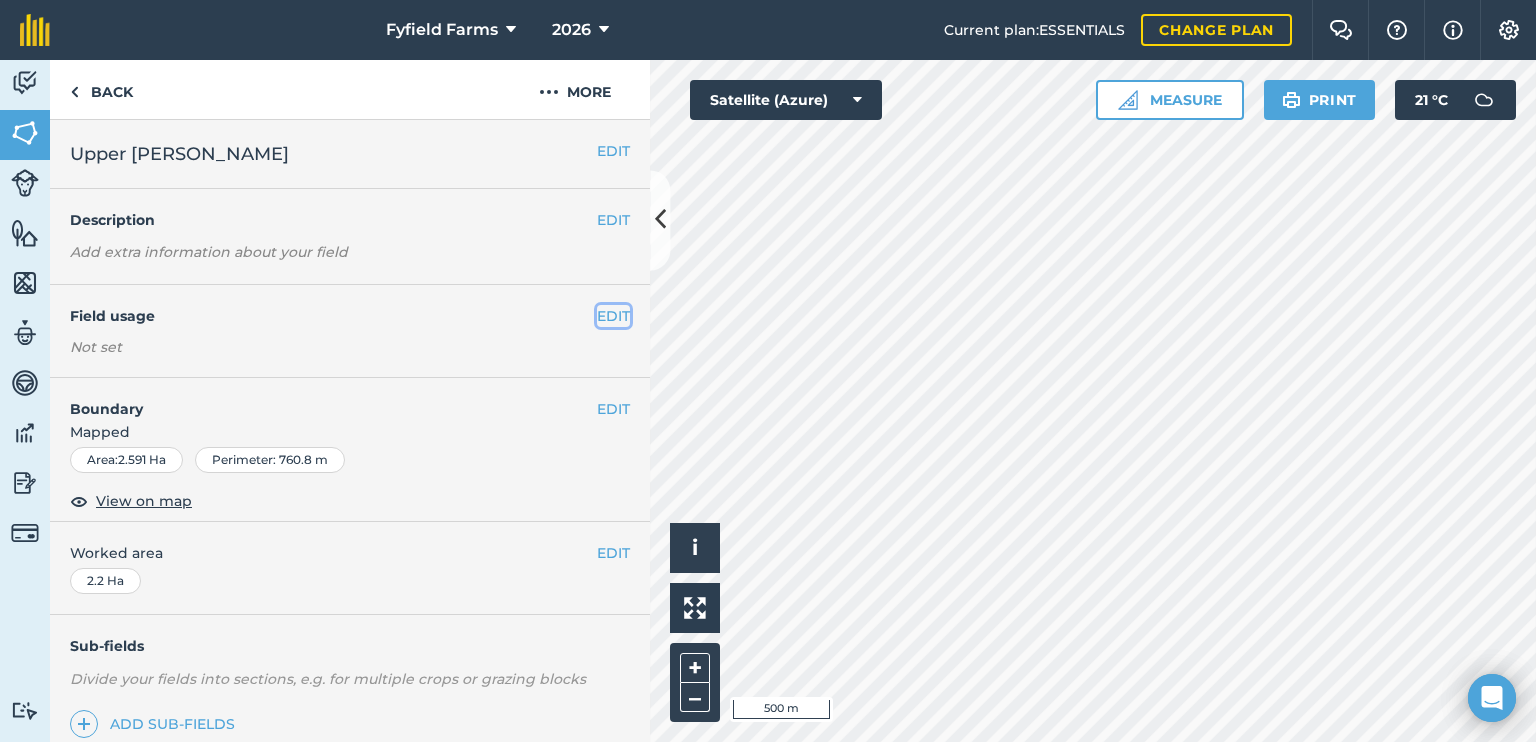 click on "EDIT" at bounding box center (613, 316) 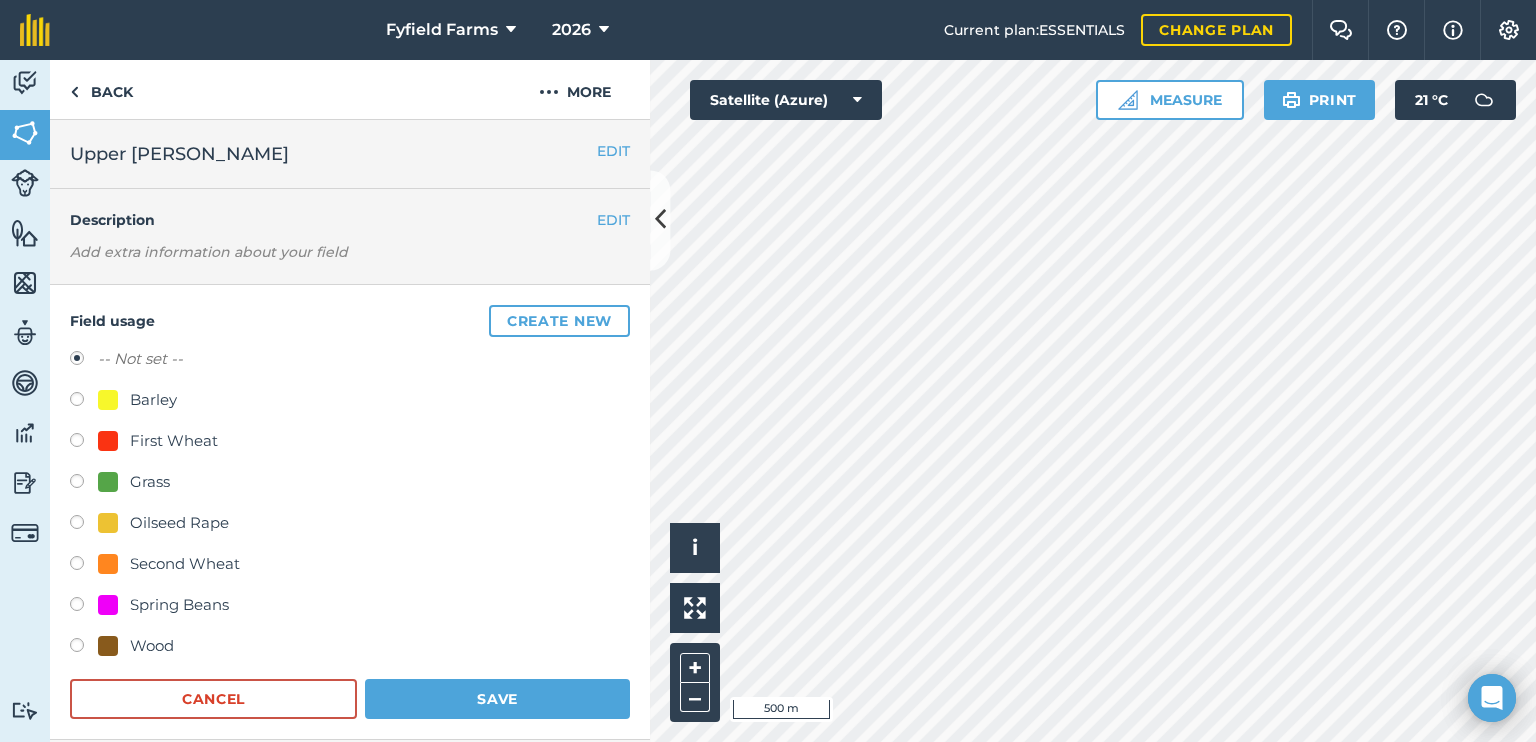 click at bounding box center [84, 443] 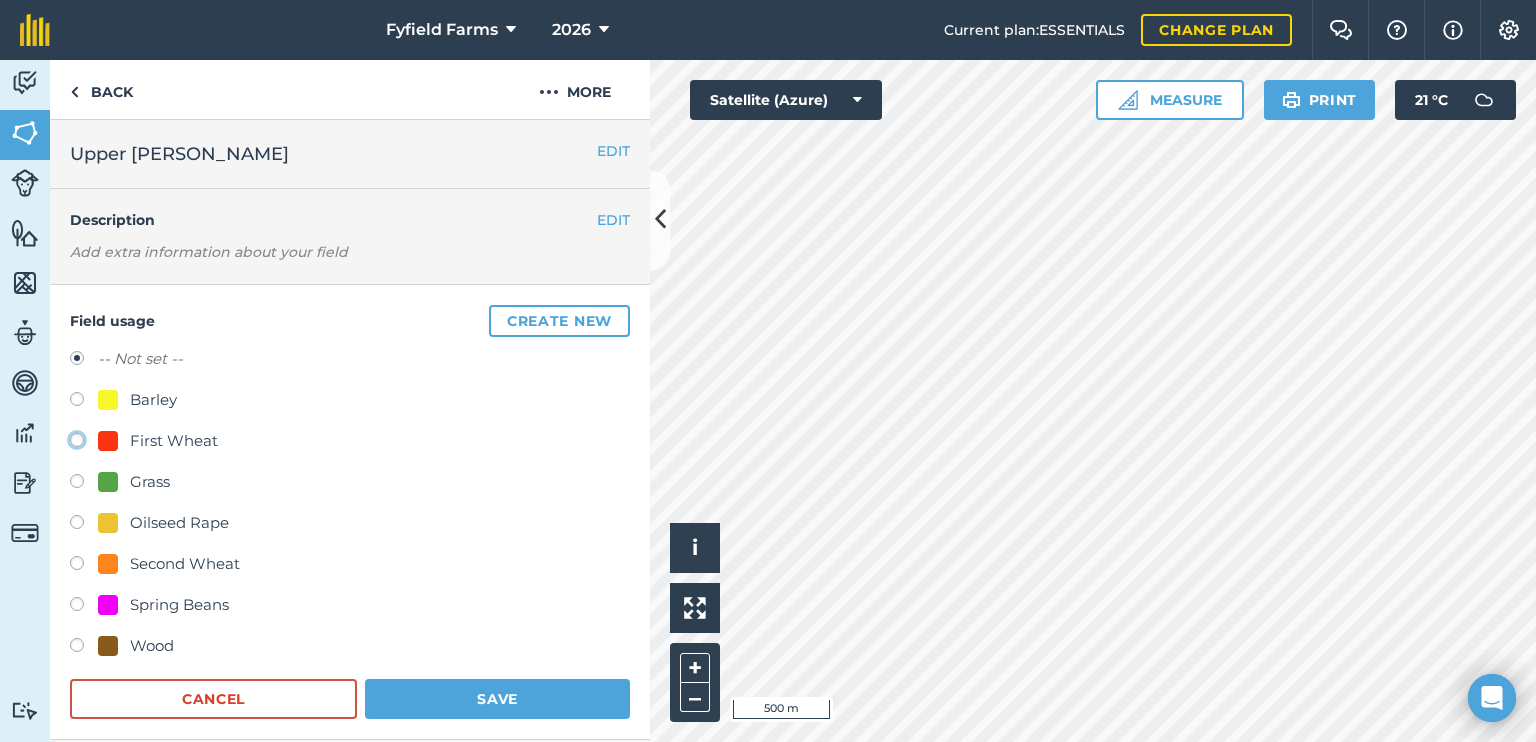 radio on "true" 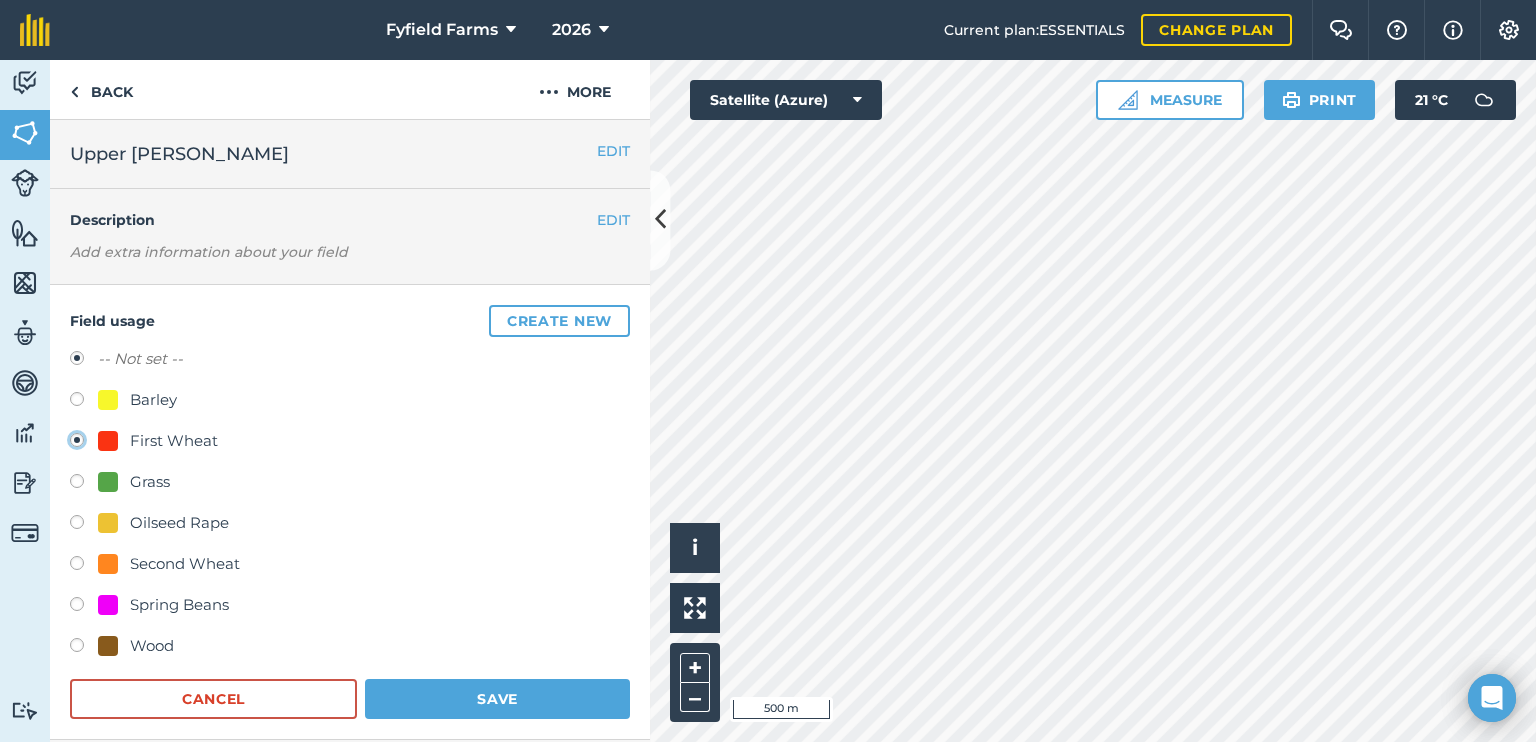 radio on "false" 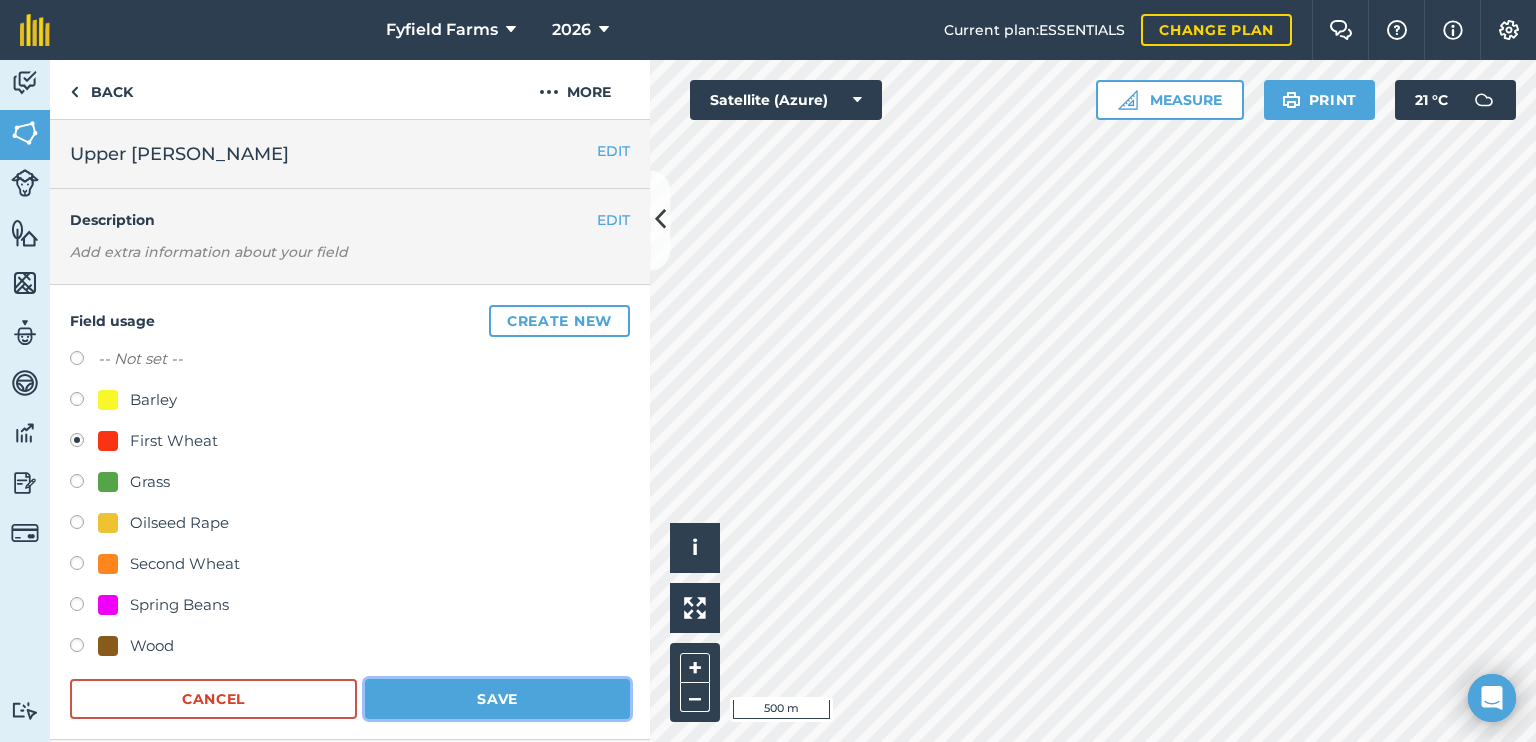 click on "Save" at bounding box center [497, 699] 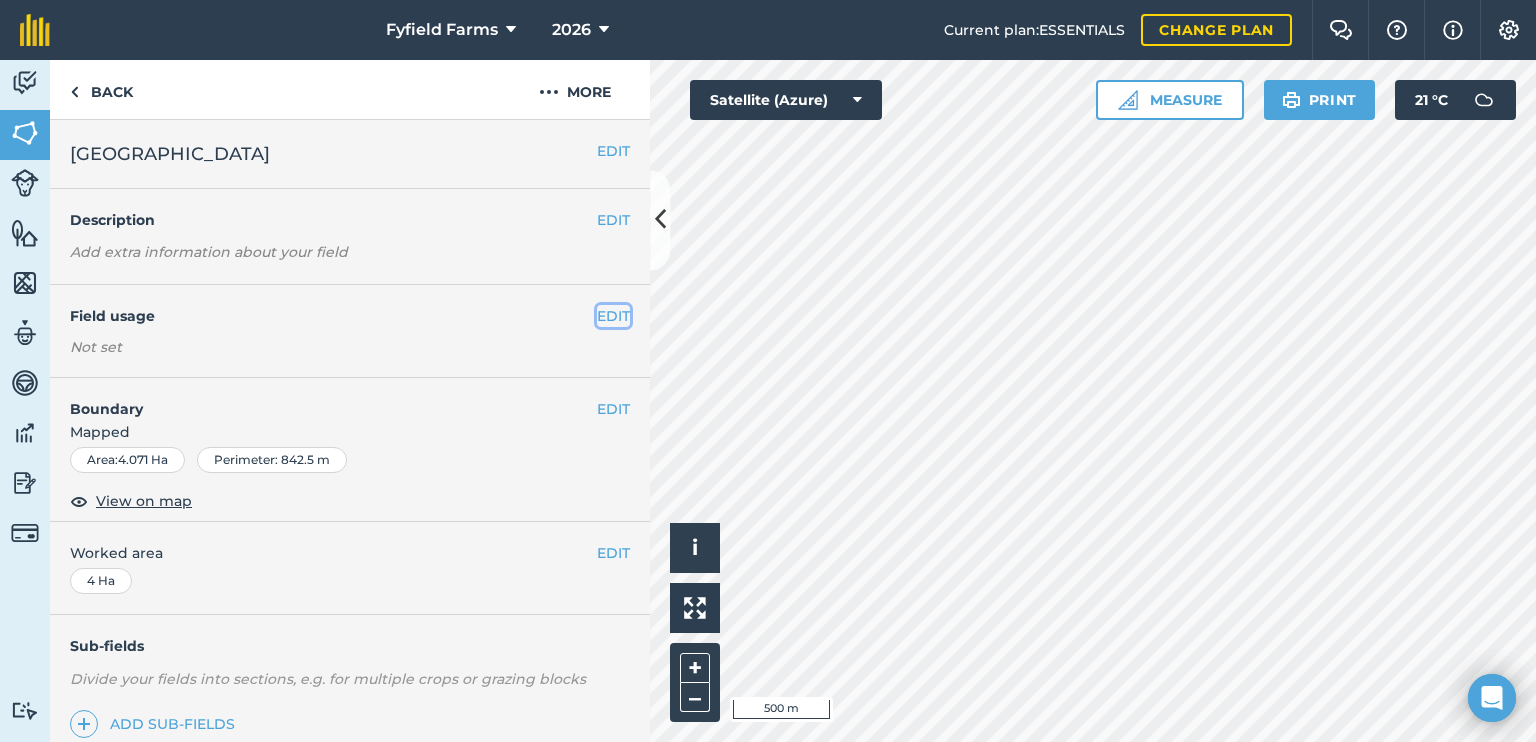 click on "EDIT" at bounding box center (613, 316) 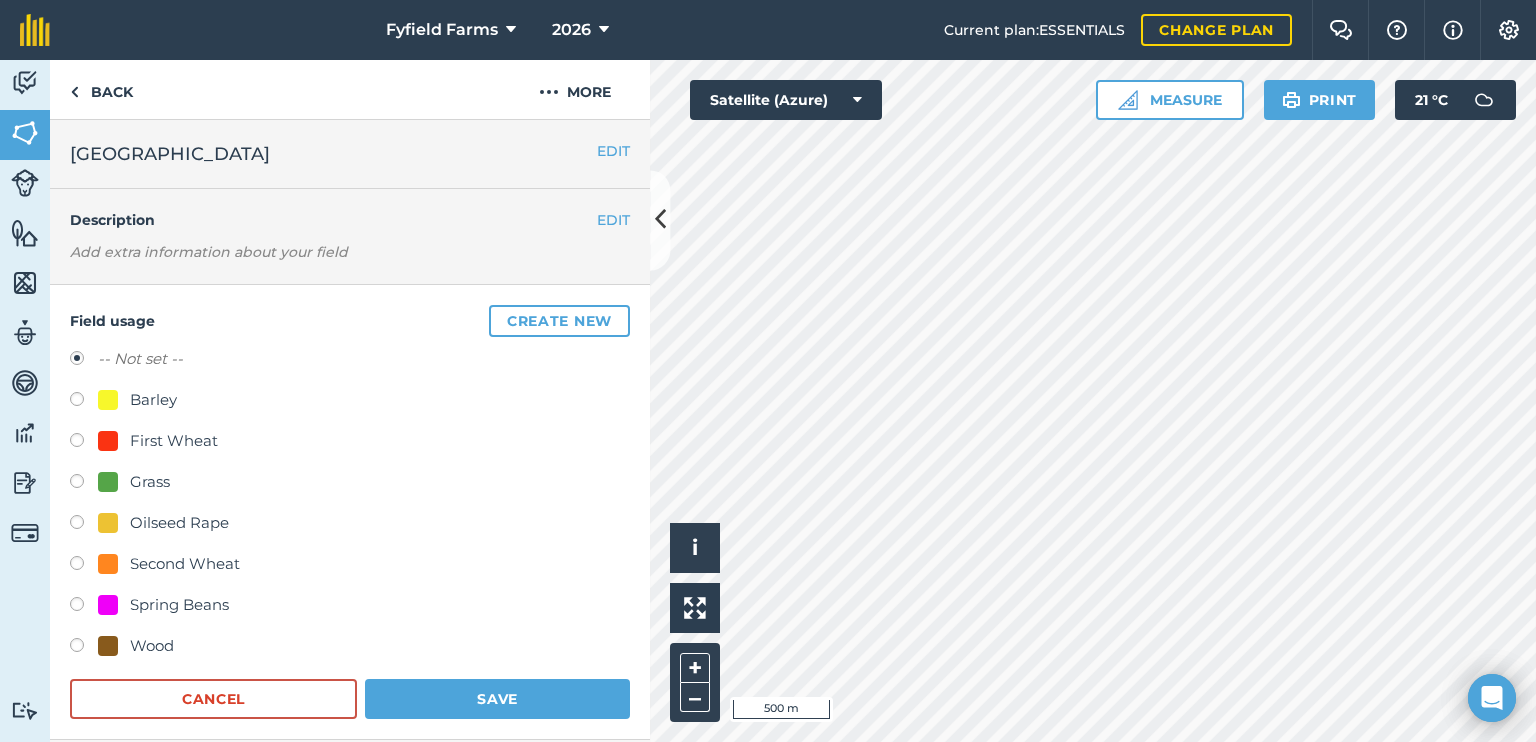 click at bounding box center [84, 443] 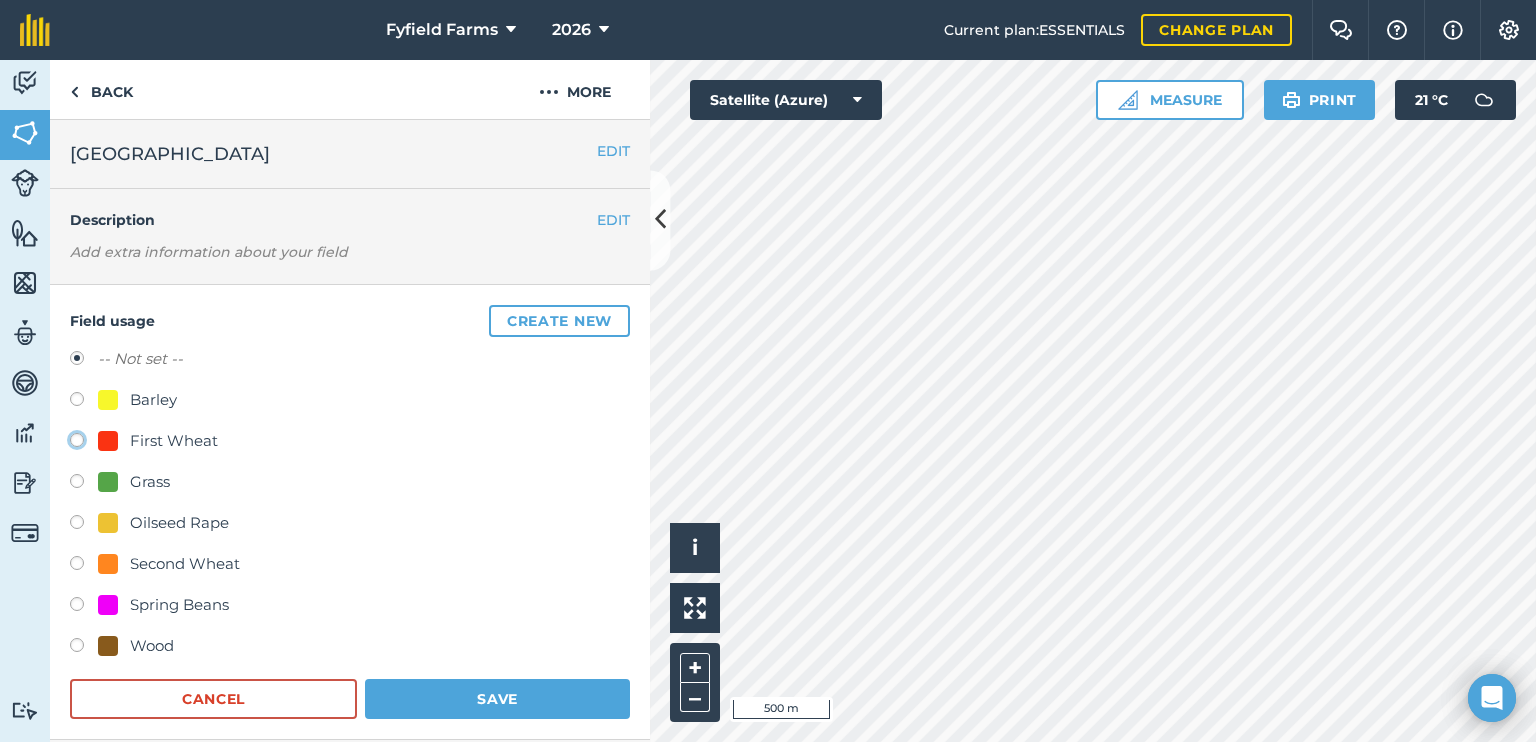 click on "First Wheat" at bounding box center (-9923, 439) 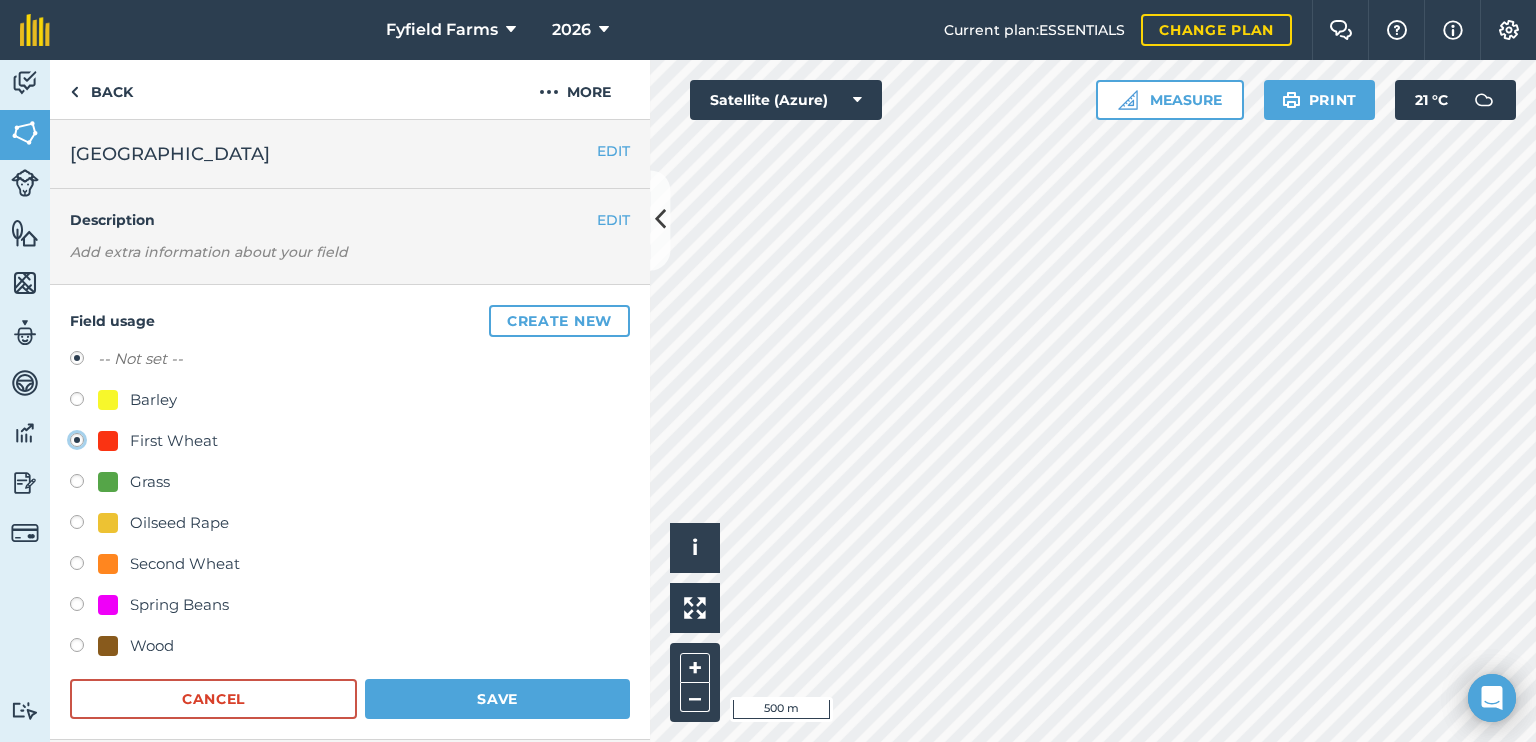 radio on "true" 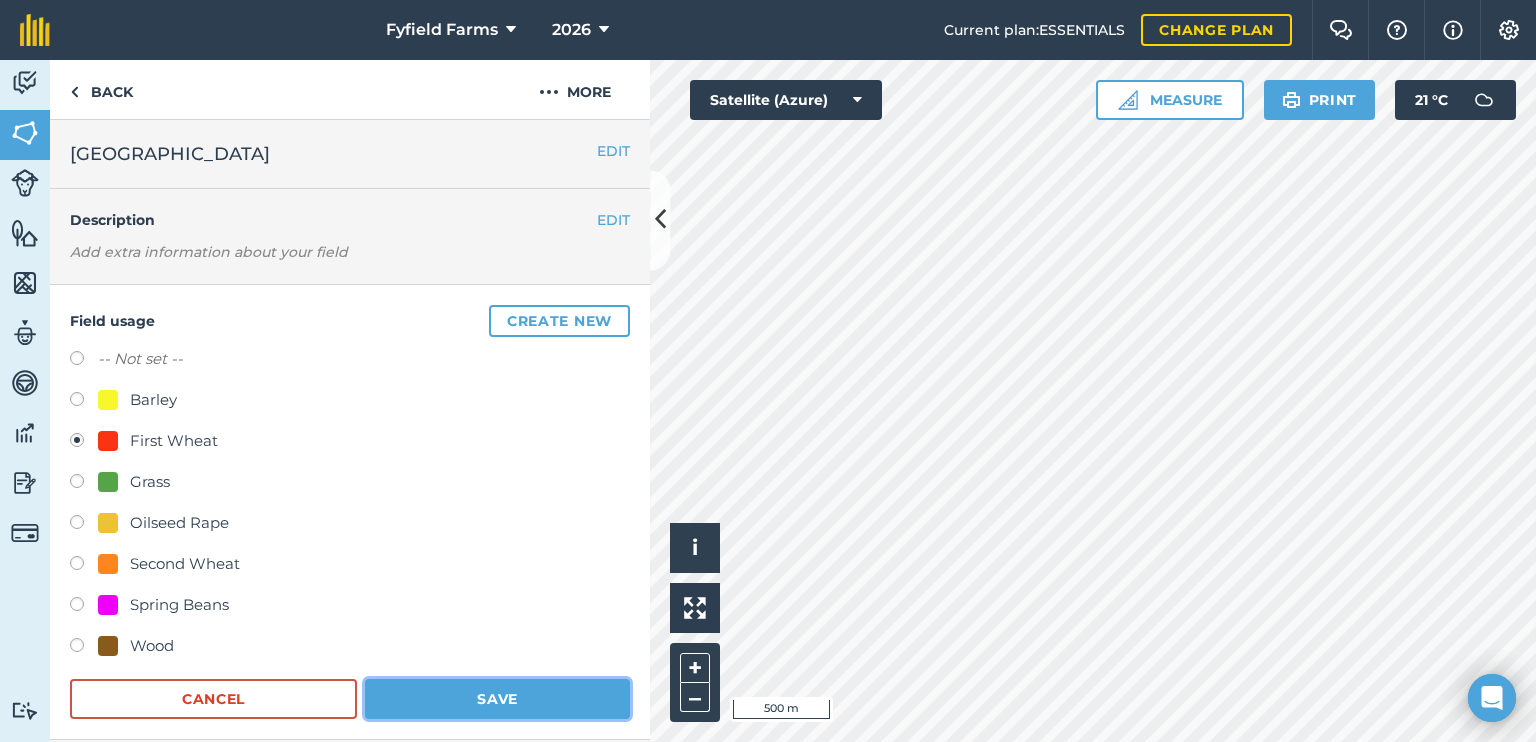 click on "Save" at bounding box center (497, 699) 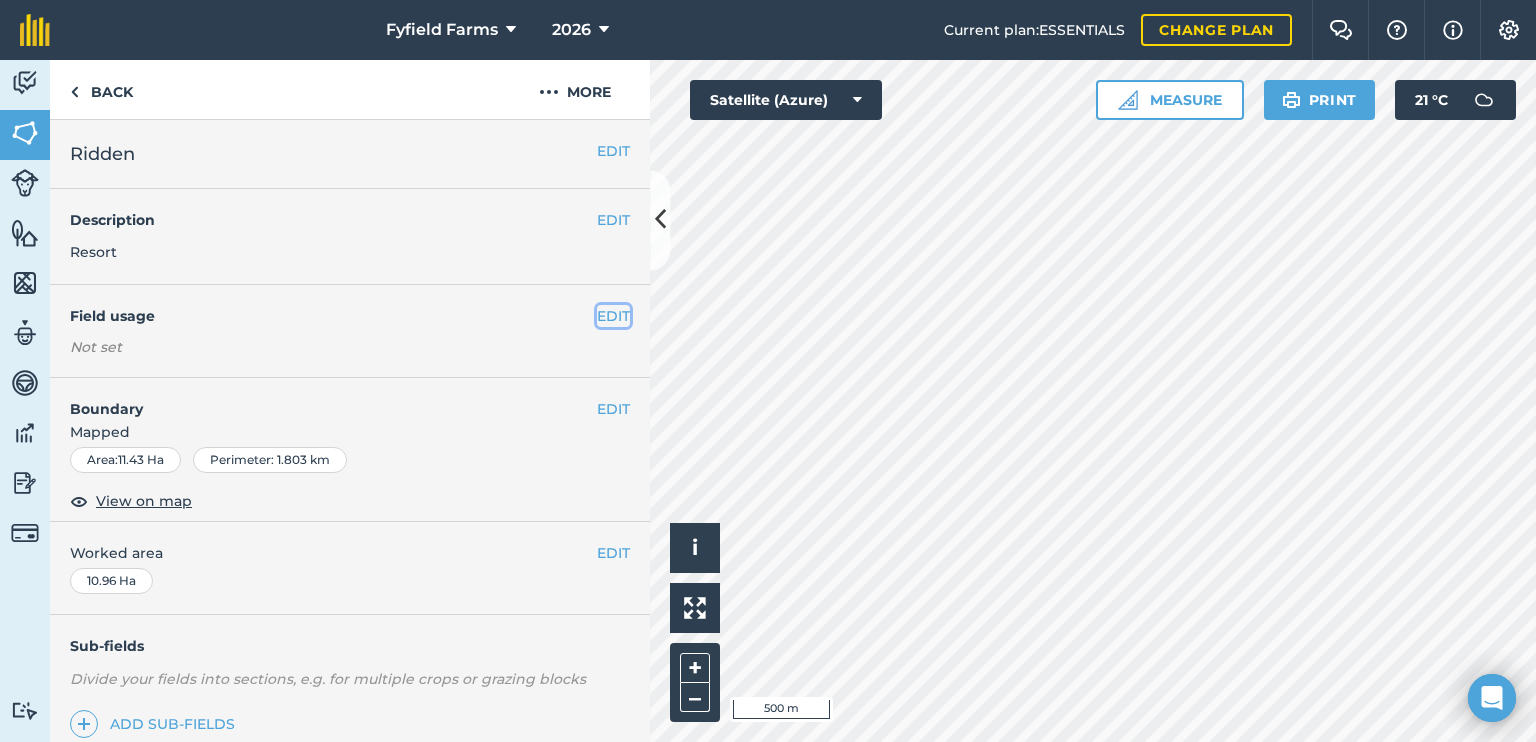 click on "EDIT" at bounding box center [613, 316] 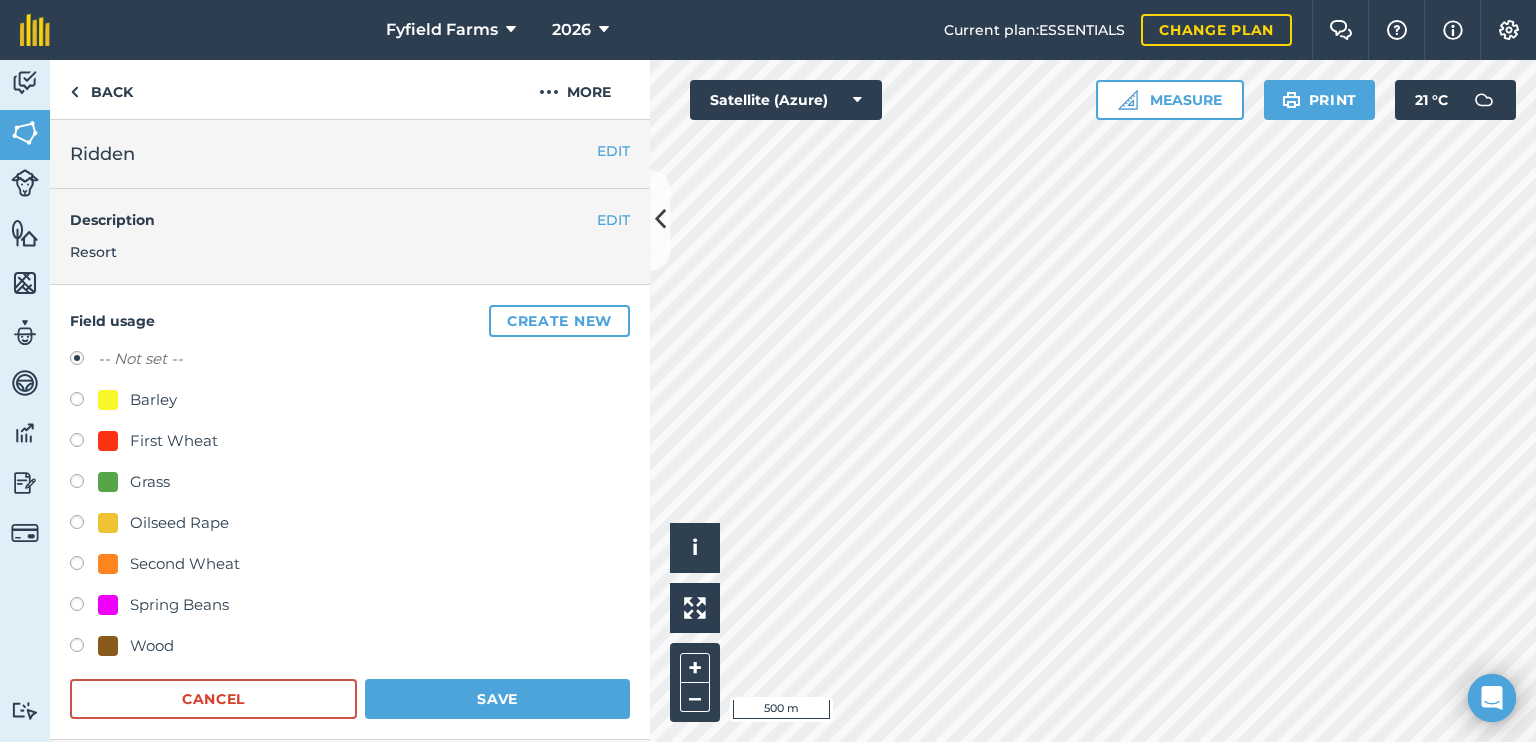 click at bounding box center [84, 443] 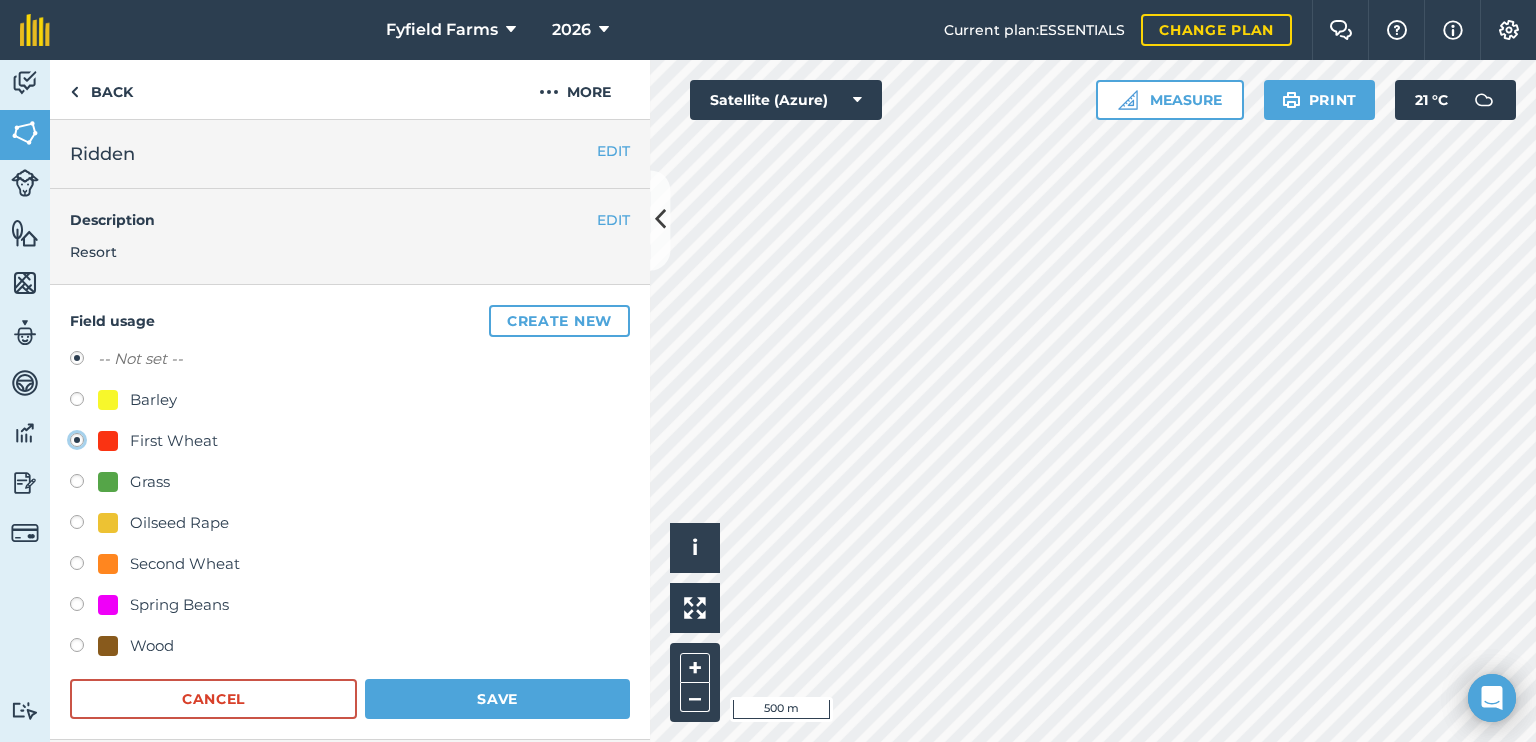 radio on "true" 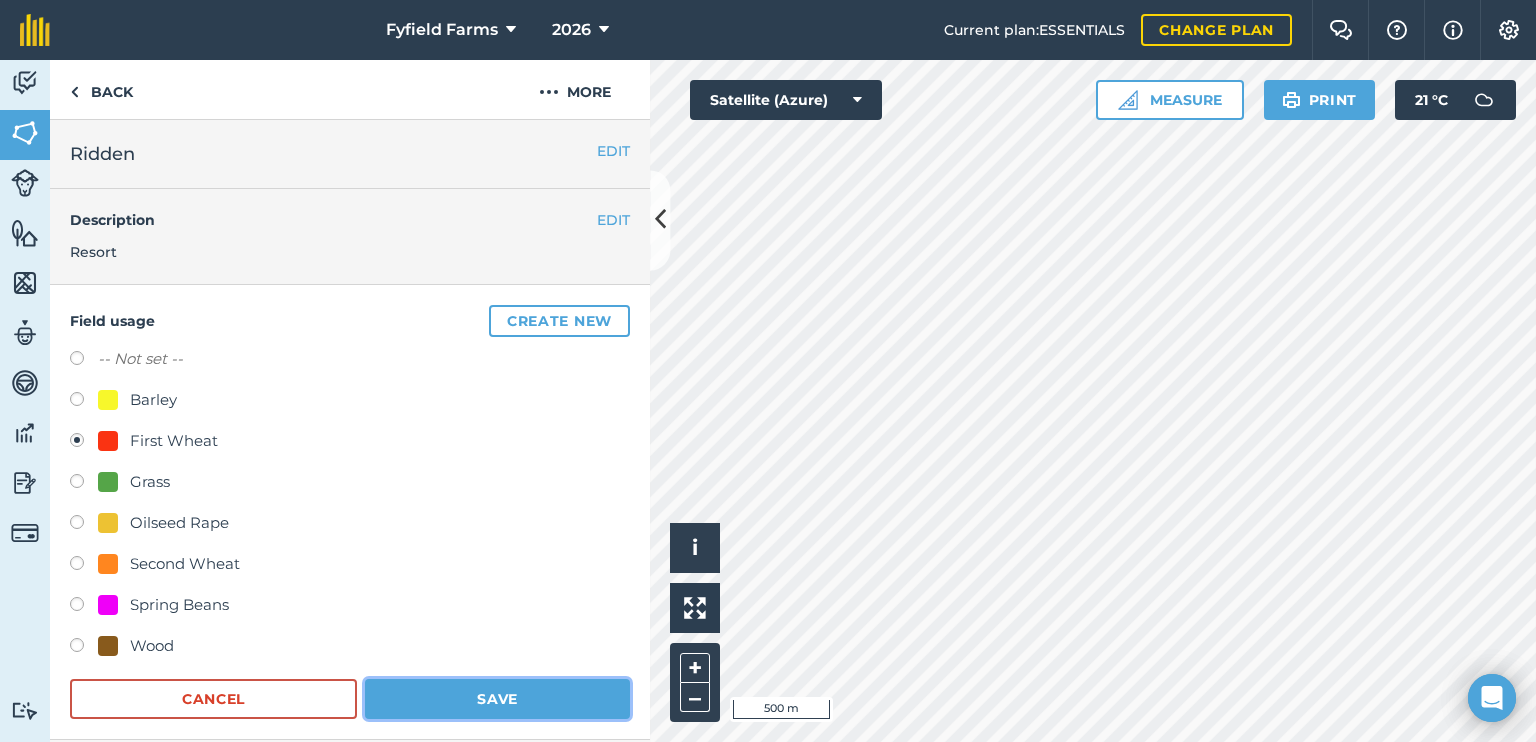 click on "Save" at bounding box center [497, 699] 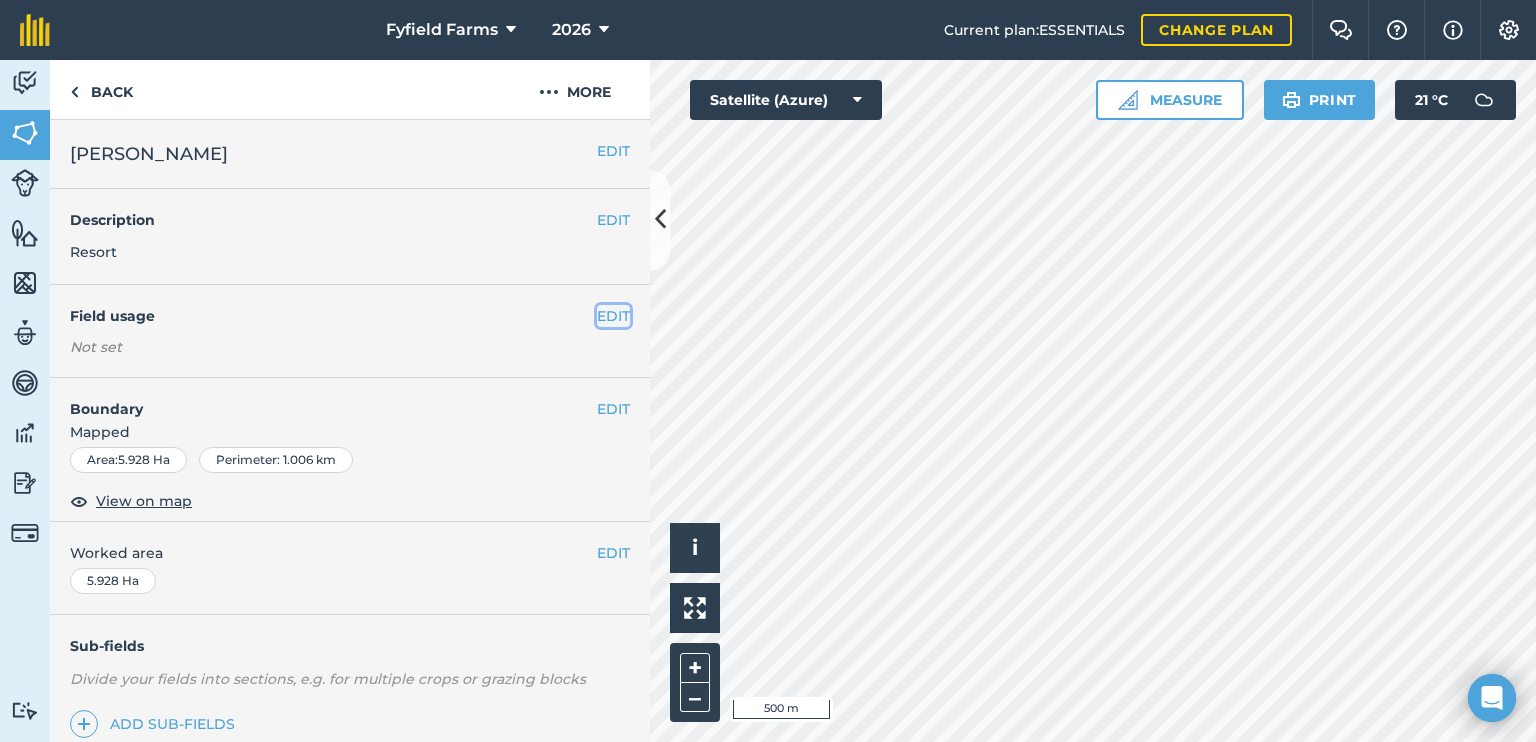 click on "EDIT" at bounding box center (613, 316) 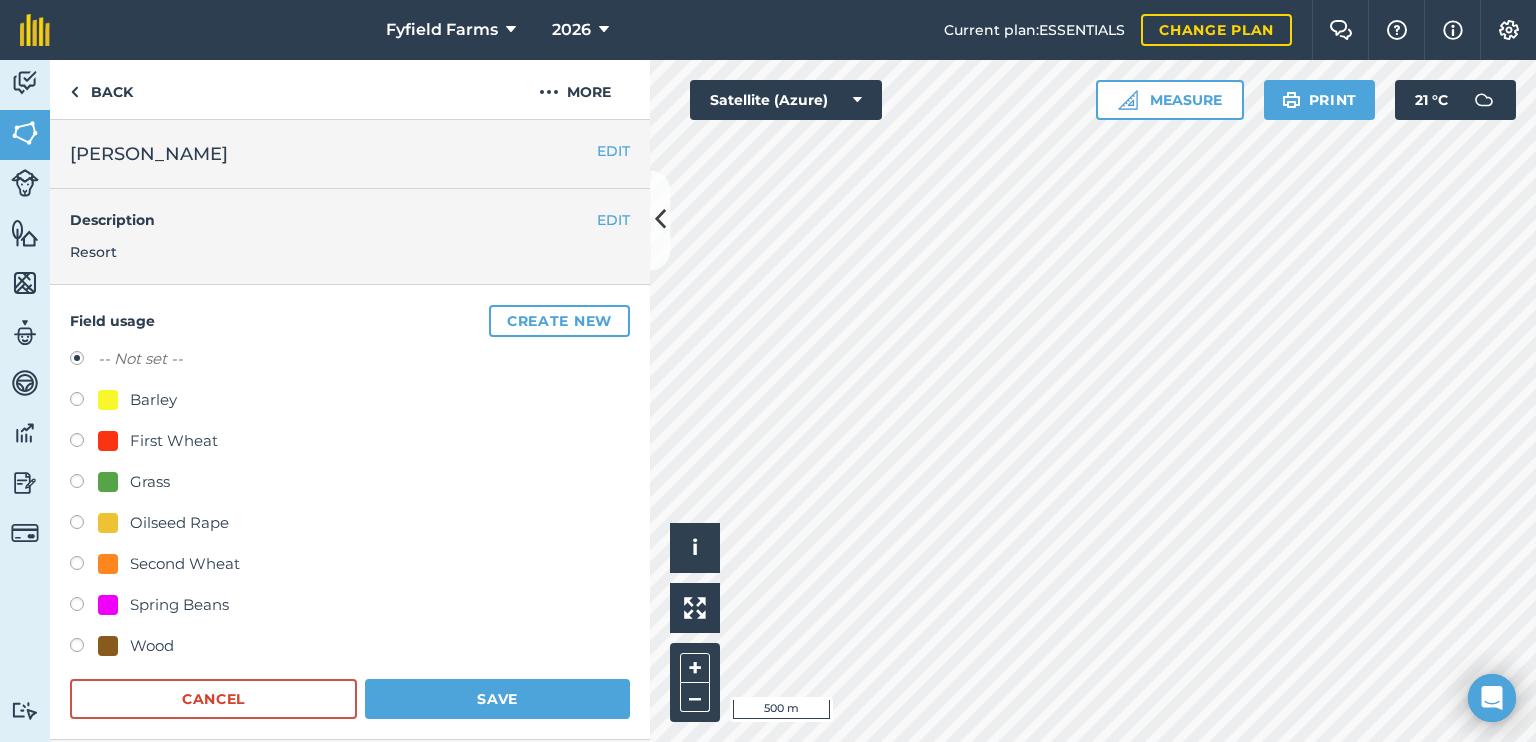 click at bounding box center [84, 443] 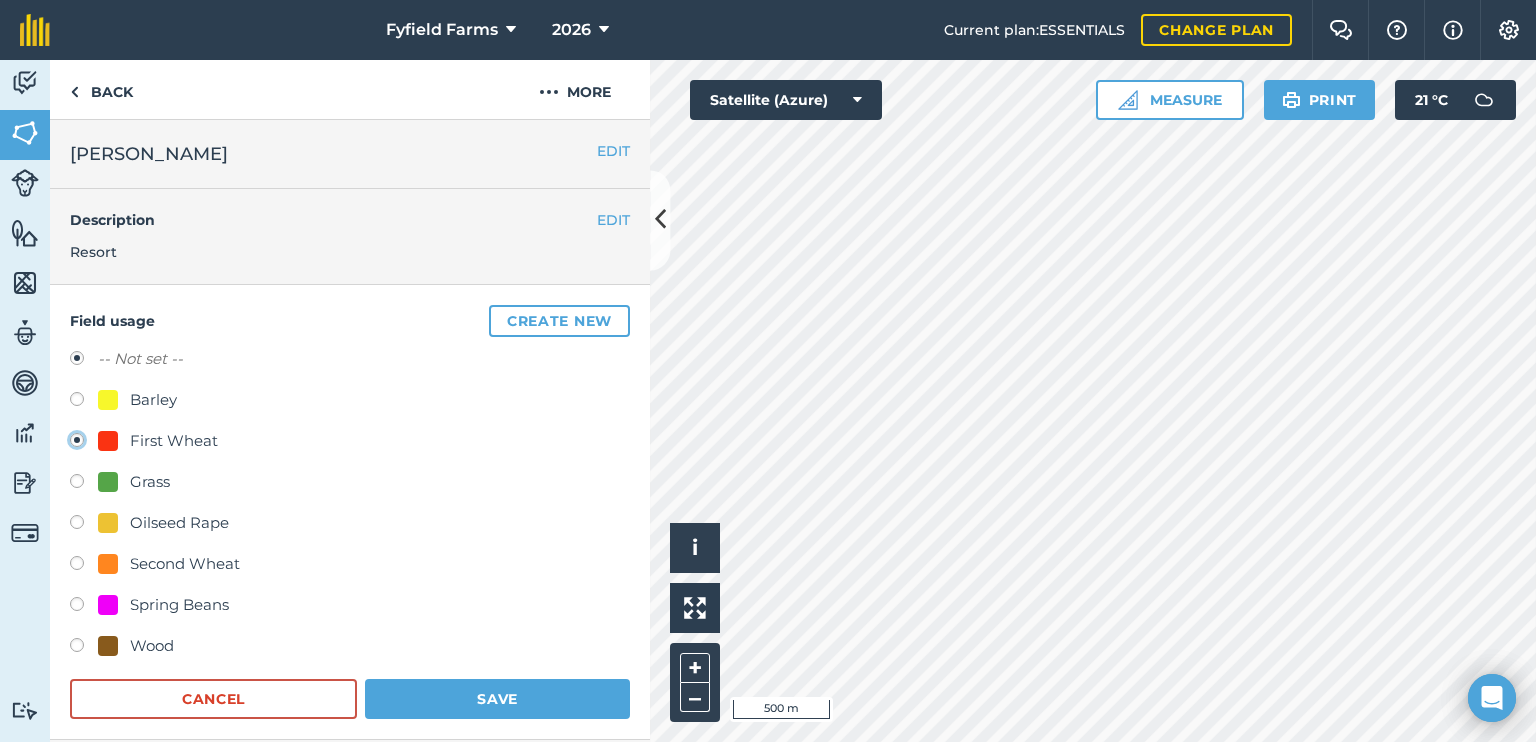 radio on "true" 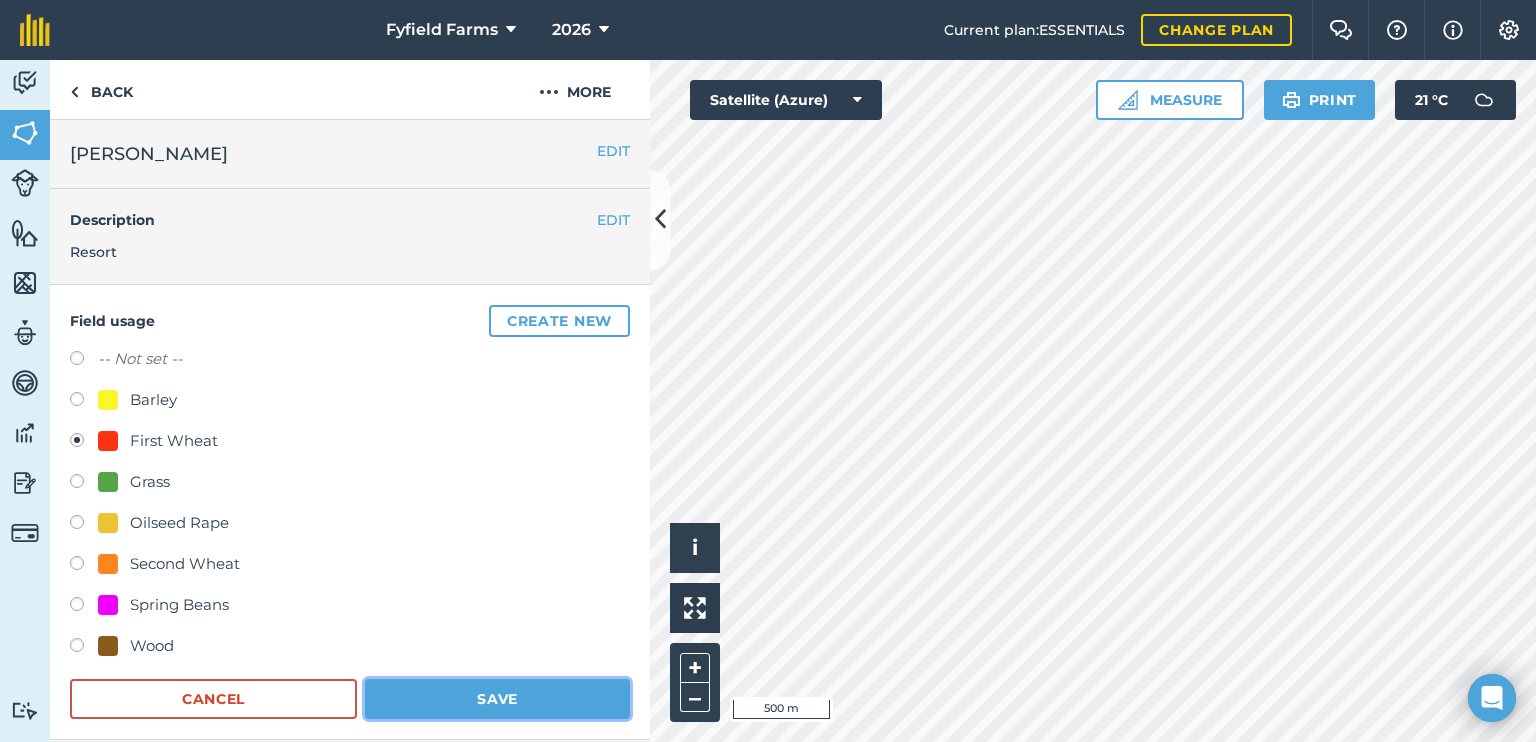 click on "Save" at bounding box center [497, 699] 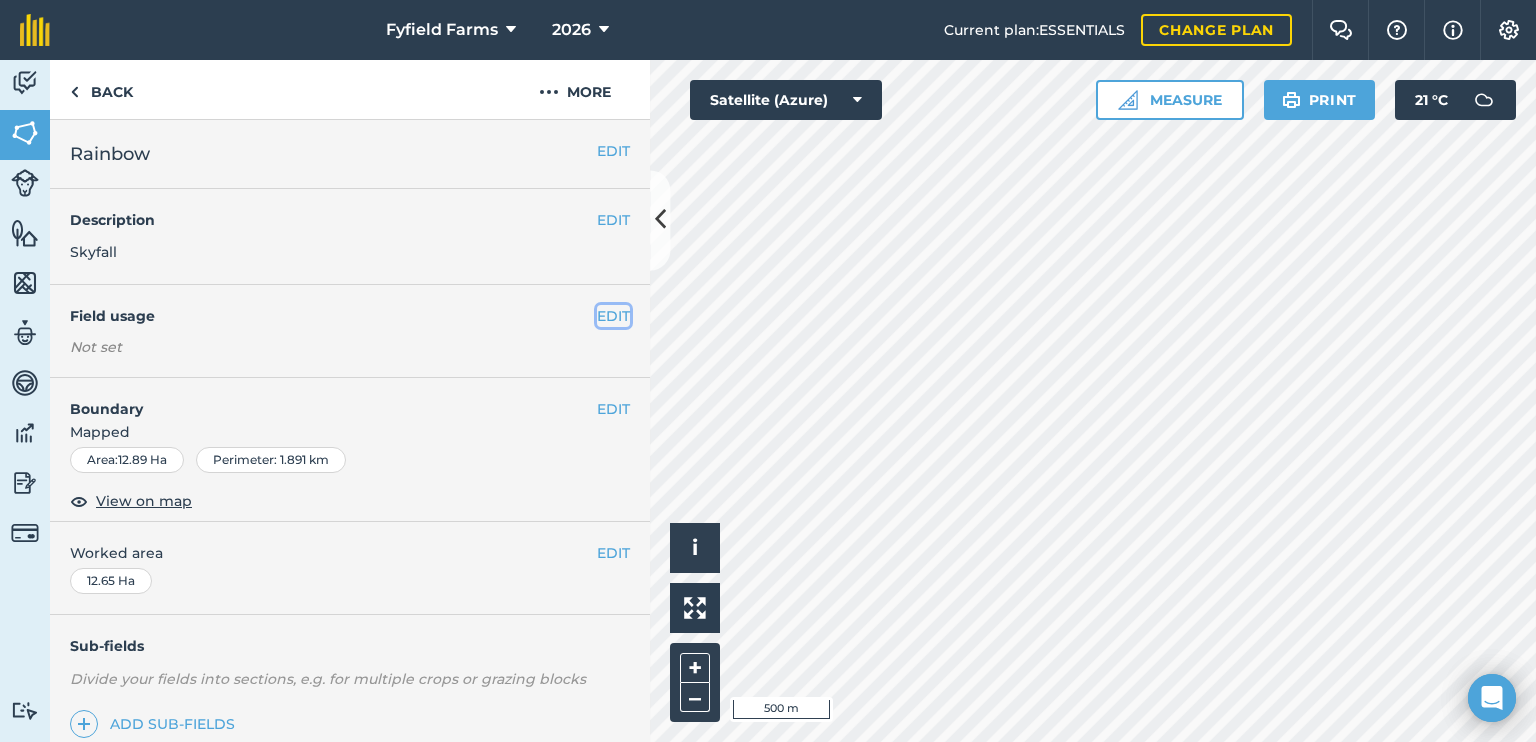 click on "EDIT" at bounding box center (613, 316) 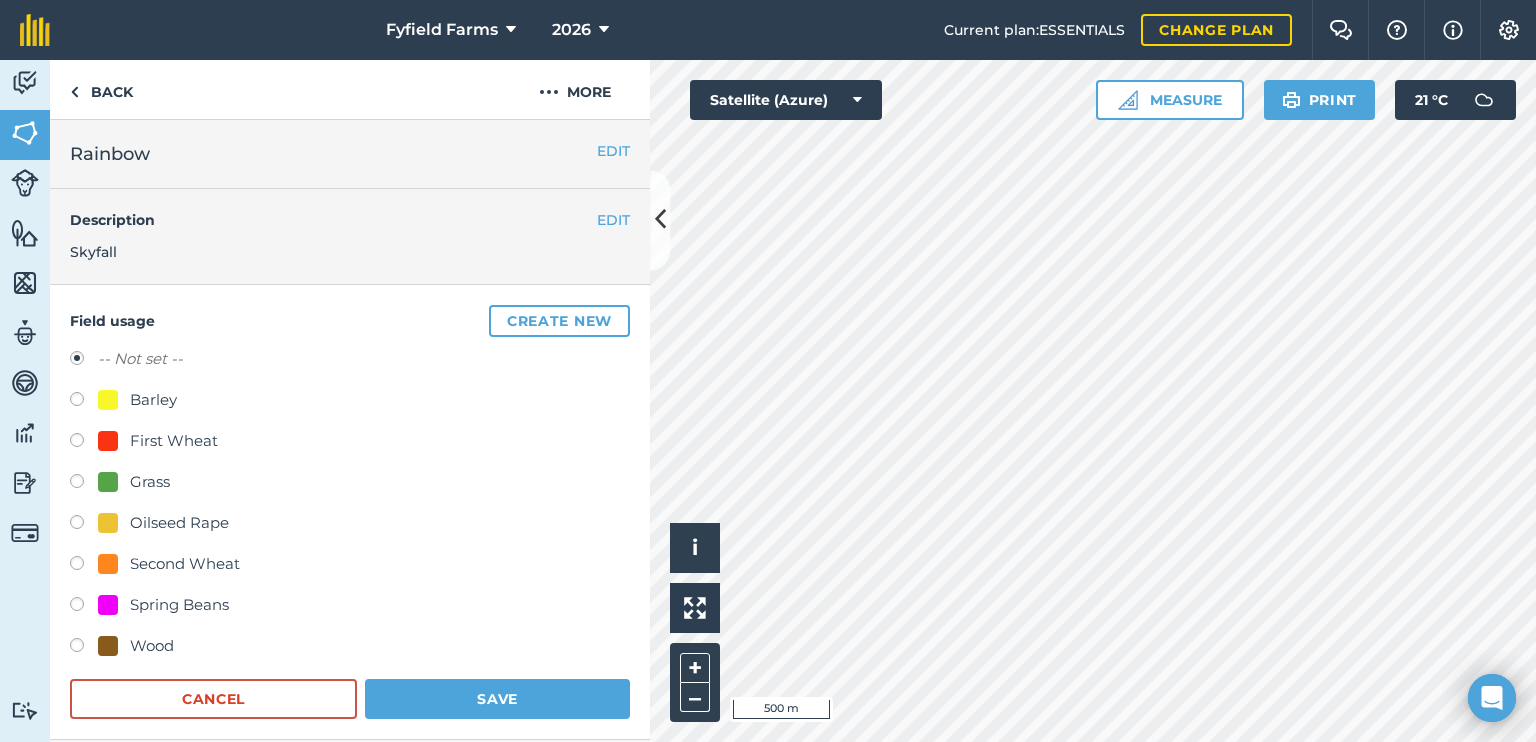 click at bounding box center (84, 402) 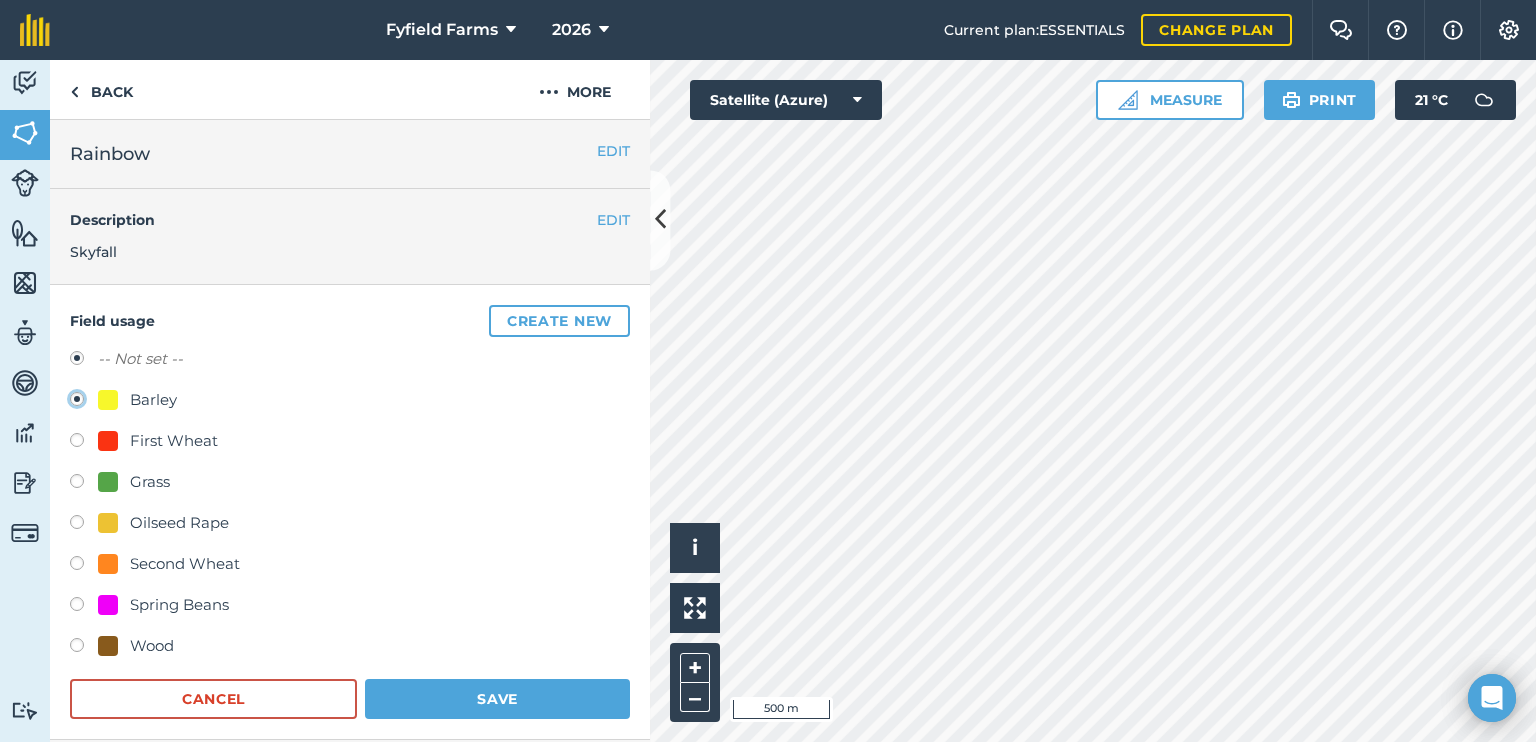 radio on "true" 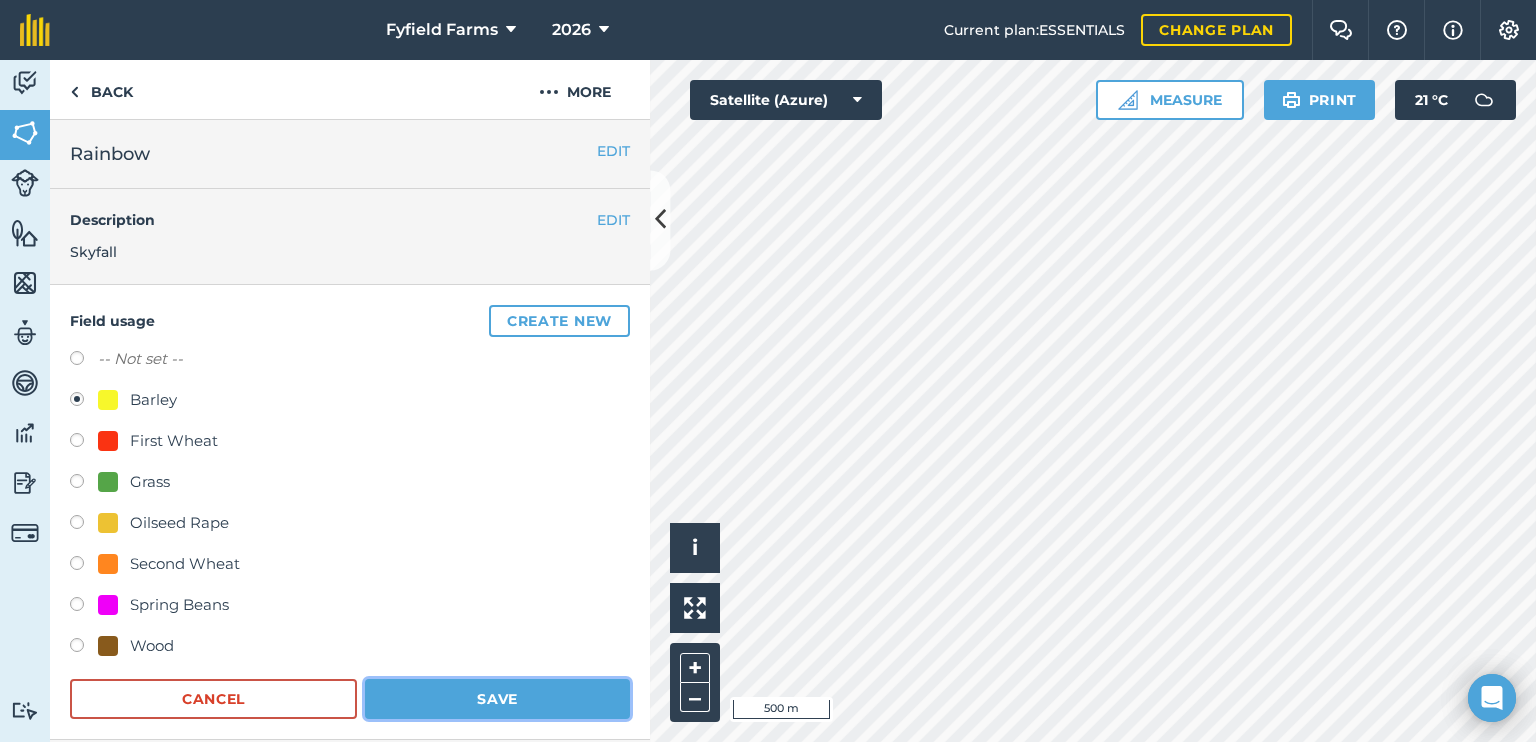 click on "Save" at bounding box center (497, 699) 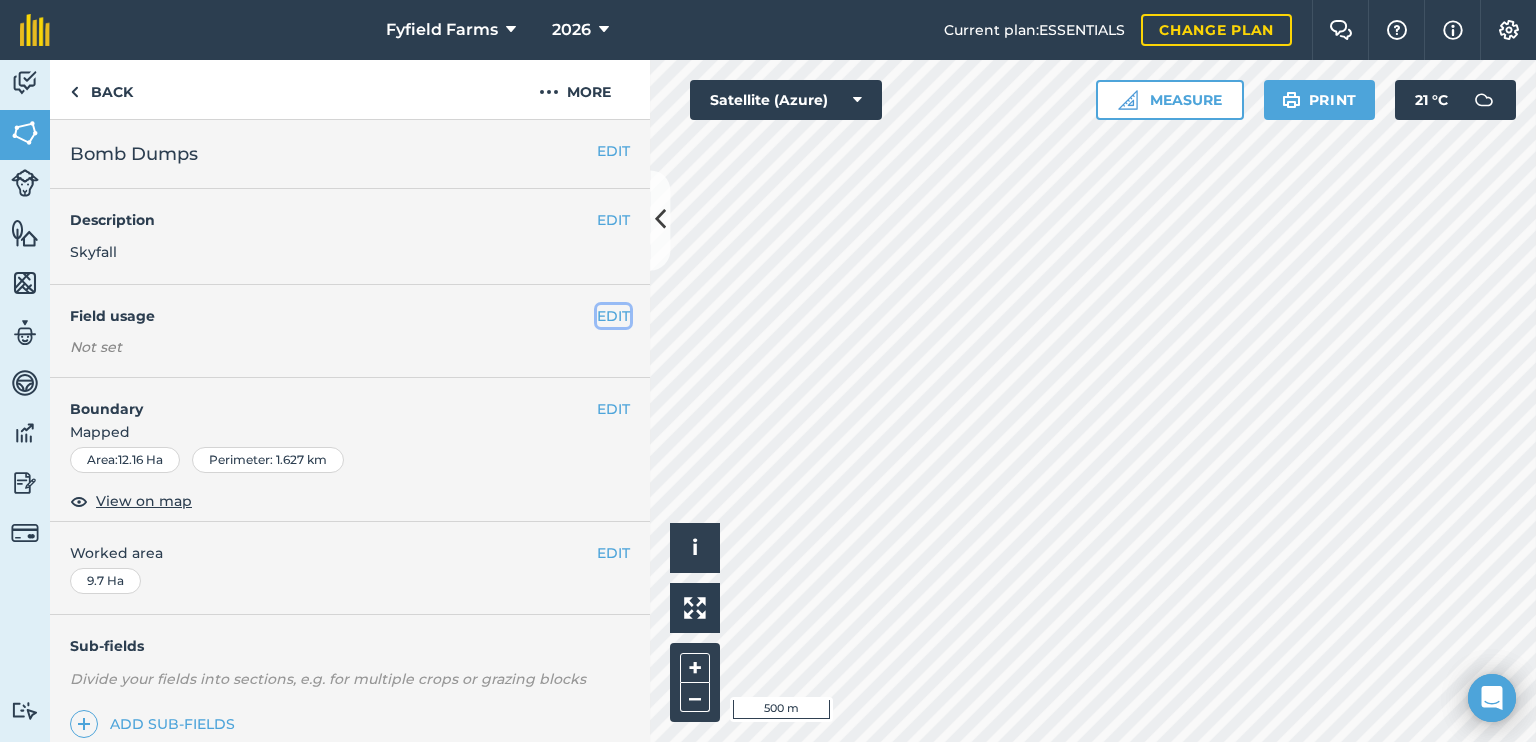 click on "EDIT" at bounding box center [613, 316] 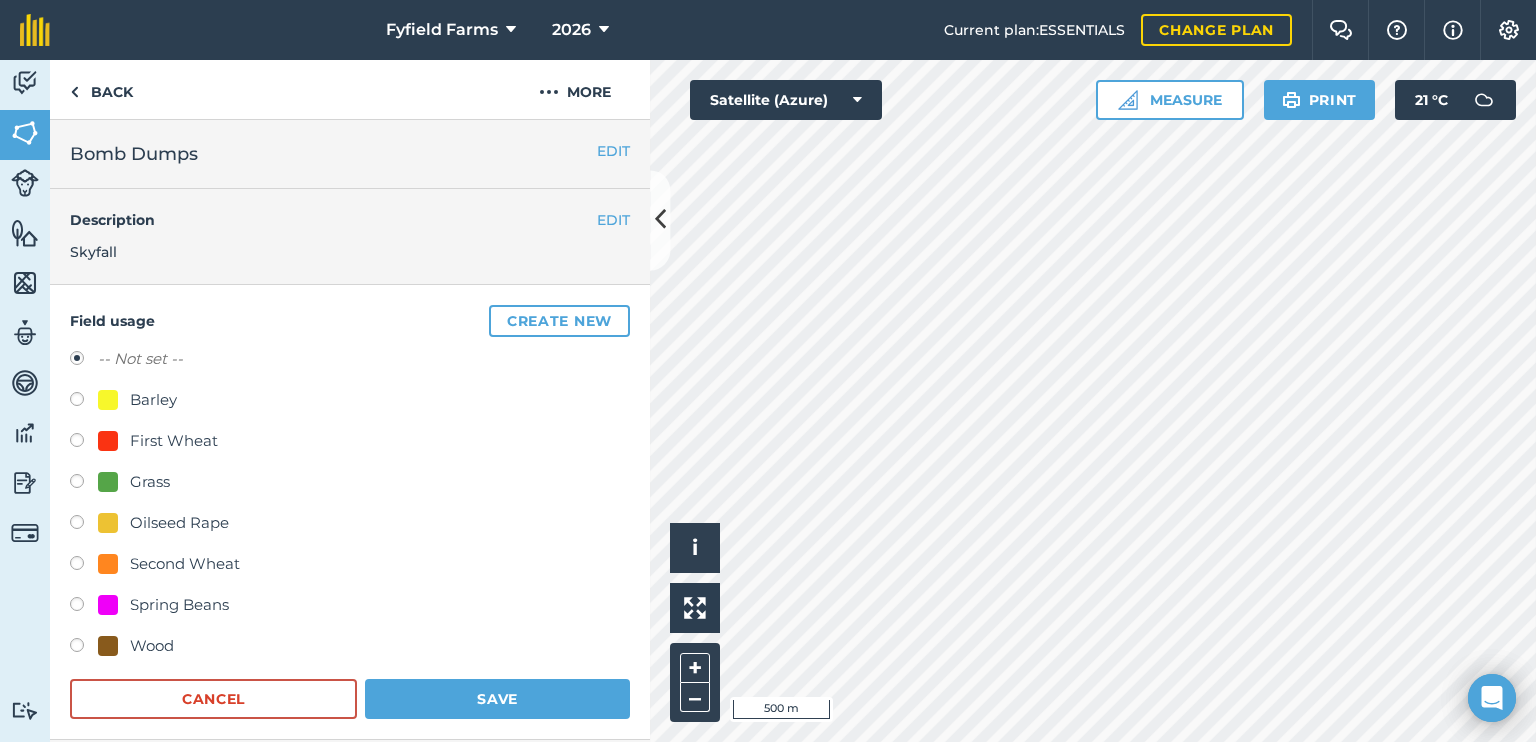 click at bounding box center (84, 402) 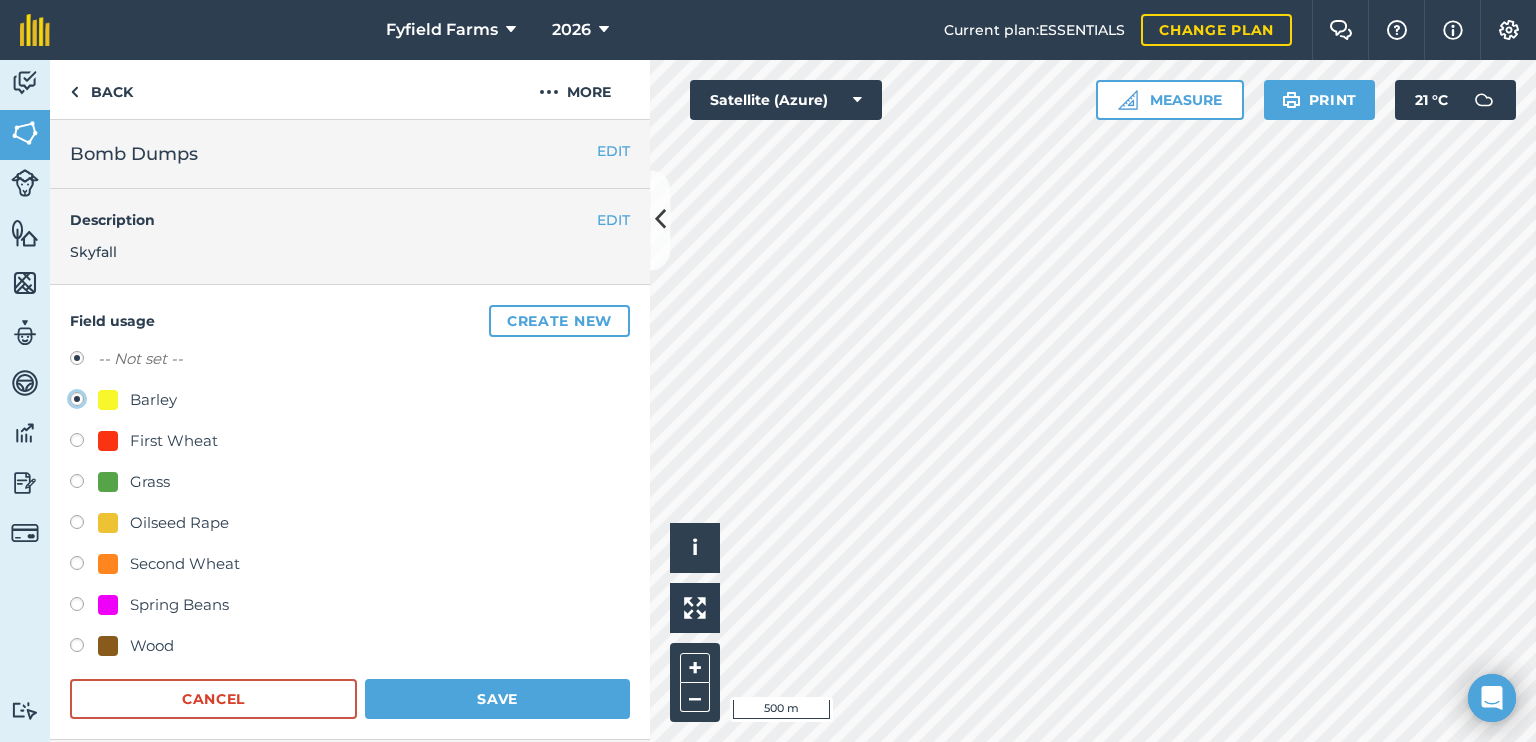 radio on "true" 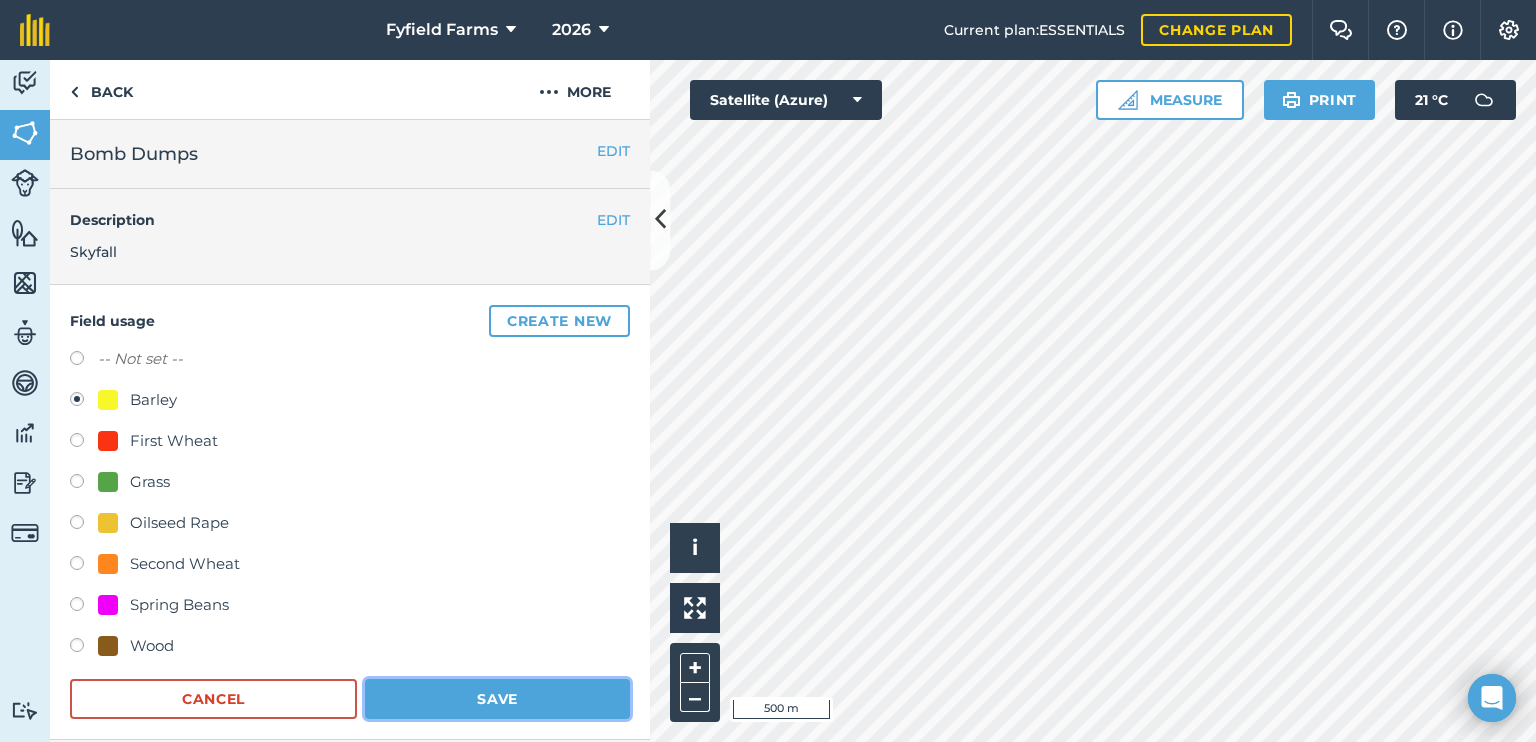 click on "Save" at bounding box center [497, 699] 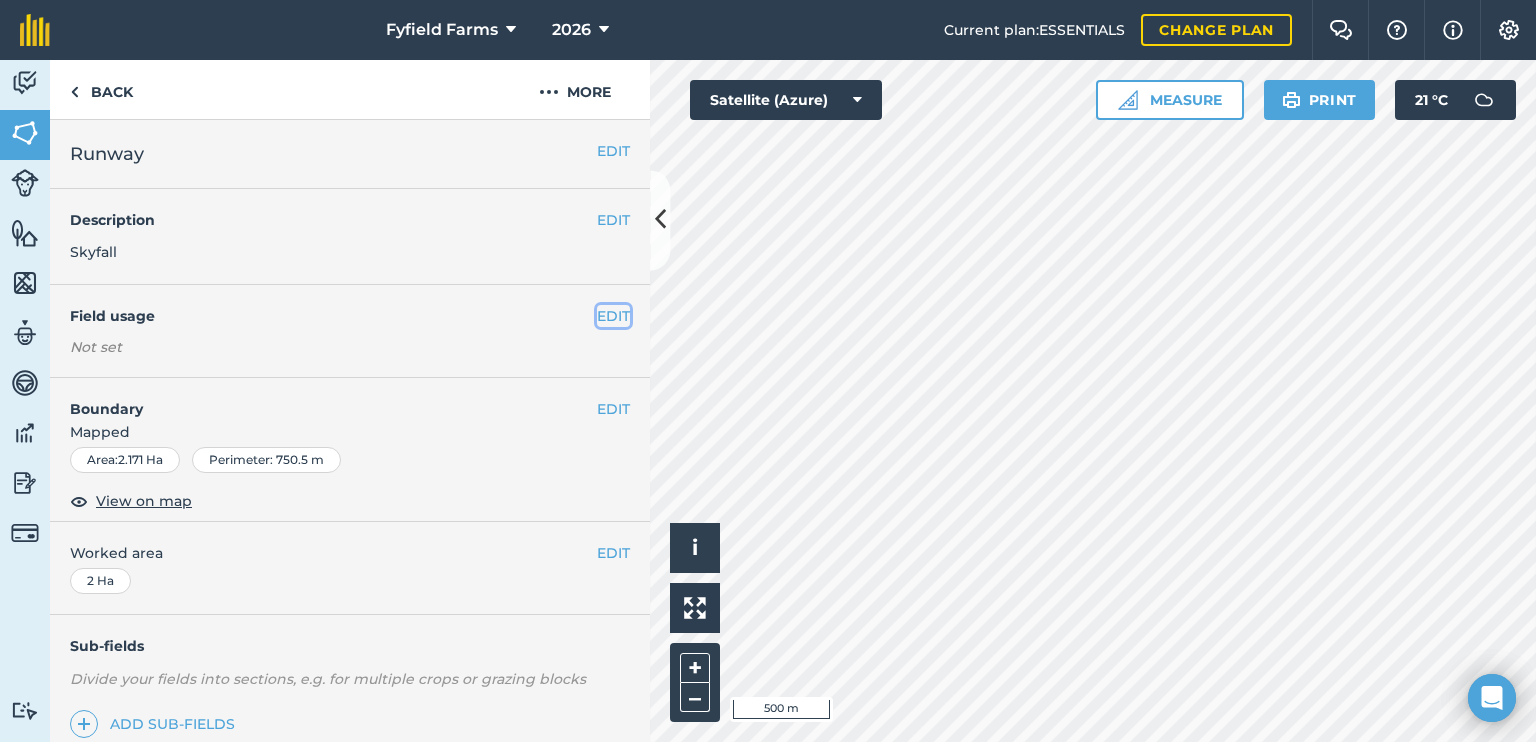 click on "EDIT" at bounding box center [613, 316] 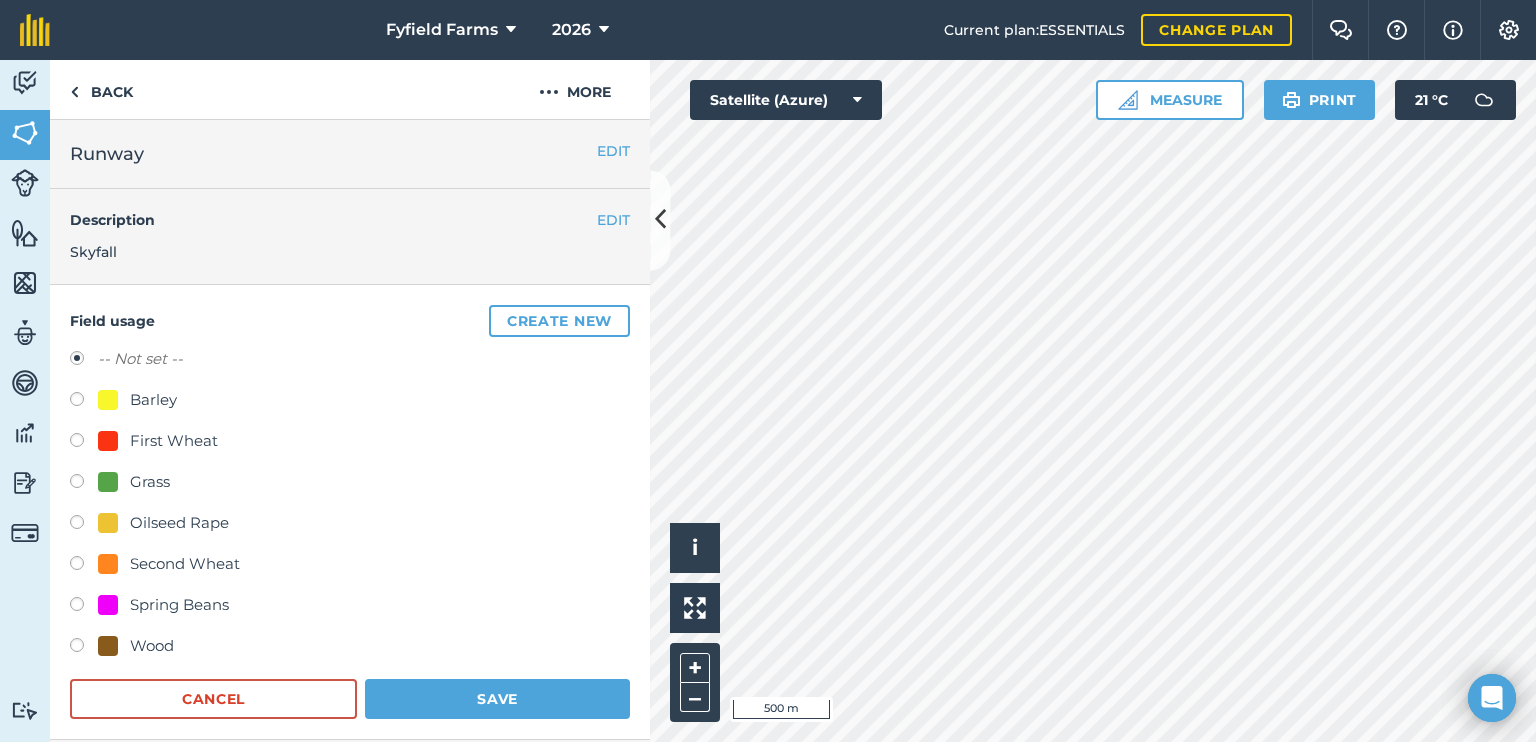 click at bounding box center (84, 402) 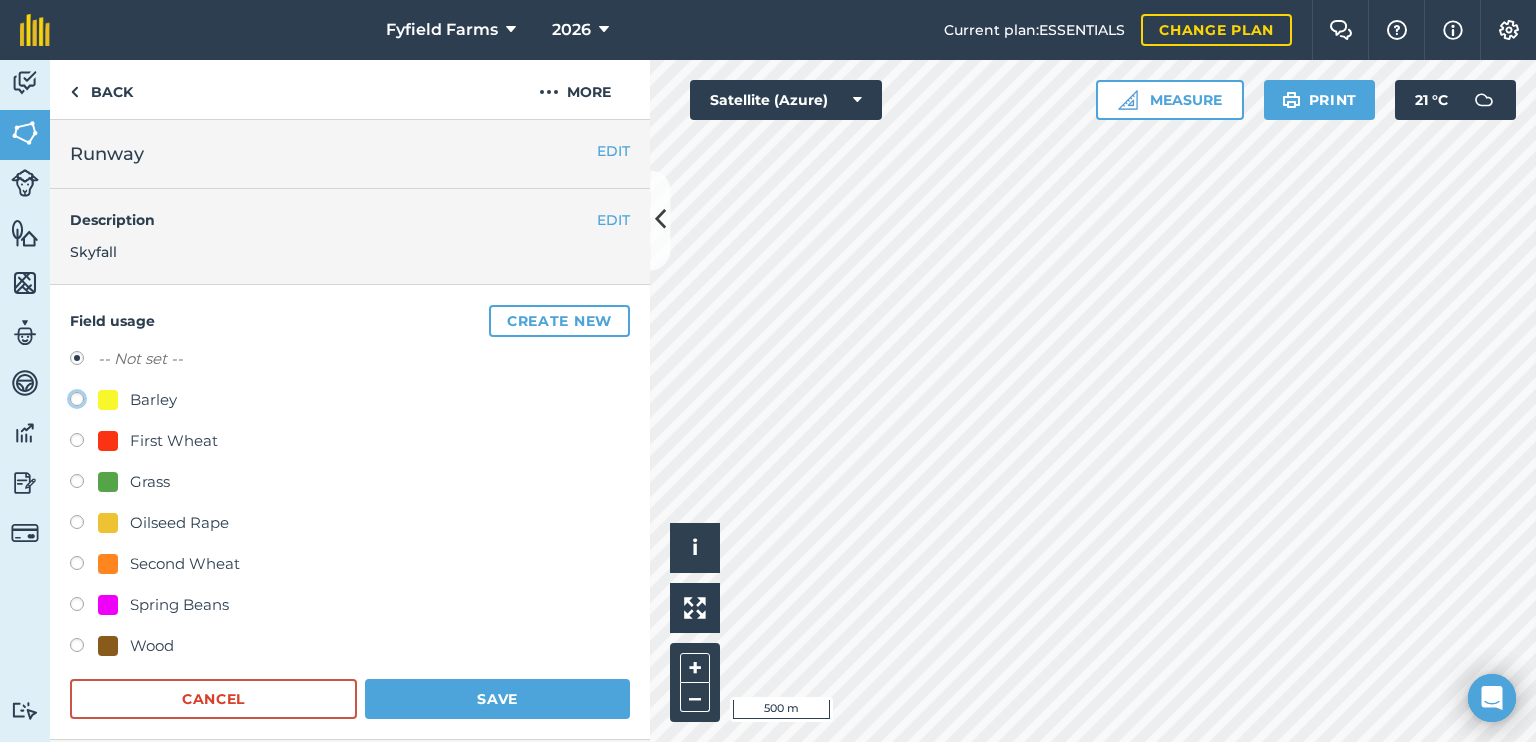 click on "Barley" at bounding box center (-9923, 398) 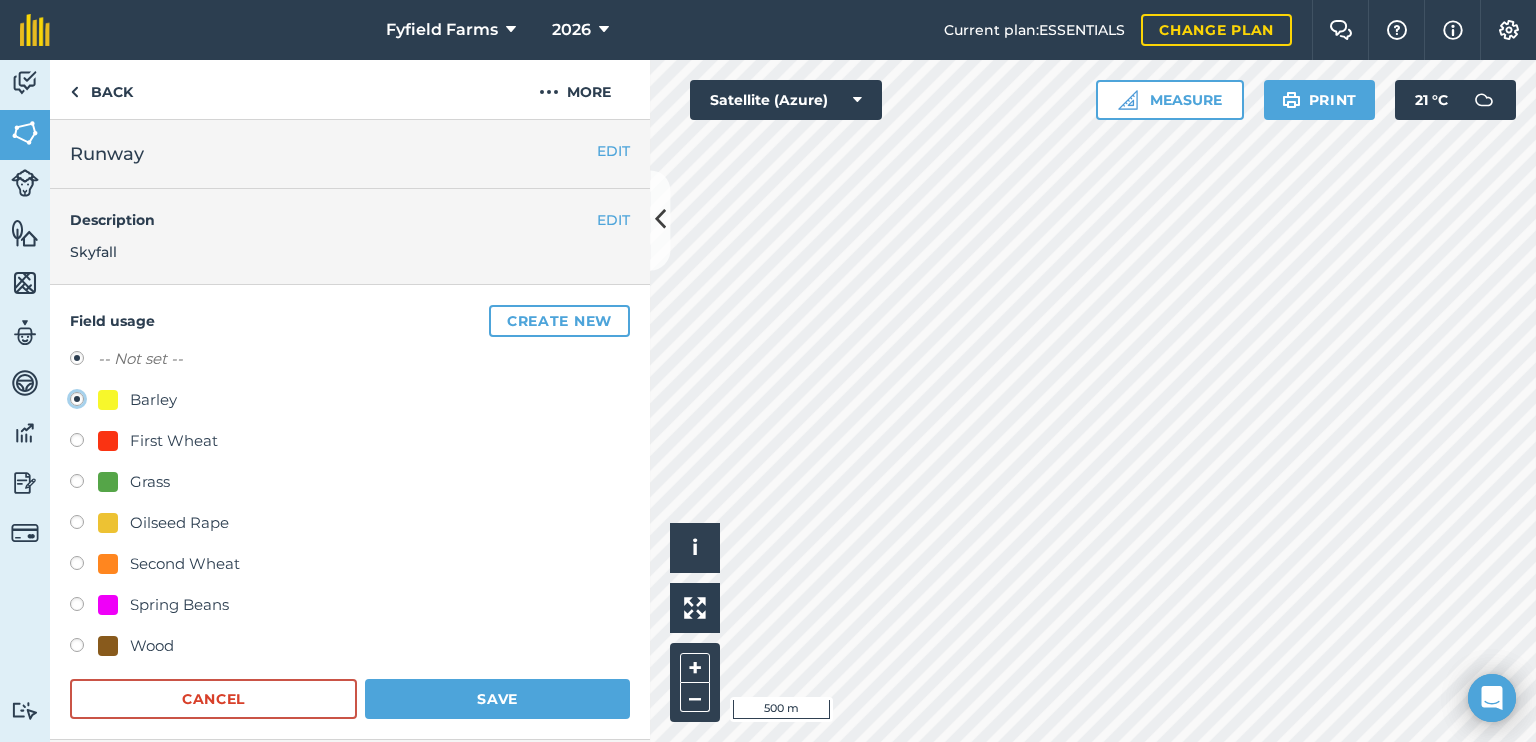 radio on "true" 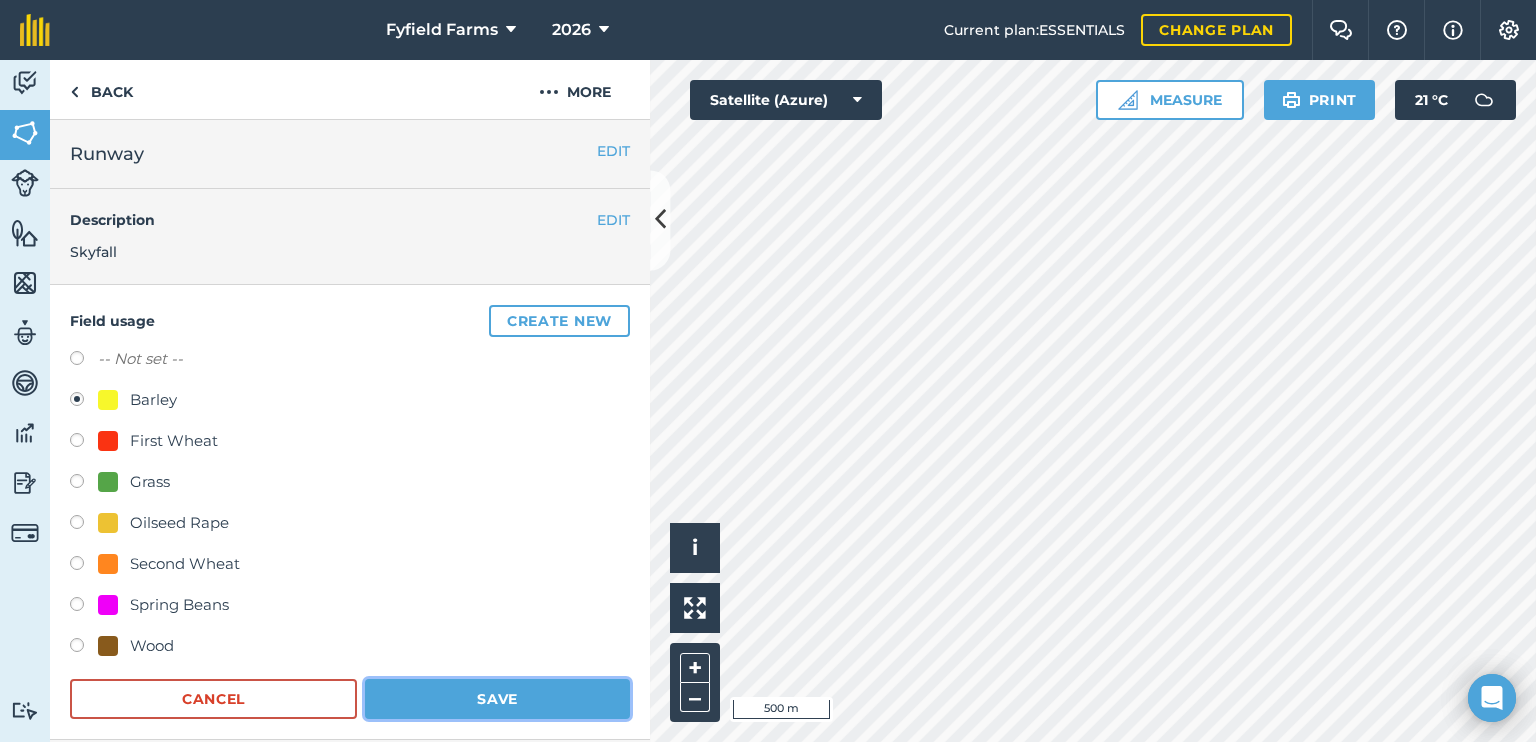 click on "Save" at bounding box center [497, 699] 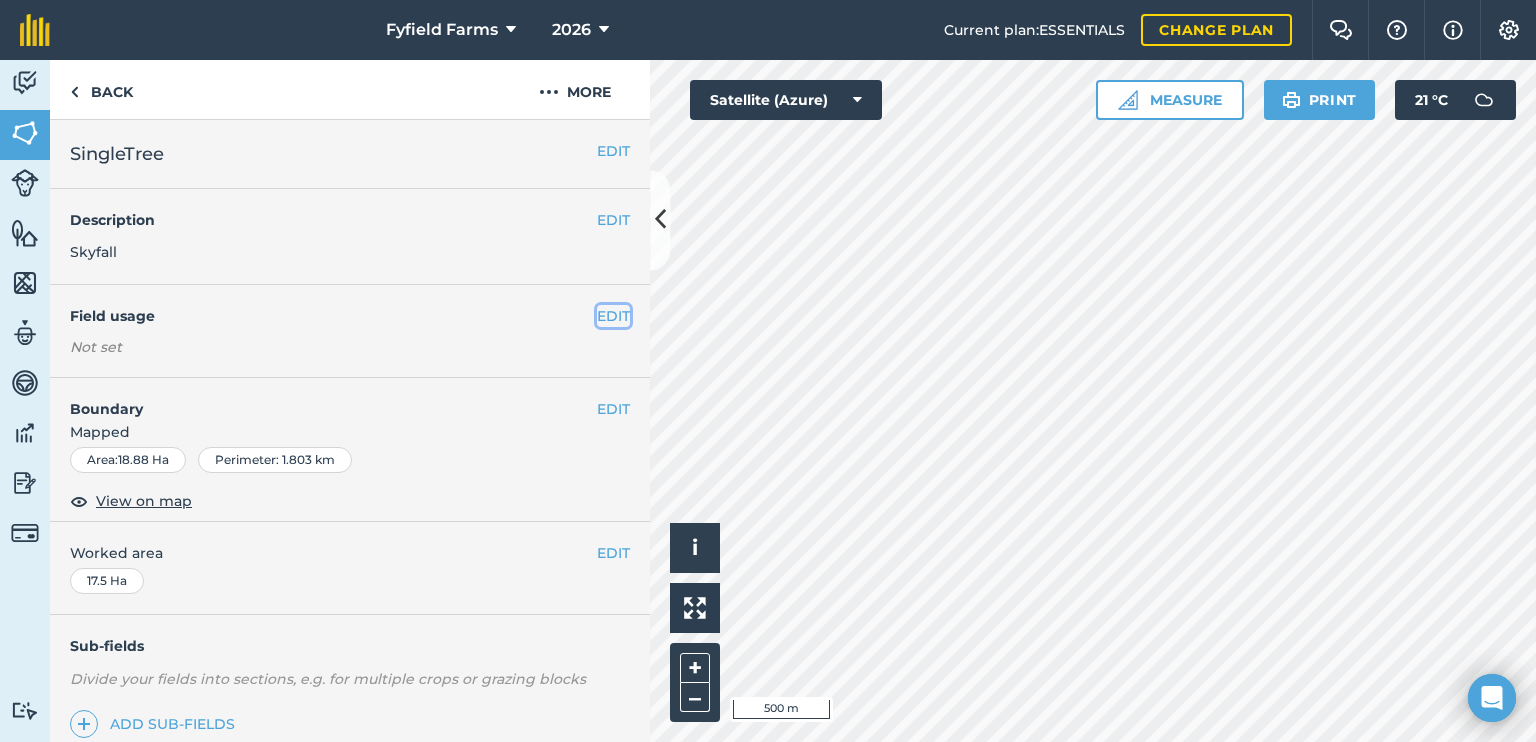click on "EDIT" at bounding box center [613, 316] 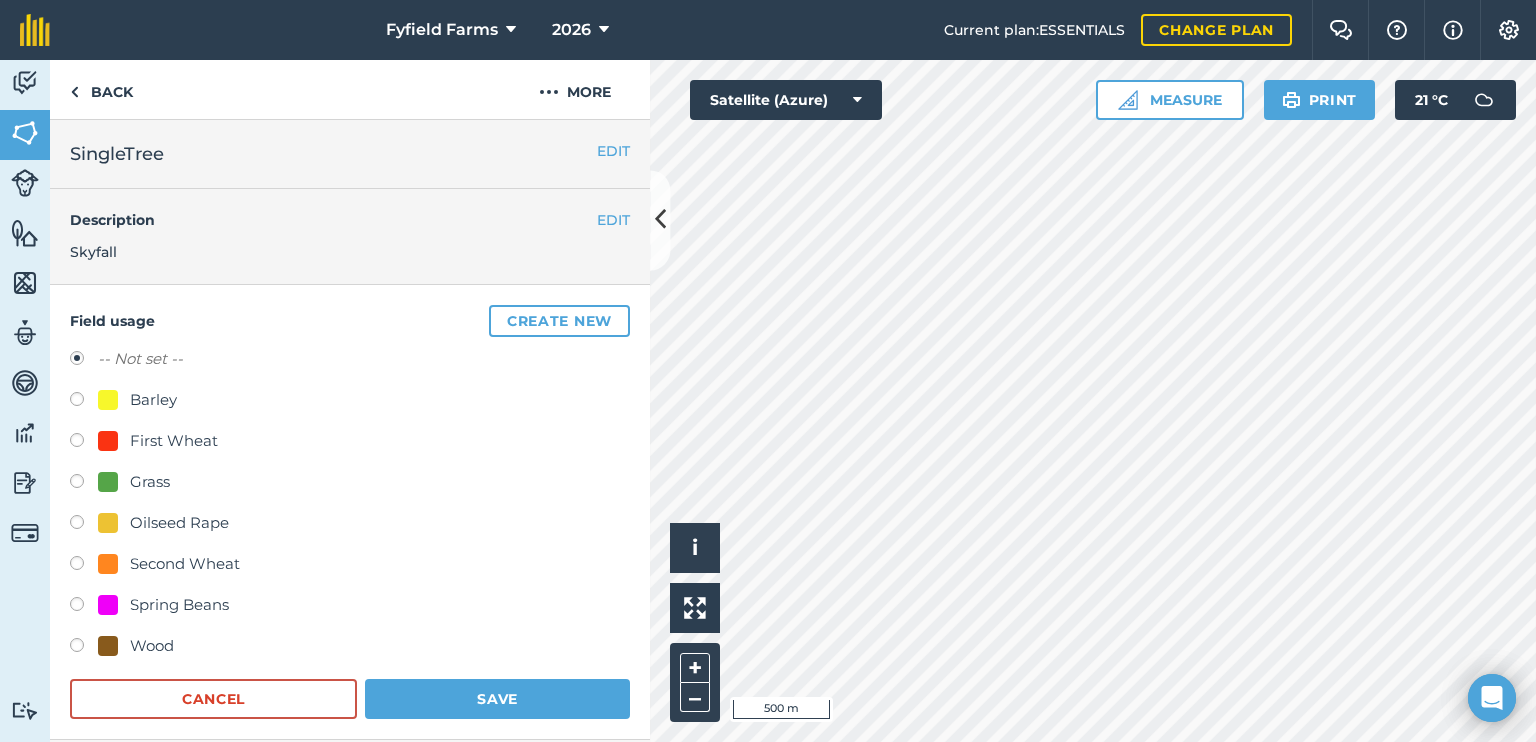 click at bounding box center (84, 607) 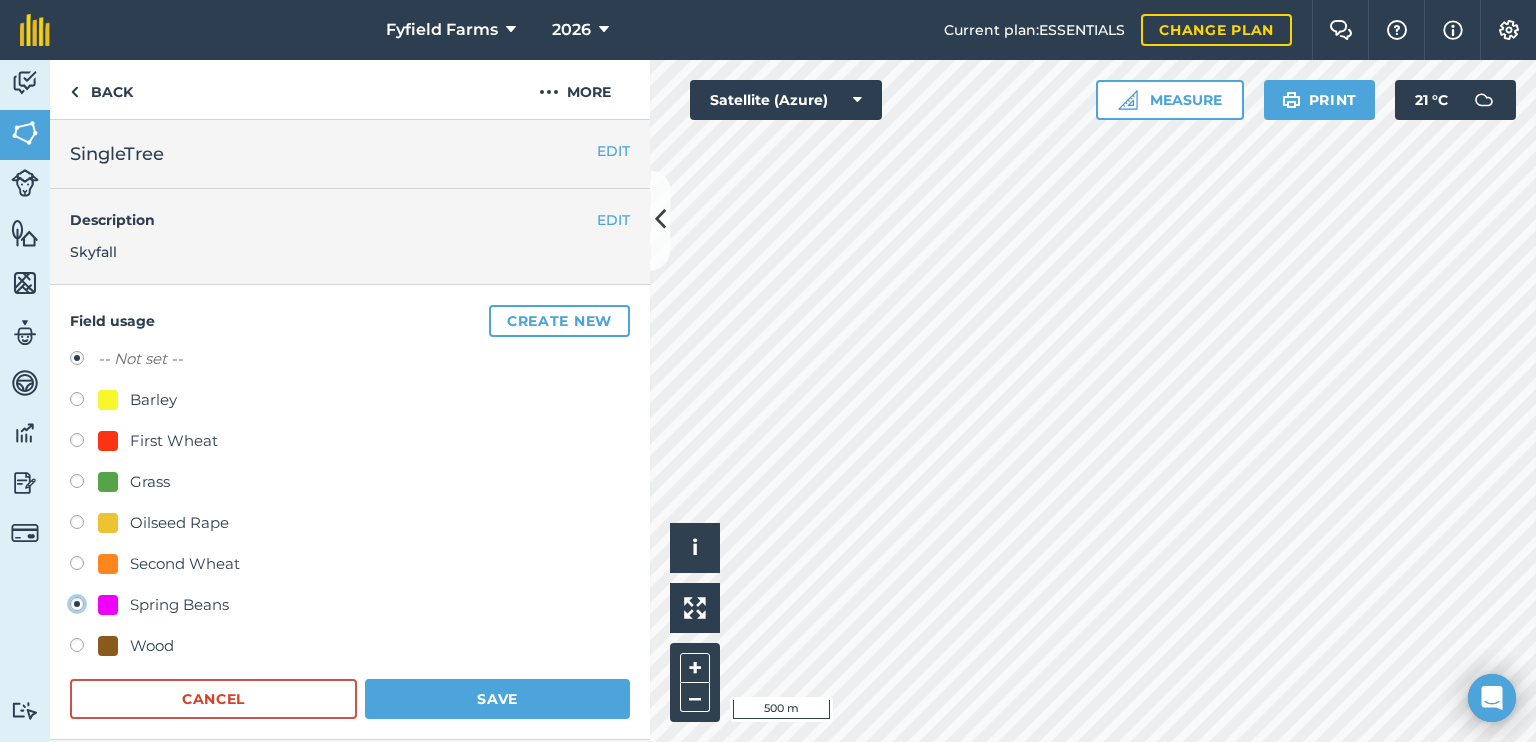 radio on "true" 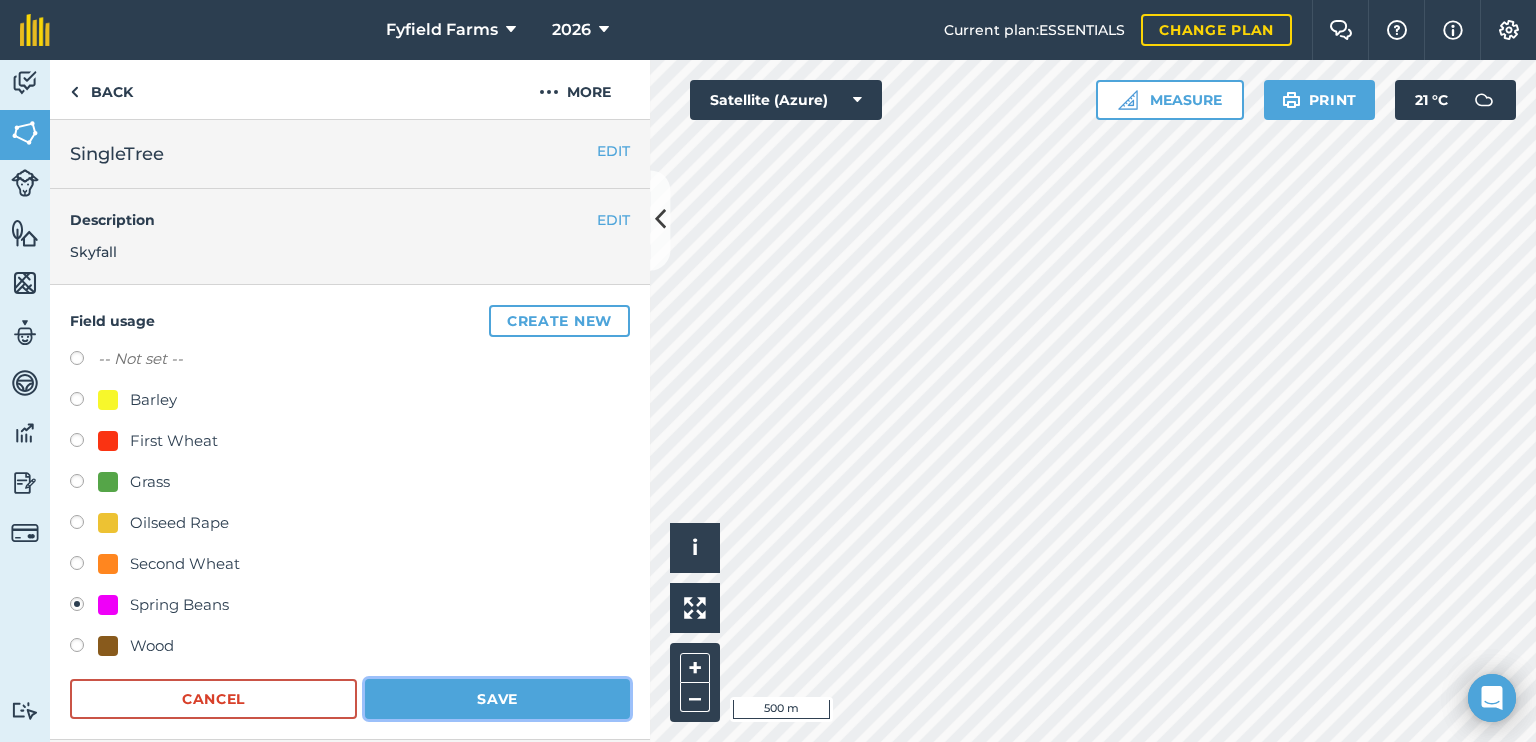 click on "Save" at bounding box center [497, 699] 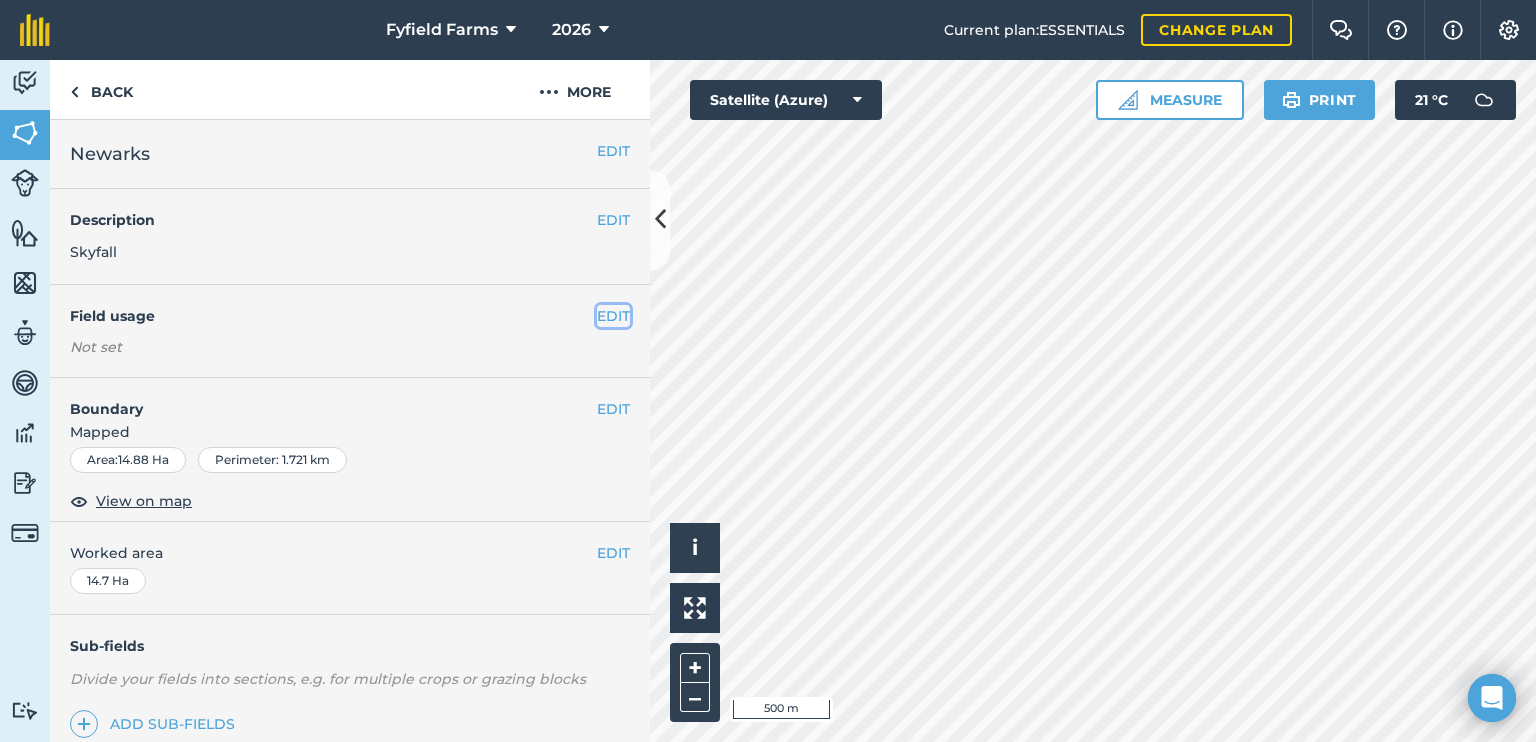 click on "EDIT" at bounding box center [613, 316] 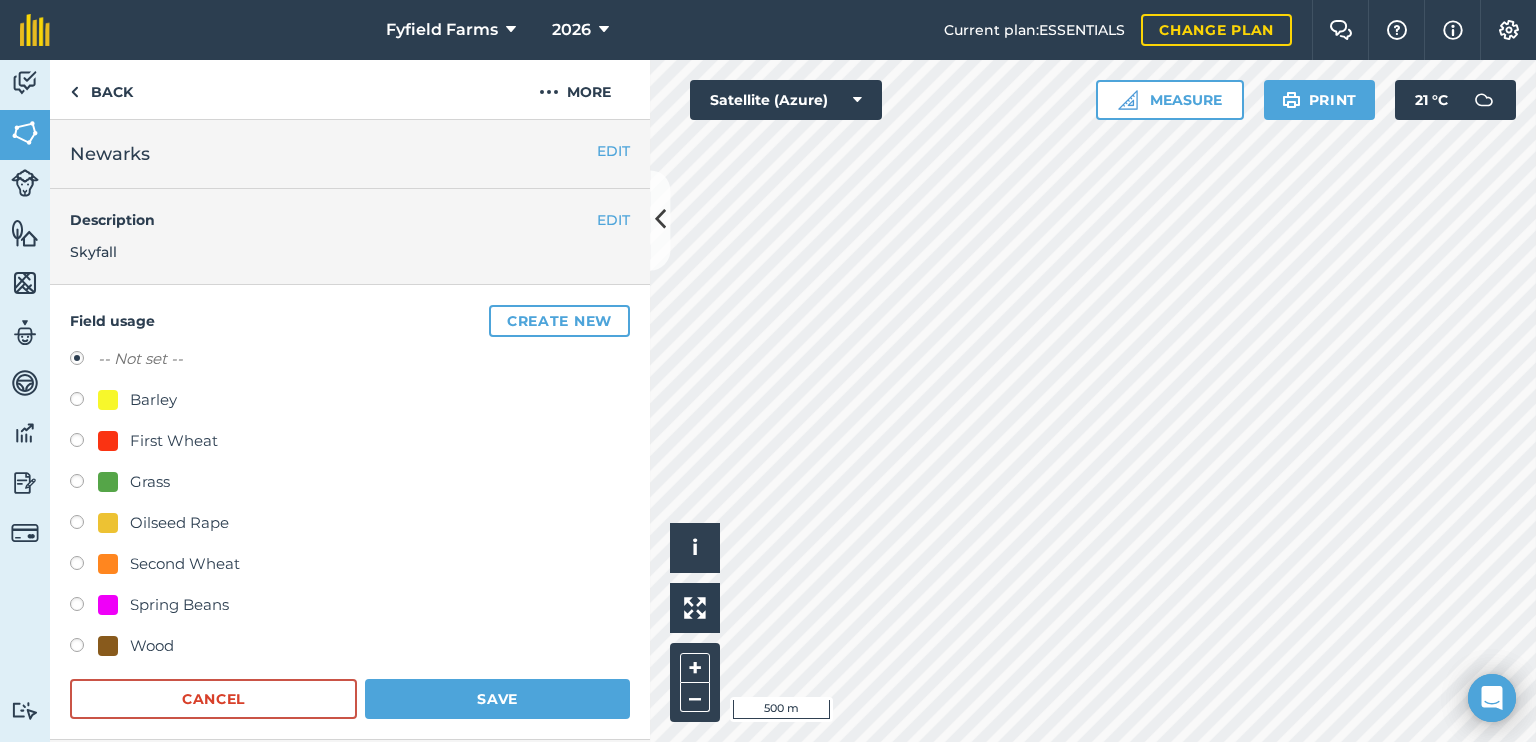click at bounding box center (84, 566) 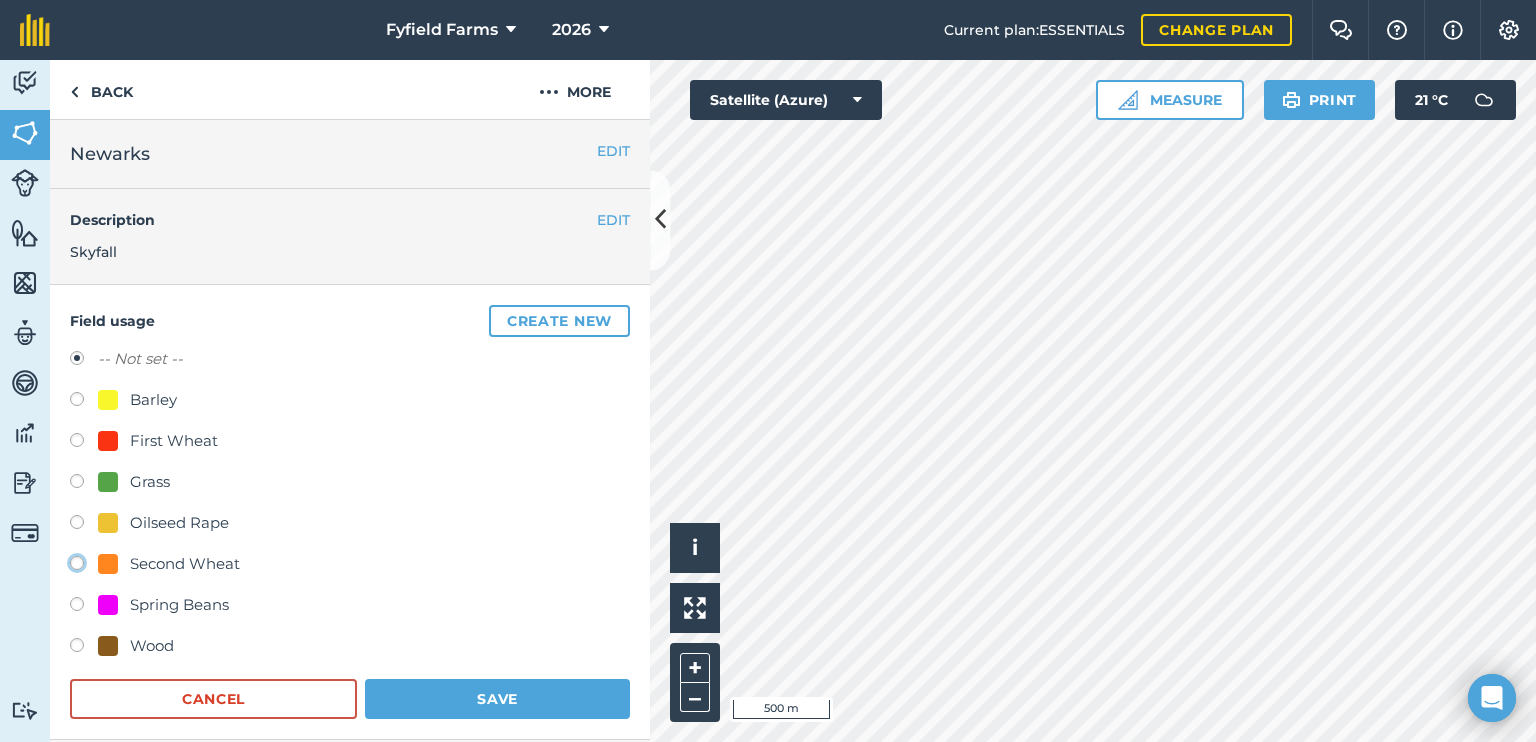 click on "Second Wheat" at bounding box center [-9923, 562] 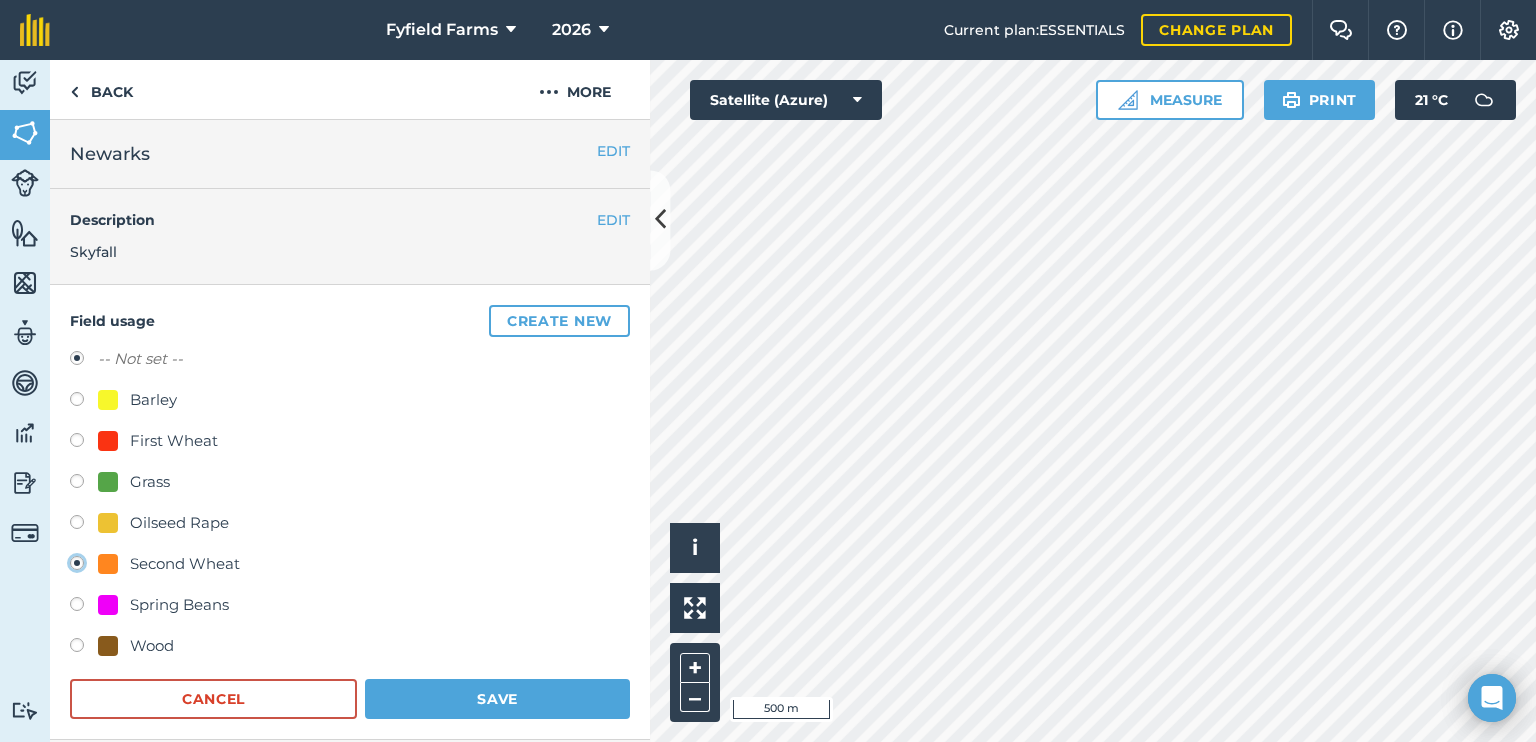 radio on "true" 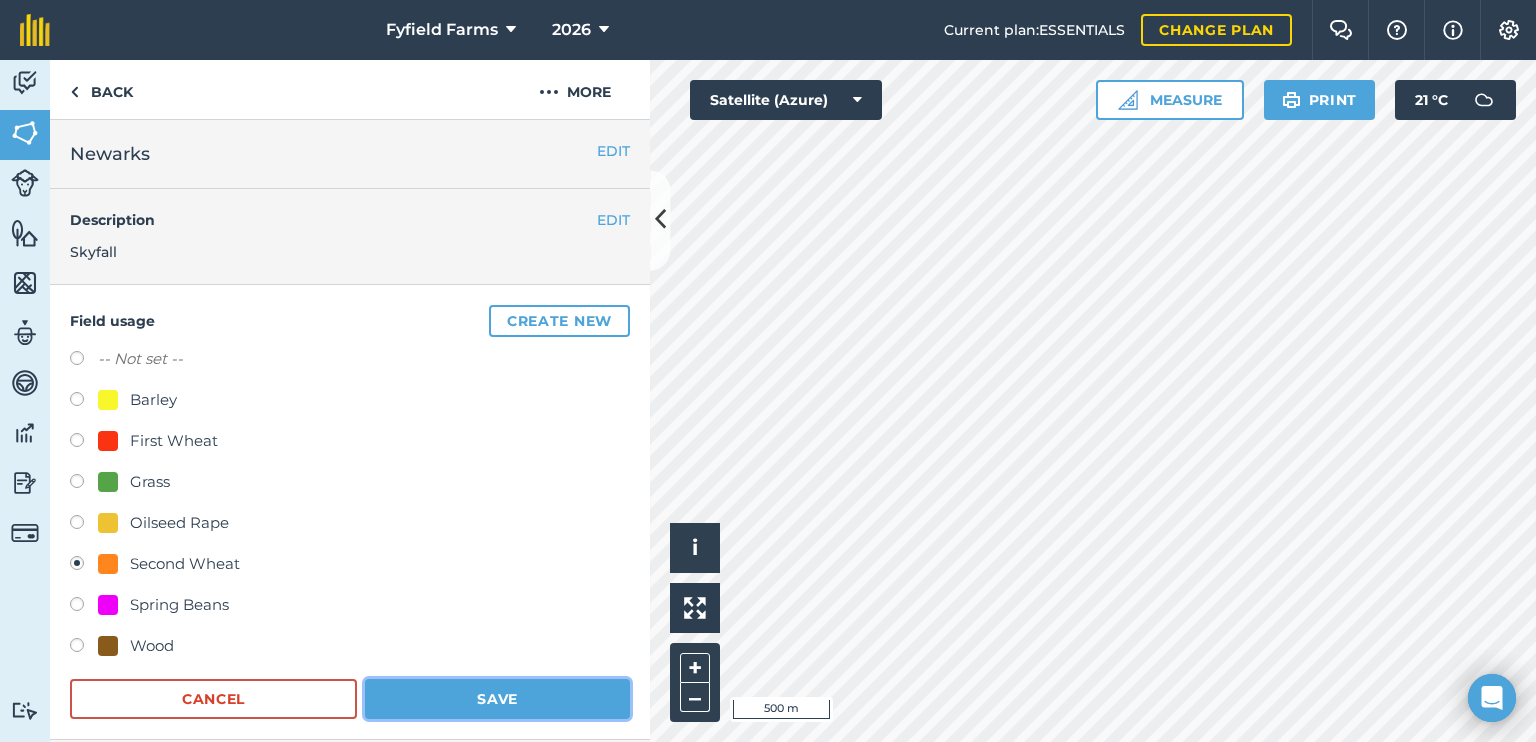click on "Save" at bounding box center [497, 699] 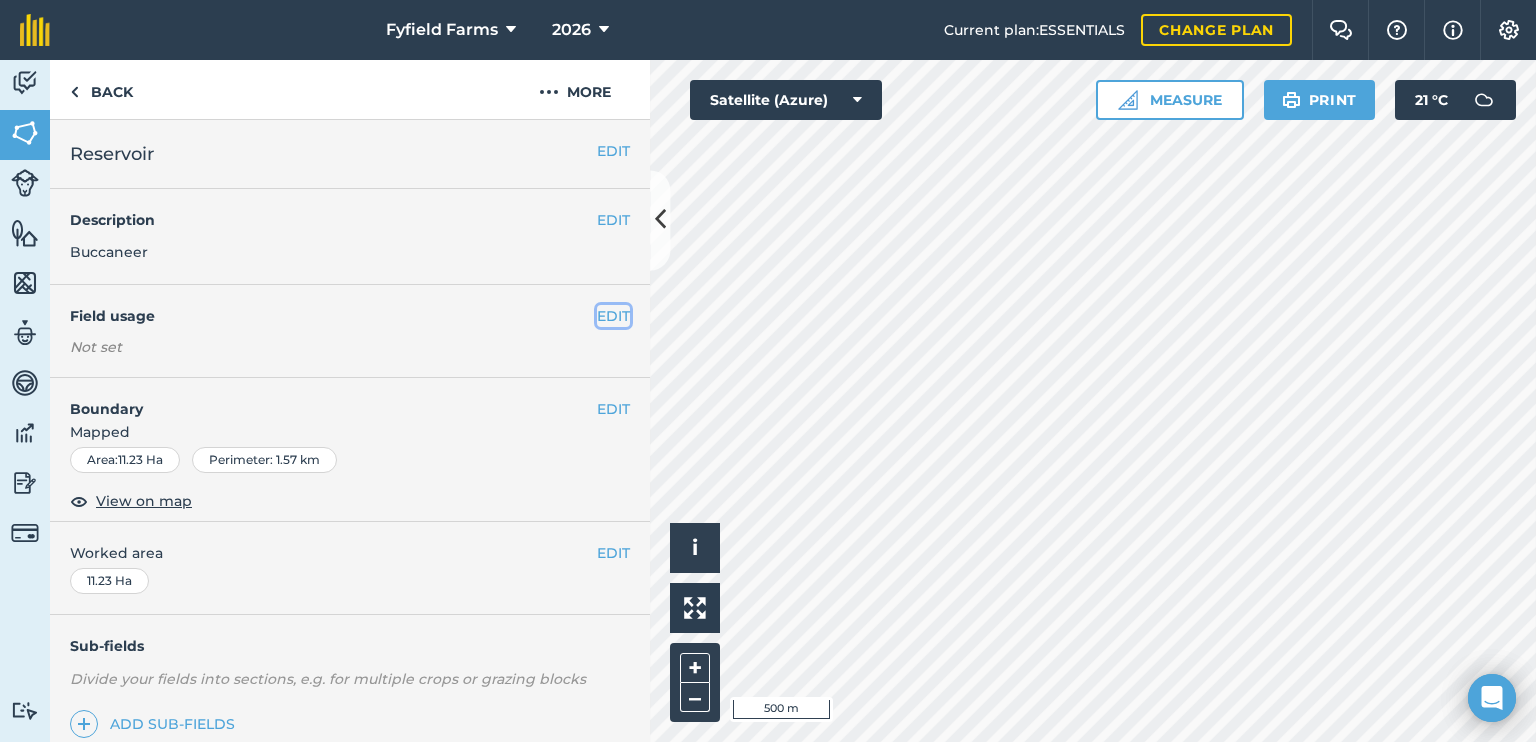 click on "EDIT" at bounding box center (613, 316) 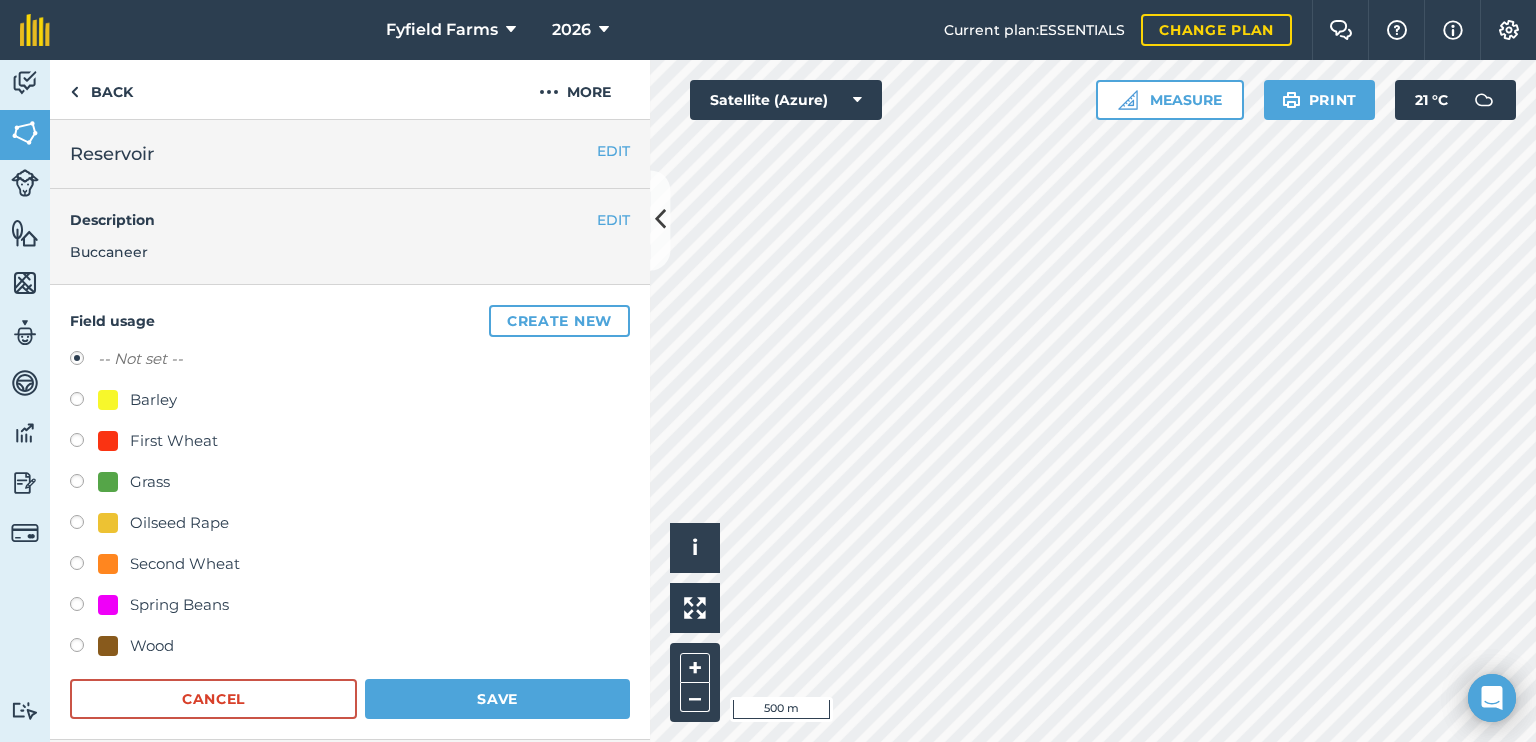 click at bounding box center (84, 525) 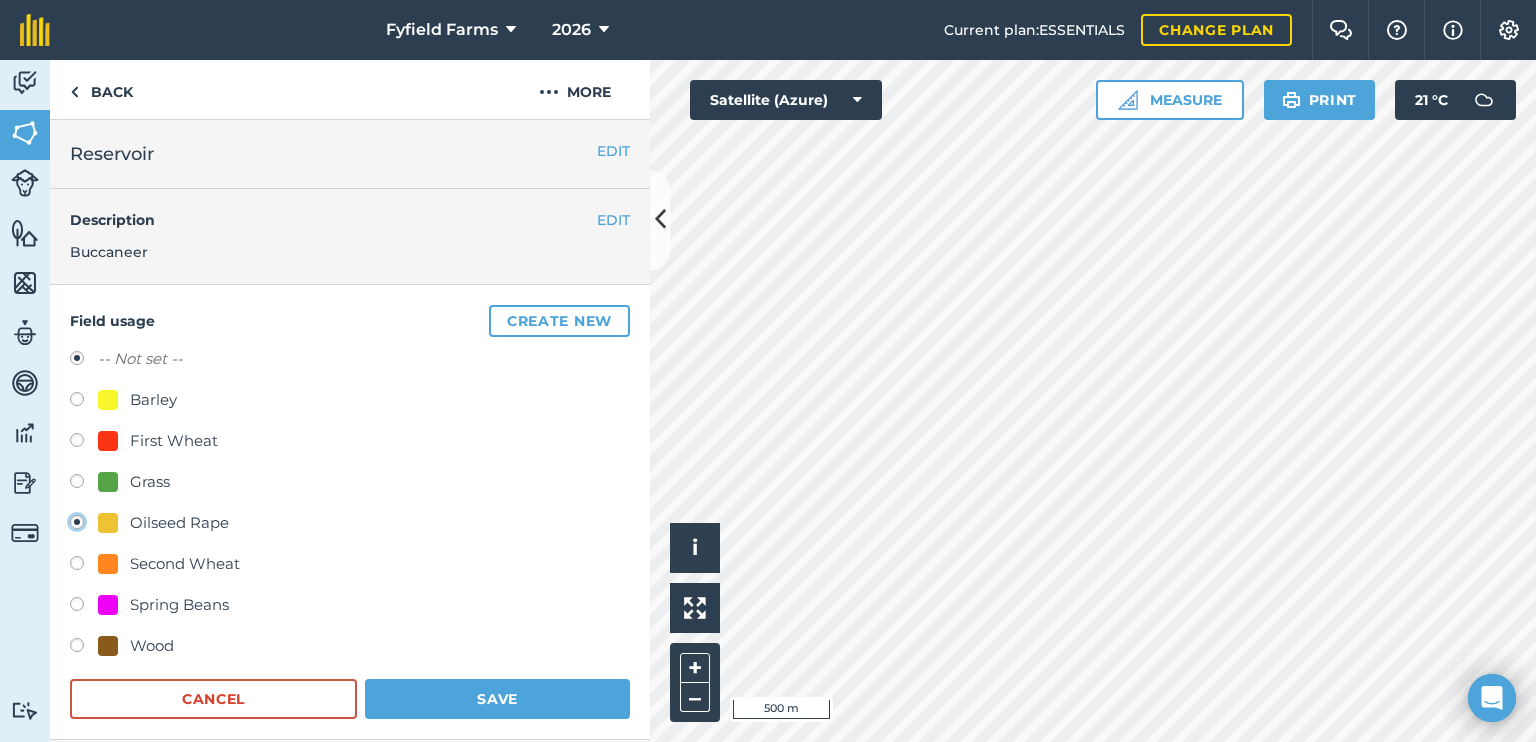 radio on "true" 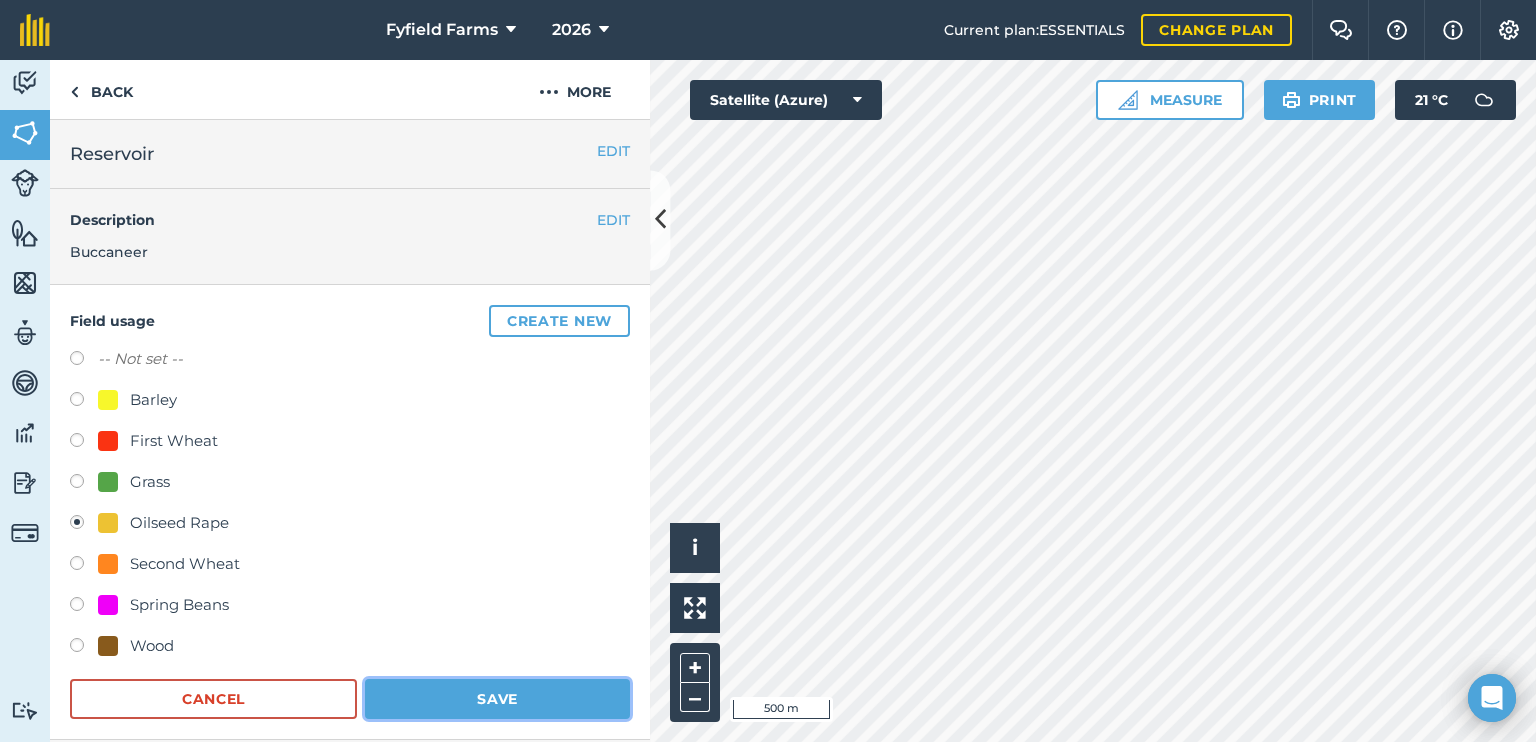 click on "Save" at bounding box center (497, 699) 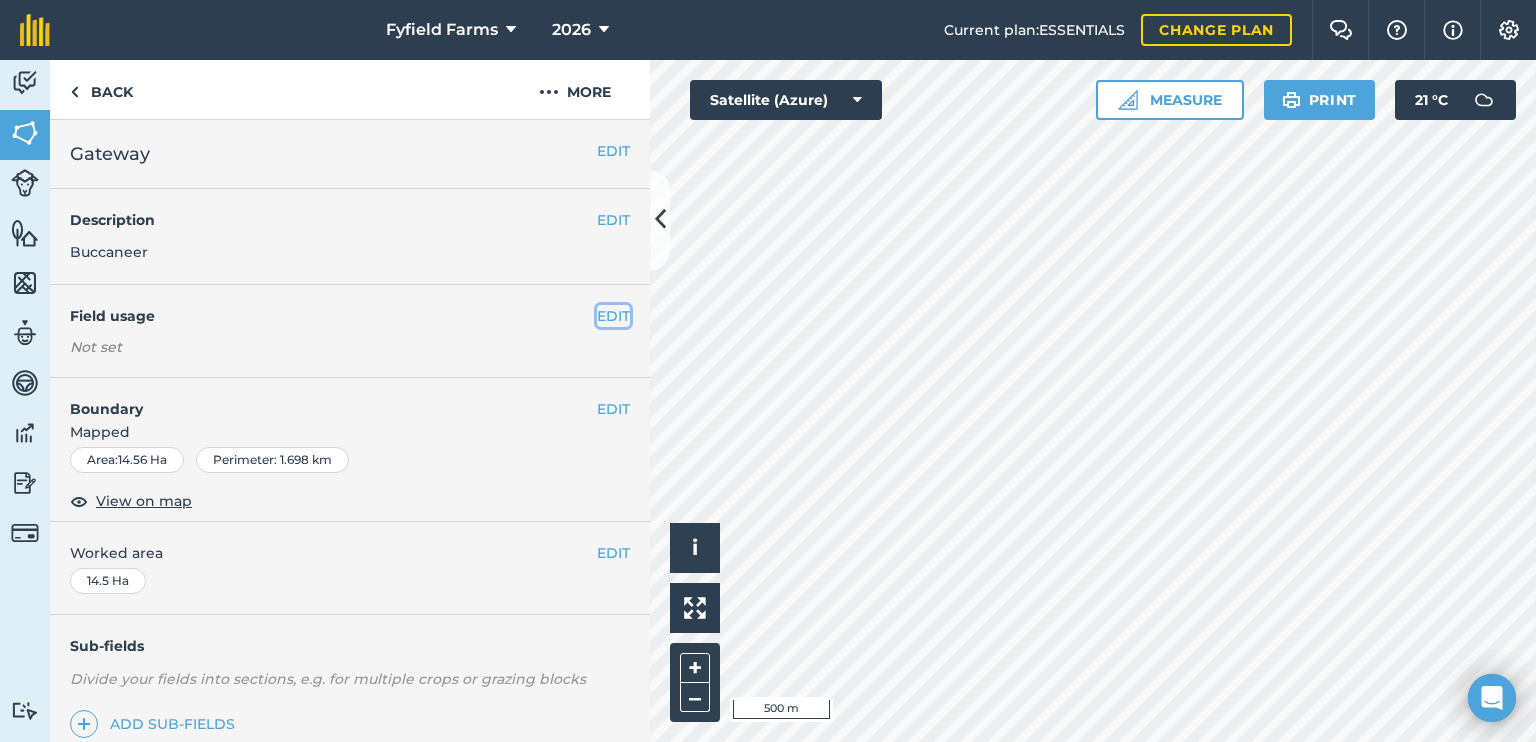 click on "EDIT" at bounding box center [613, 316] 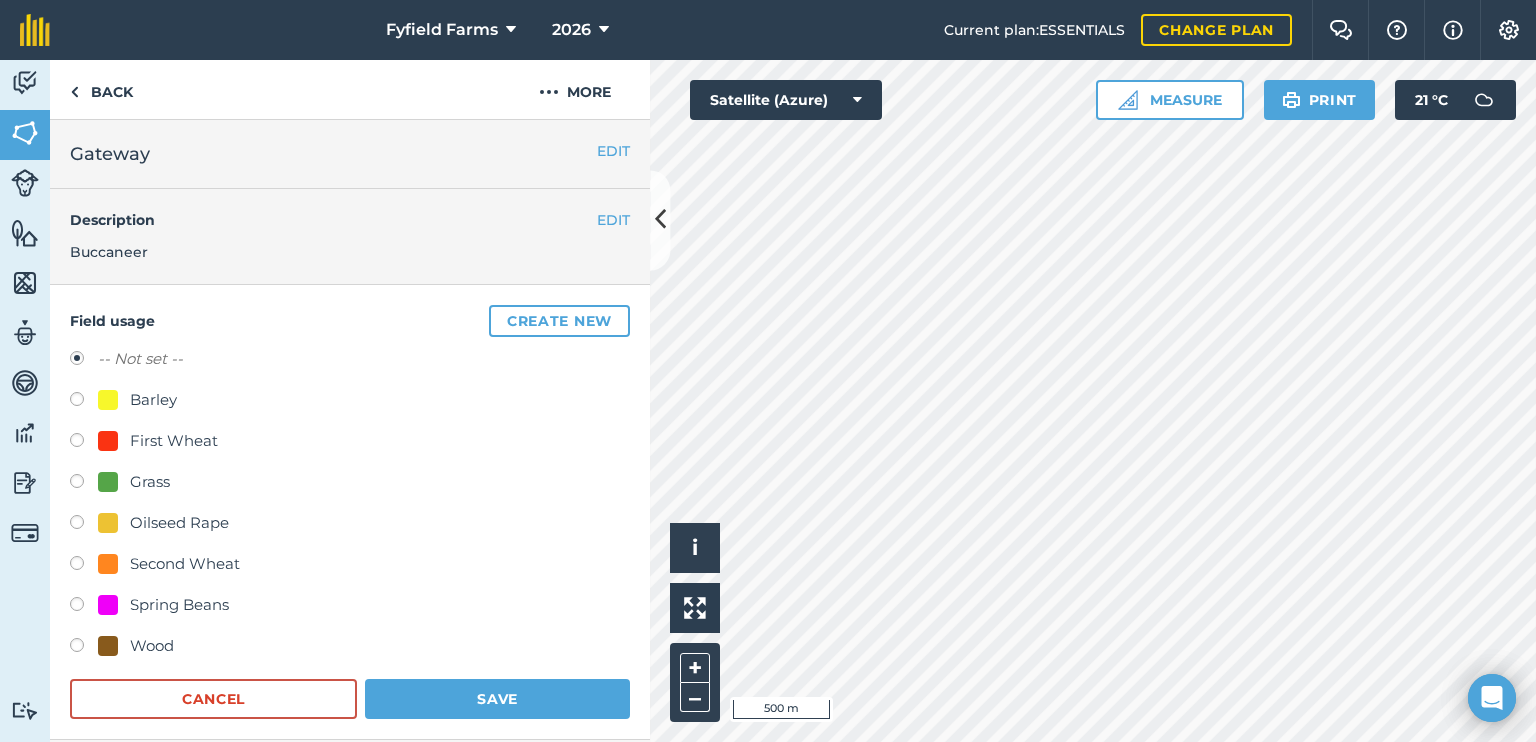 click at bounding box center [84, 525] 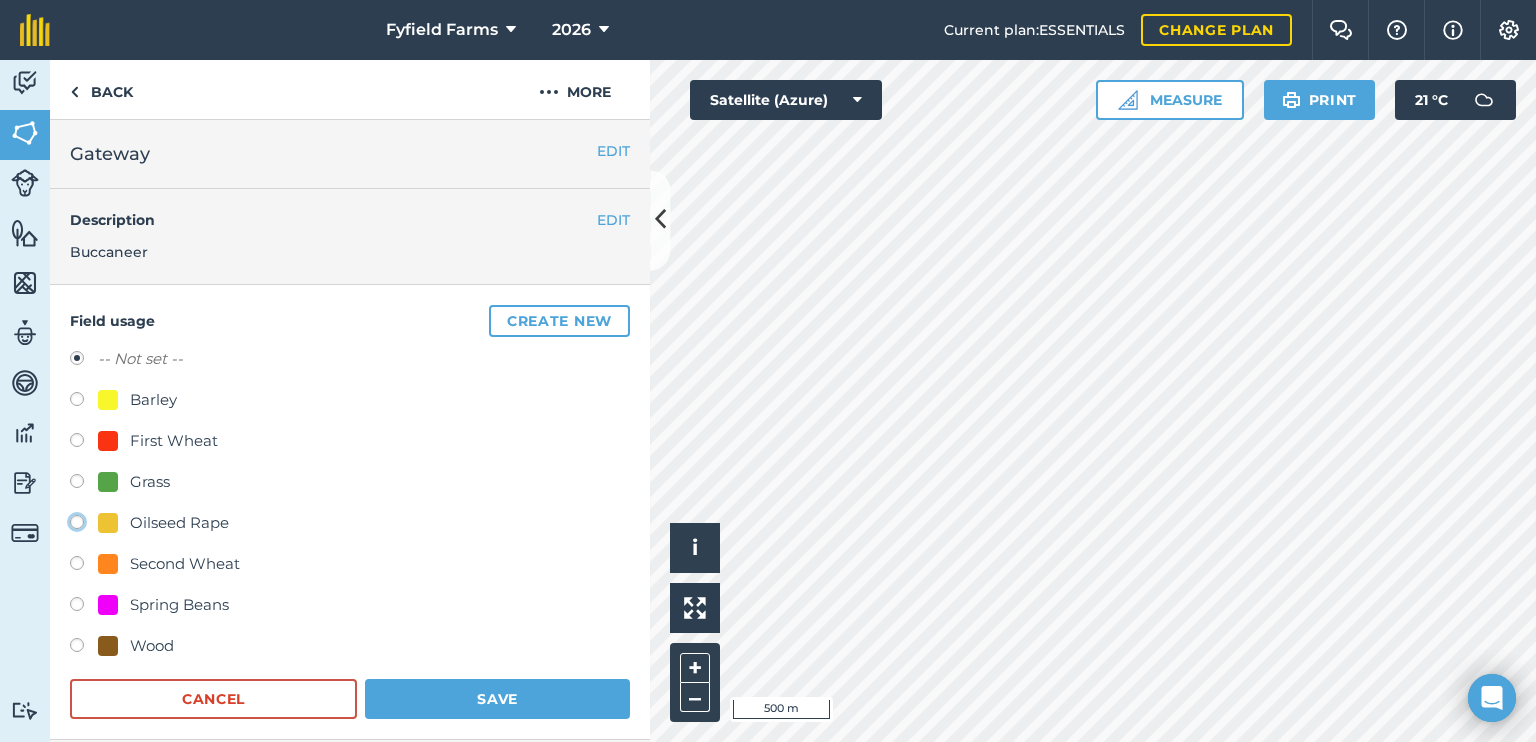click on "Oilseed Rape" at bounding box center [-9923, 521] 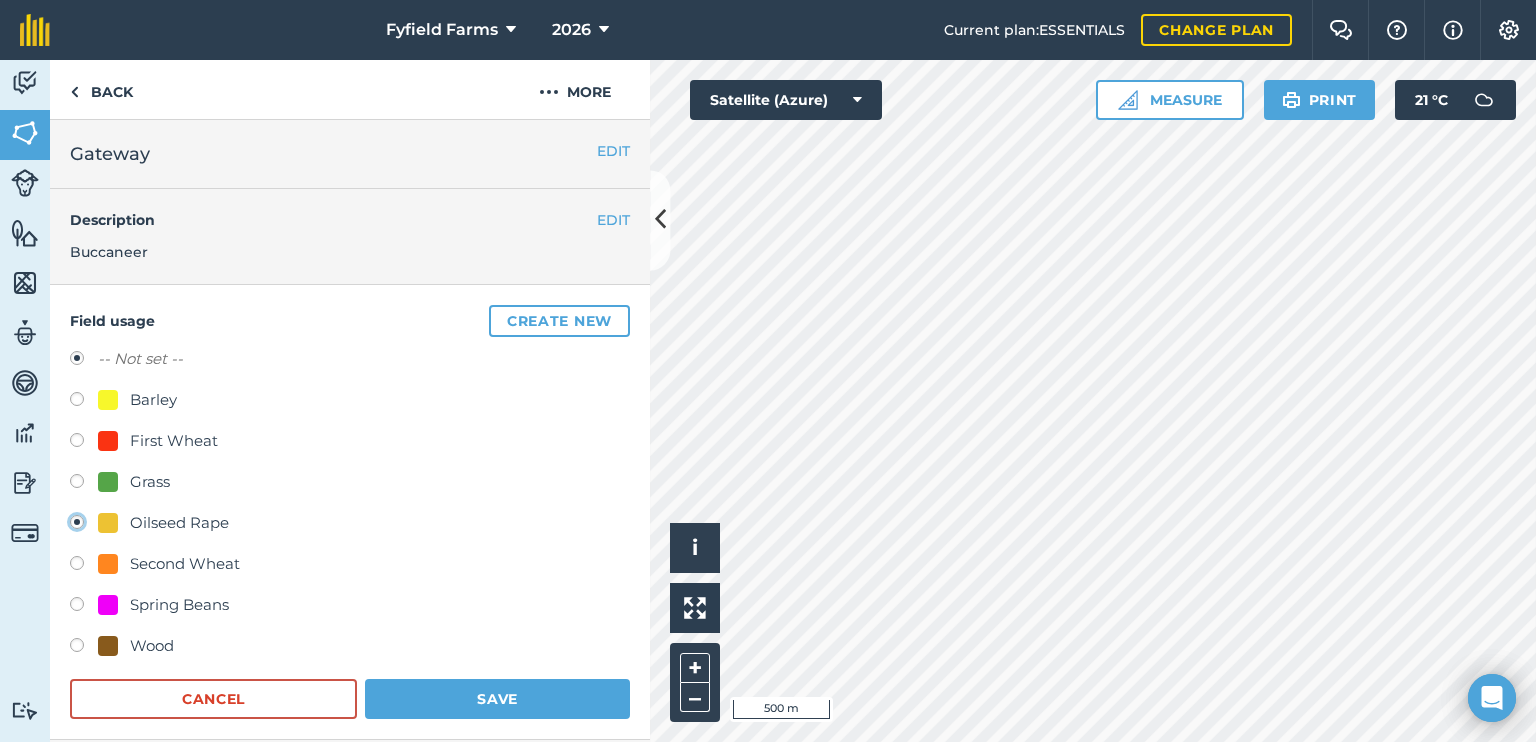 radio on "true" 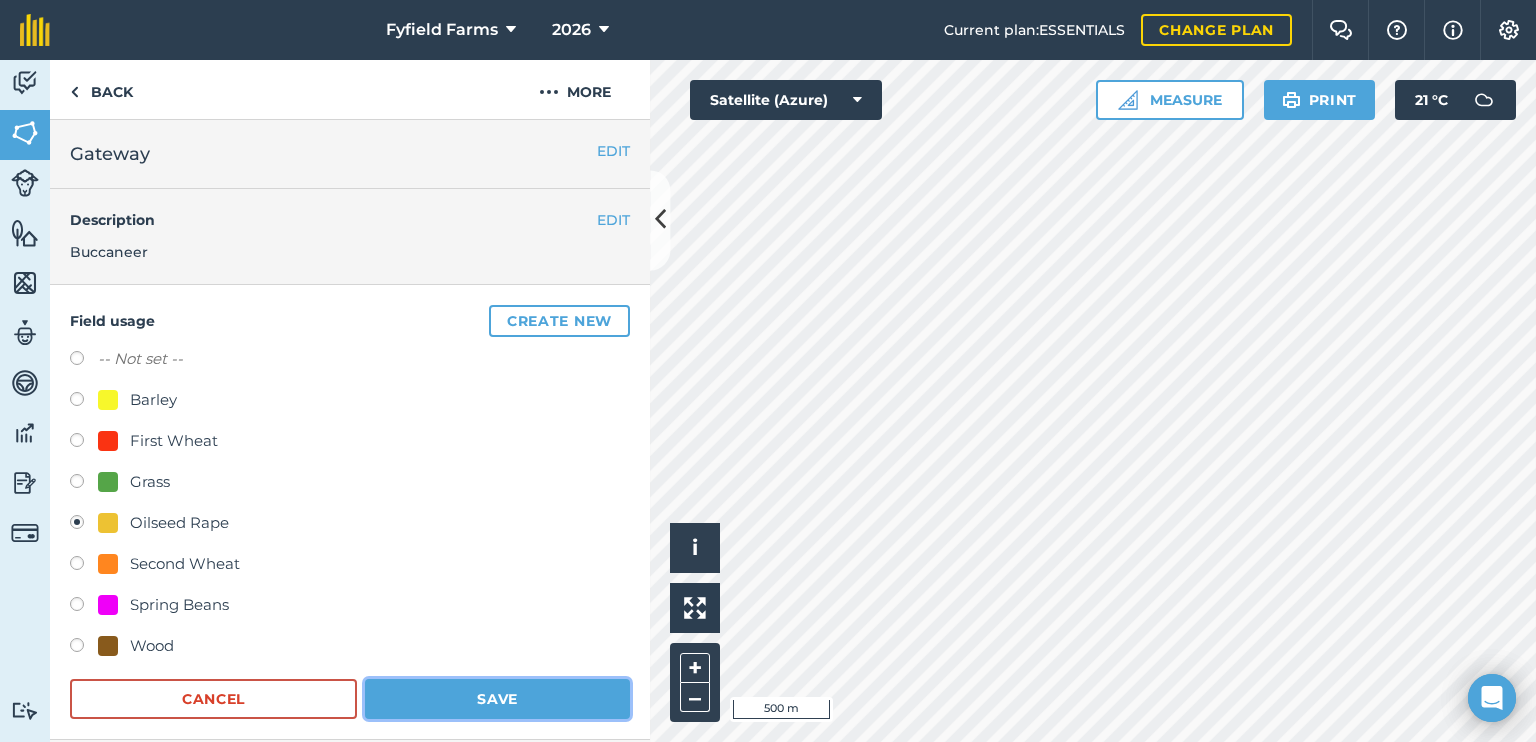 click on "Save" at bounding box center [497, 699] 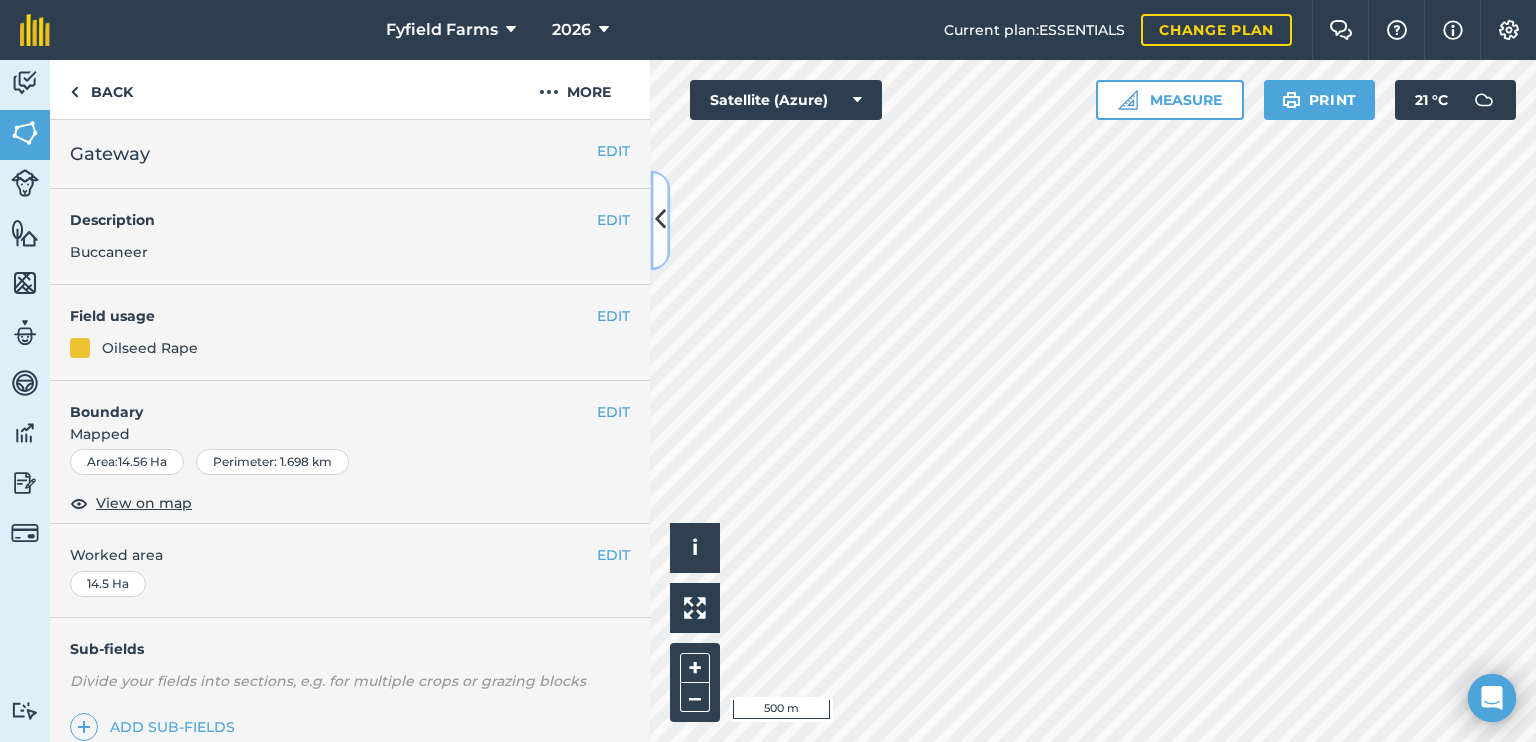 click at bounding box center (660, 220) 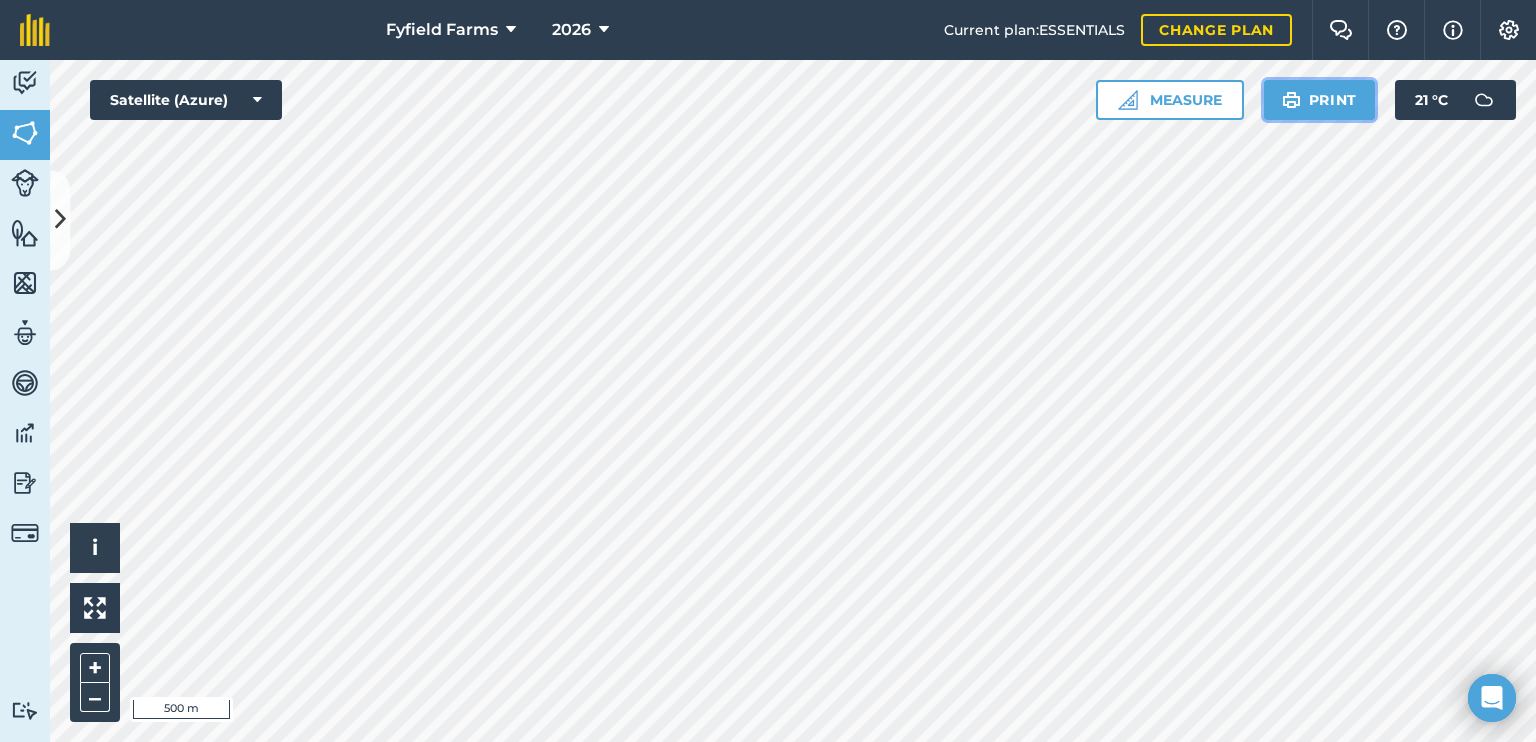 click on "Print" at bounding box center (1320, 100) 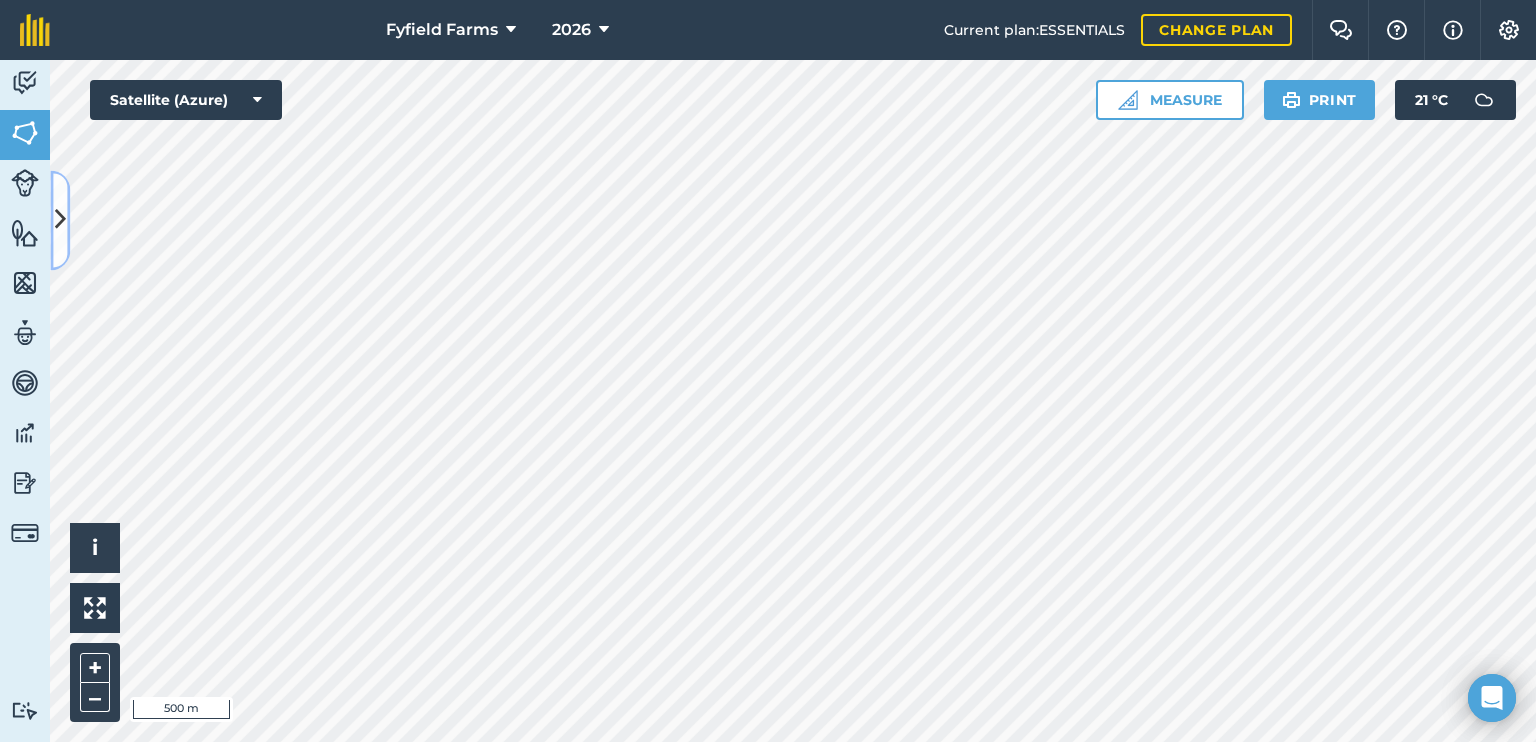 click at bounding box center (60, 220) 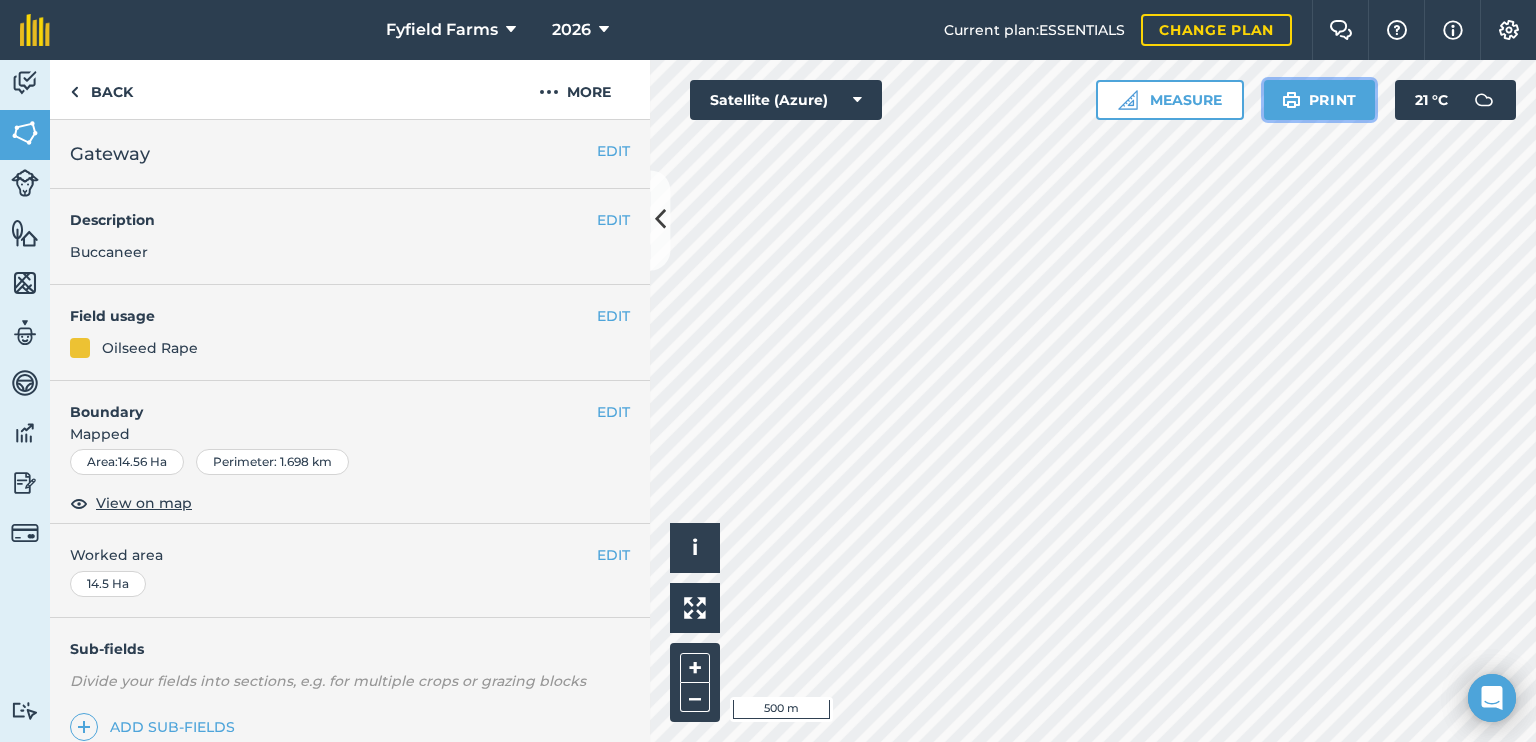 click on "Print" at bounding box center (1320, 100) 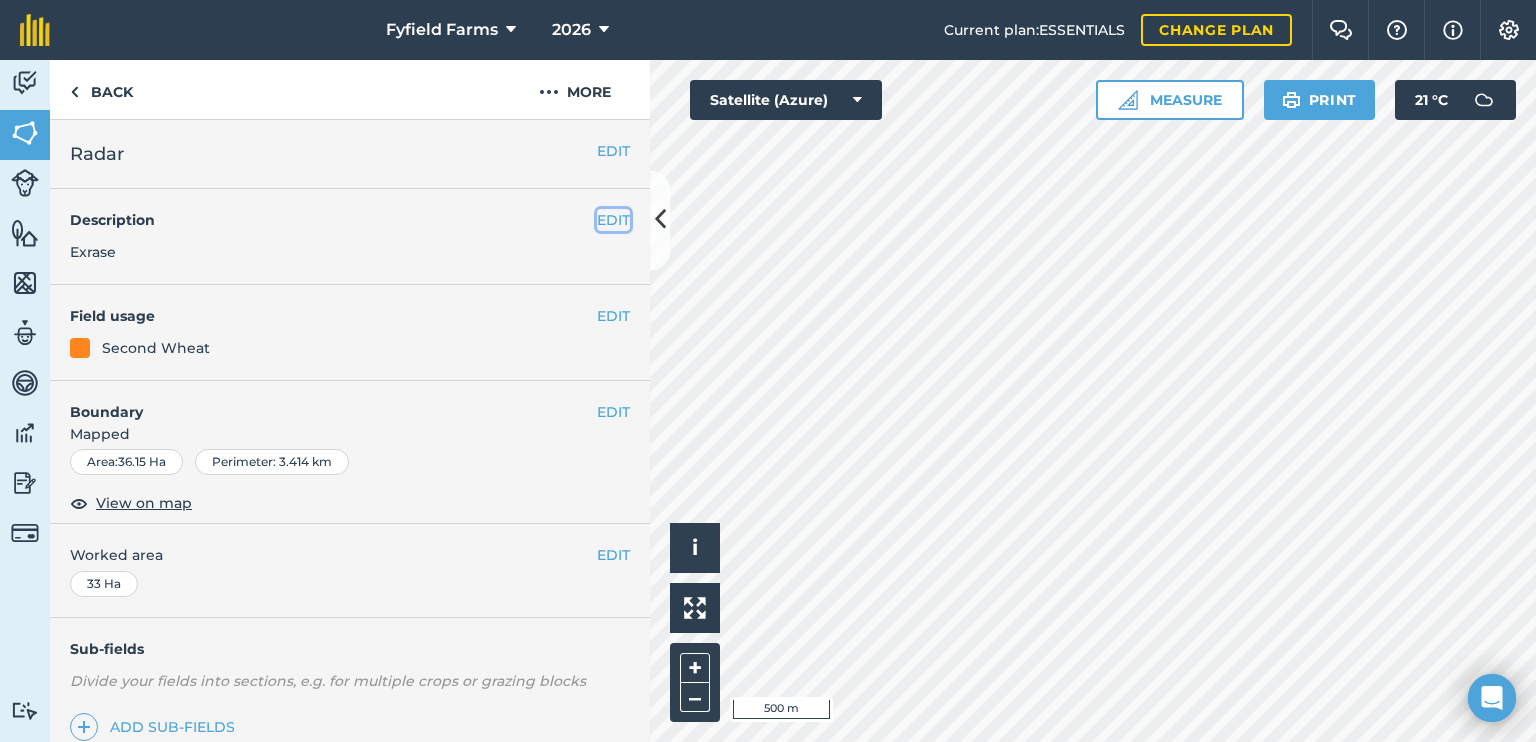 click on "EDIT" at bounding box center [613, 220] 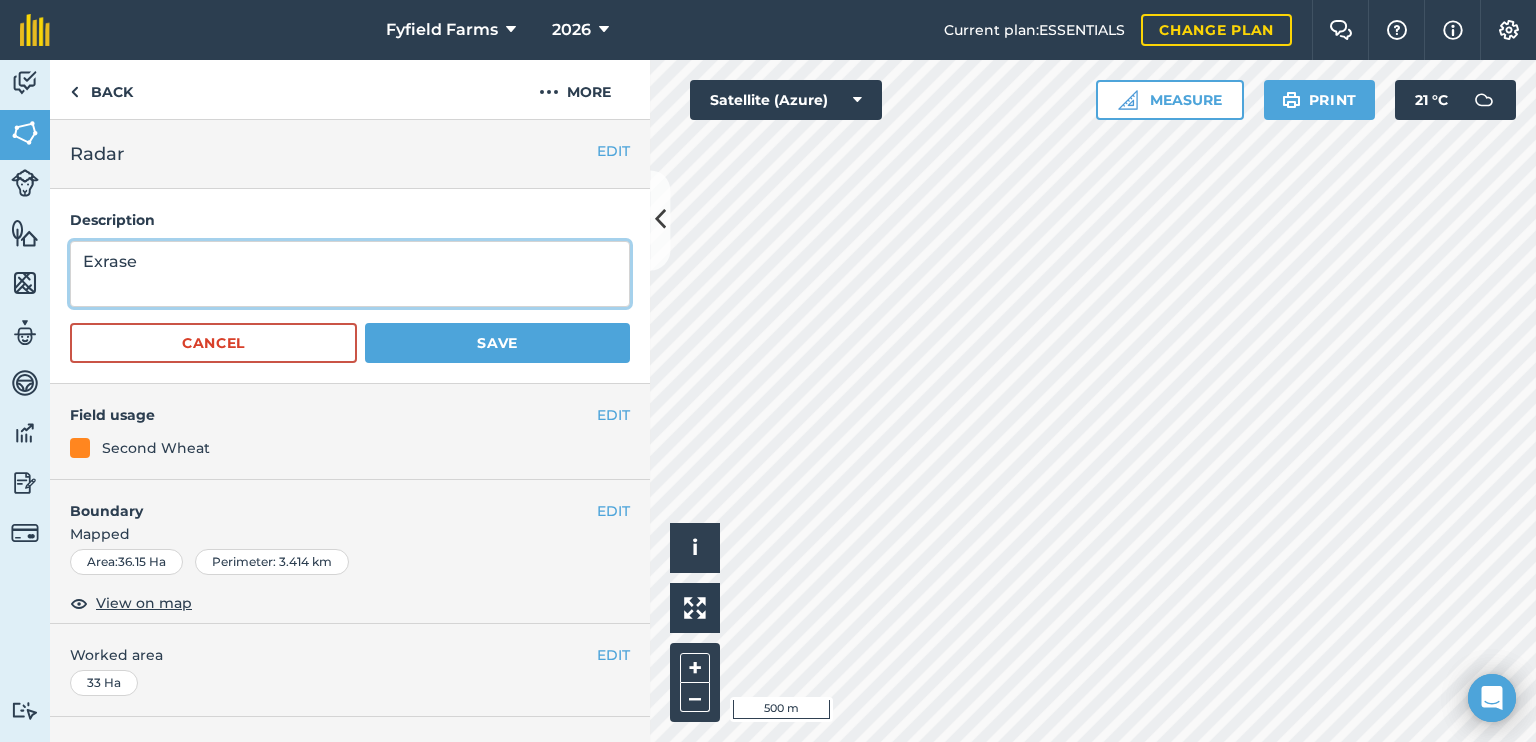 drag, startPoint x: 178, startPoint y: 265, endPoint x: 16, endPoint y: 234, distance: 164.93938 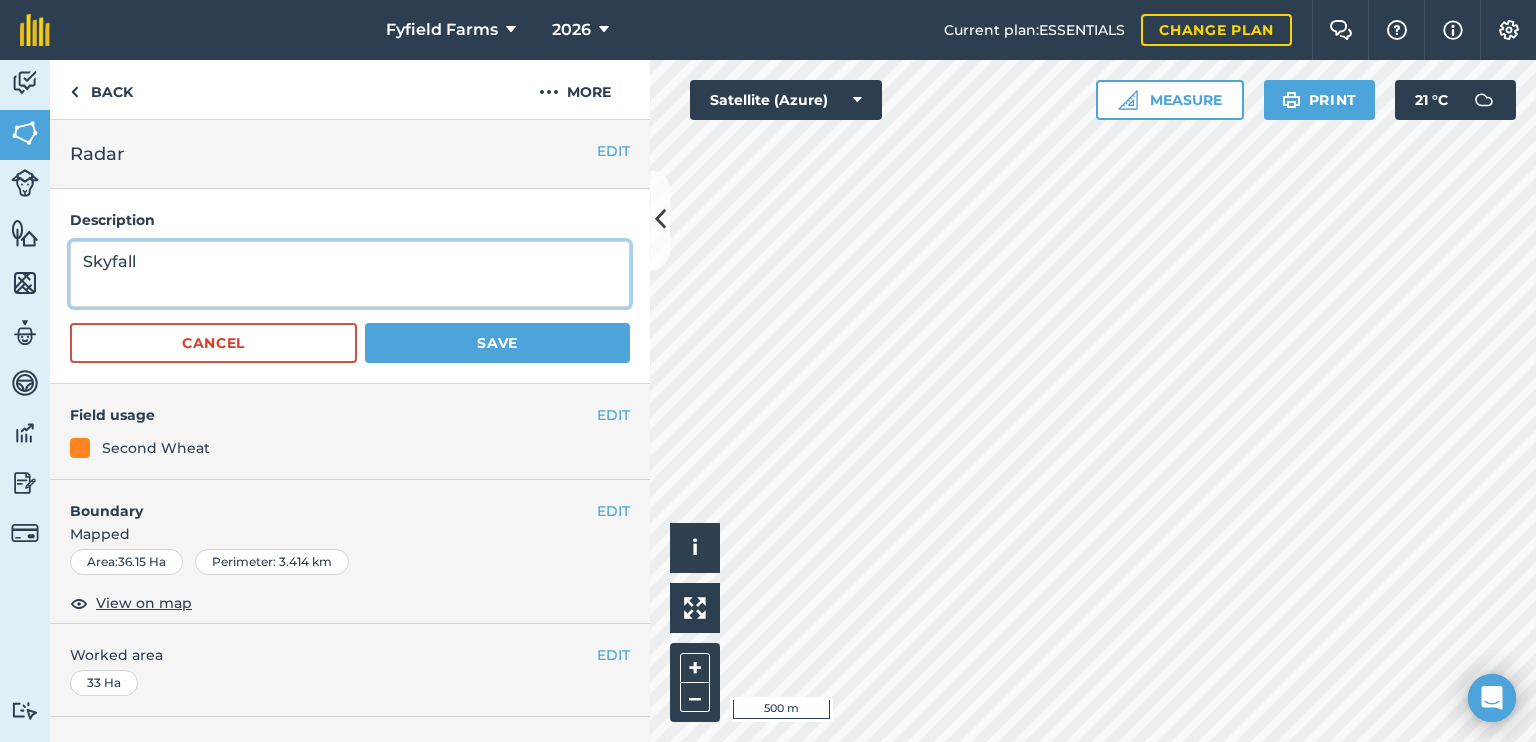 drag, startPoint x: 168, startPoint y: 253, endPoint x: 71, endPoint y: 248, distance: 97.128784 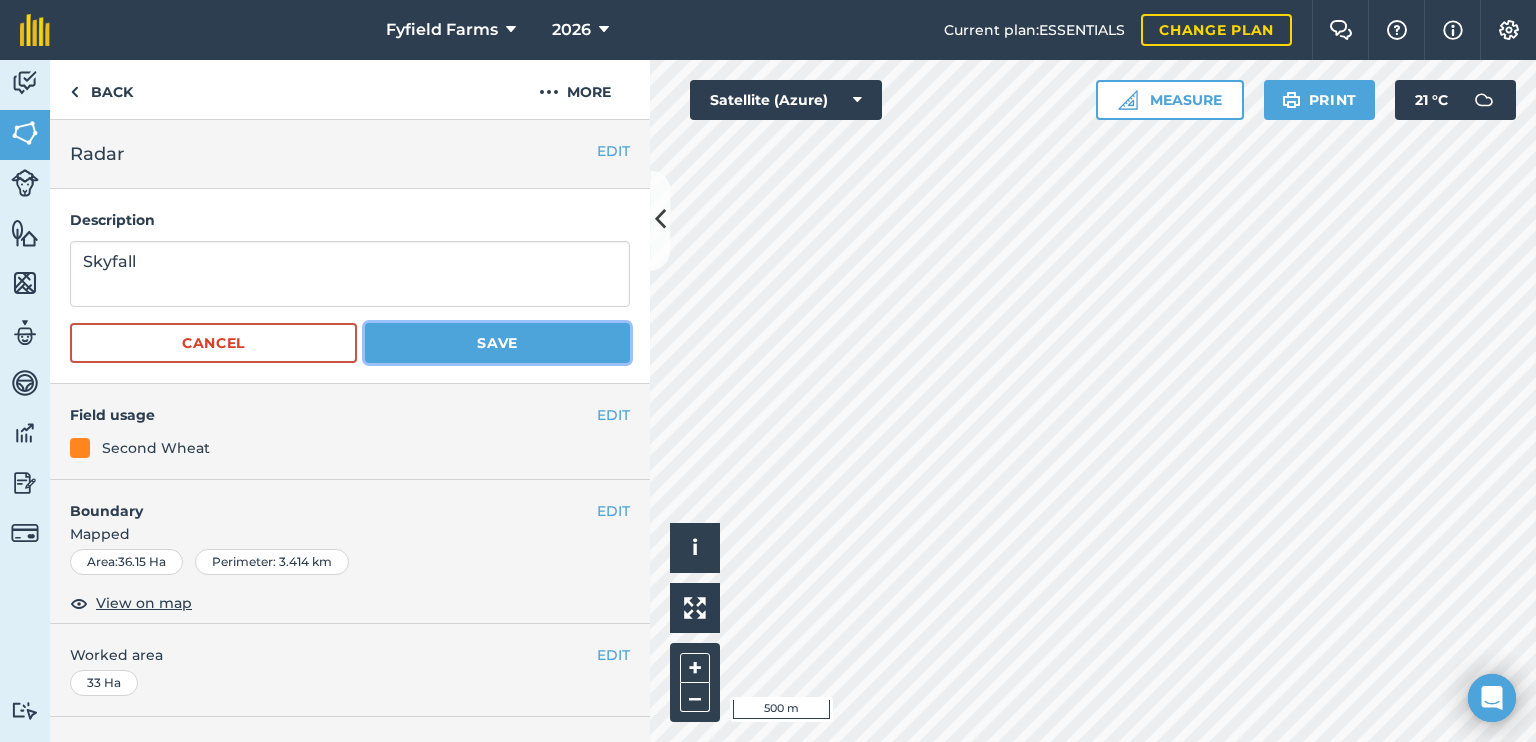 click on "Save" at bounding box center (497, 343) 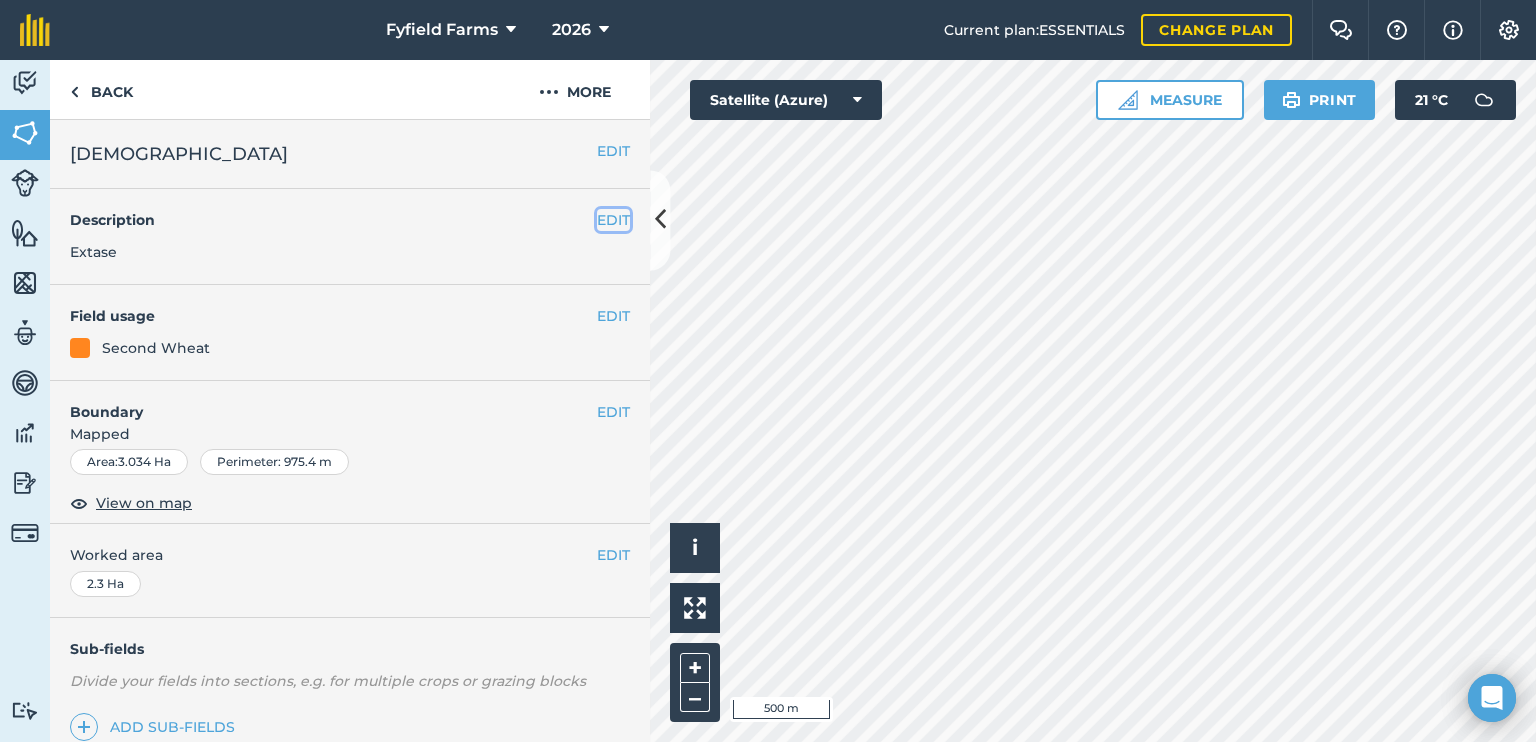 click on "EDIT" at bounding box center (613, 220) 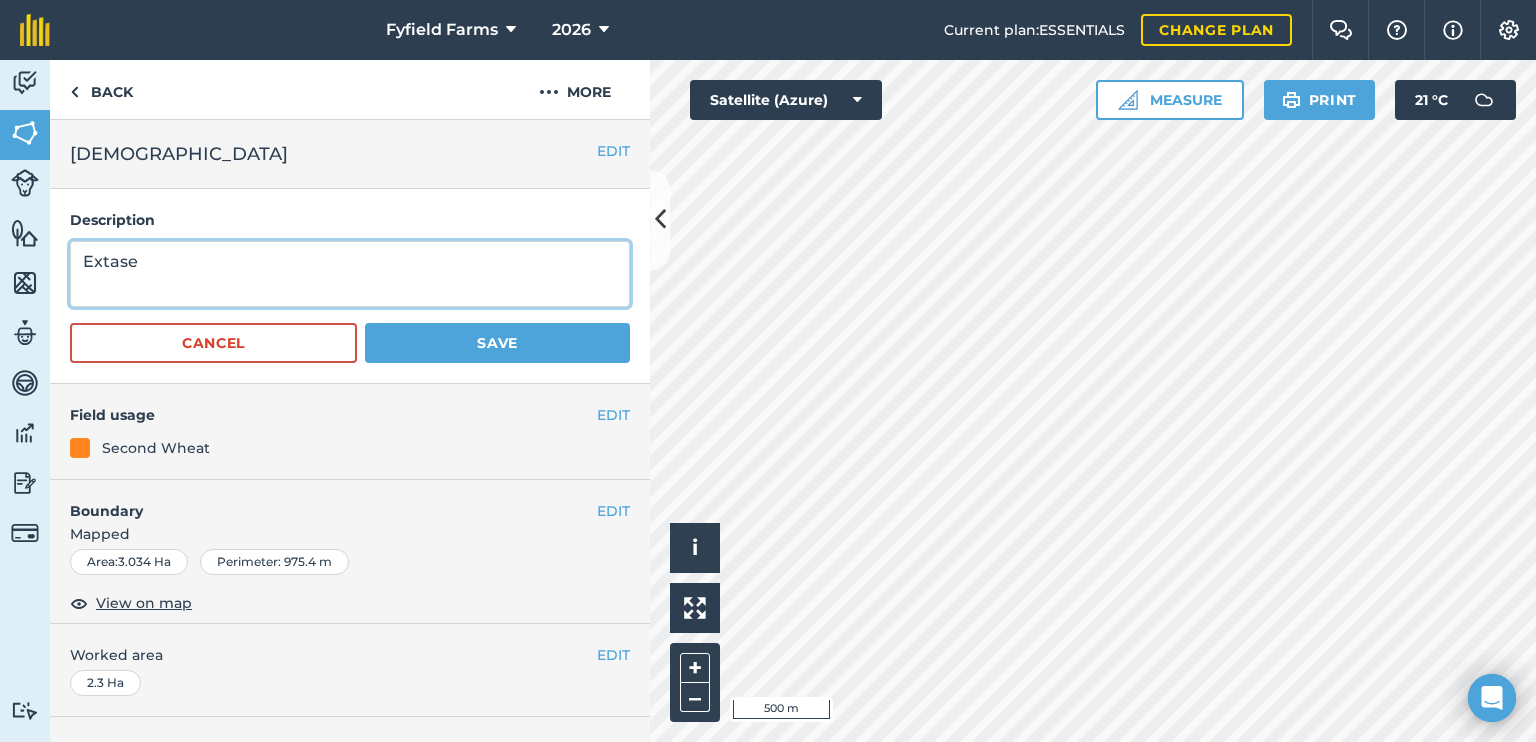drag, startPoint x: 188, startPoint y: 265, endPoint x: 0, endPoint y: 248, distance: 188.76706 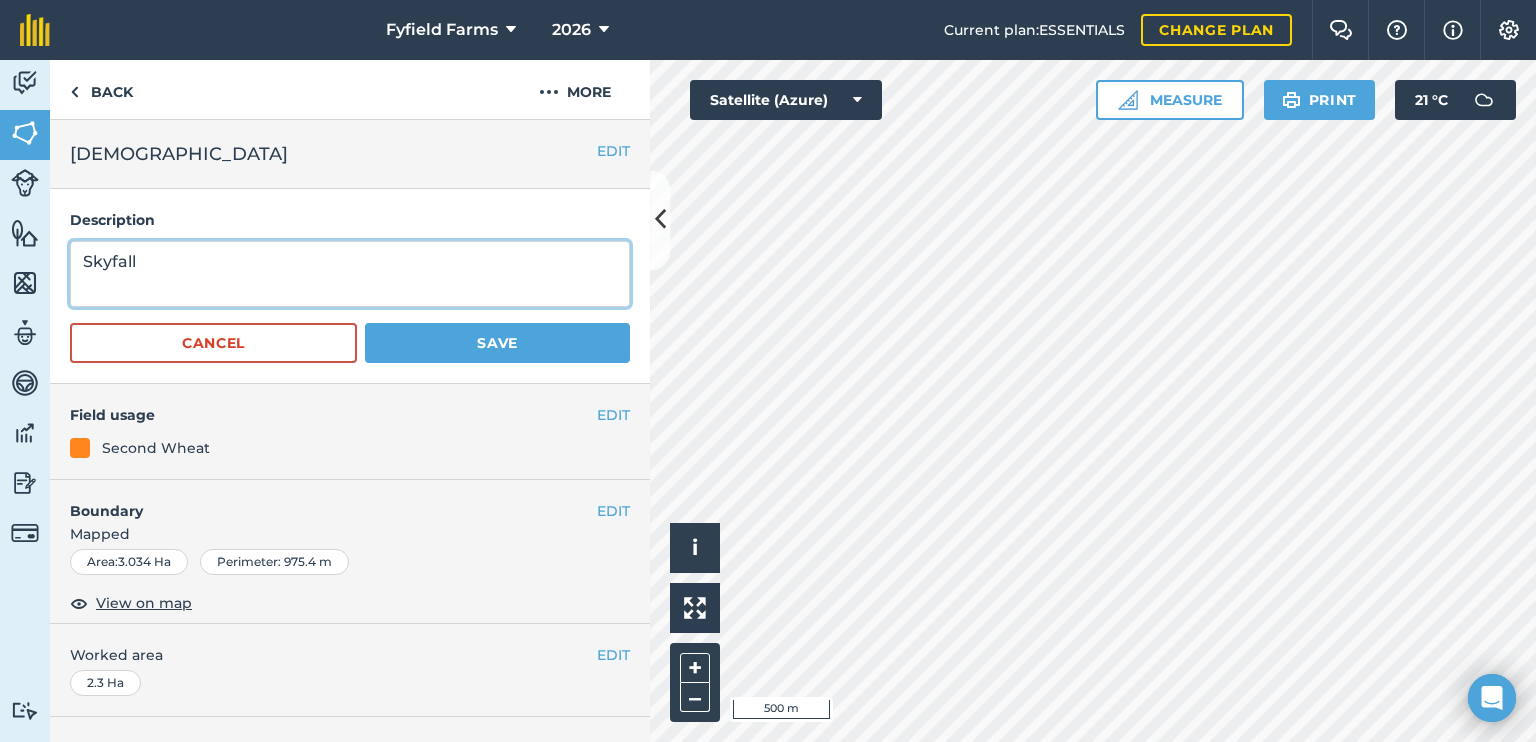 type on "Skyfall" 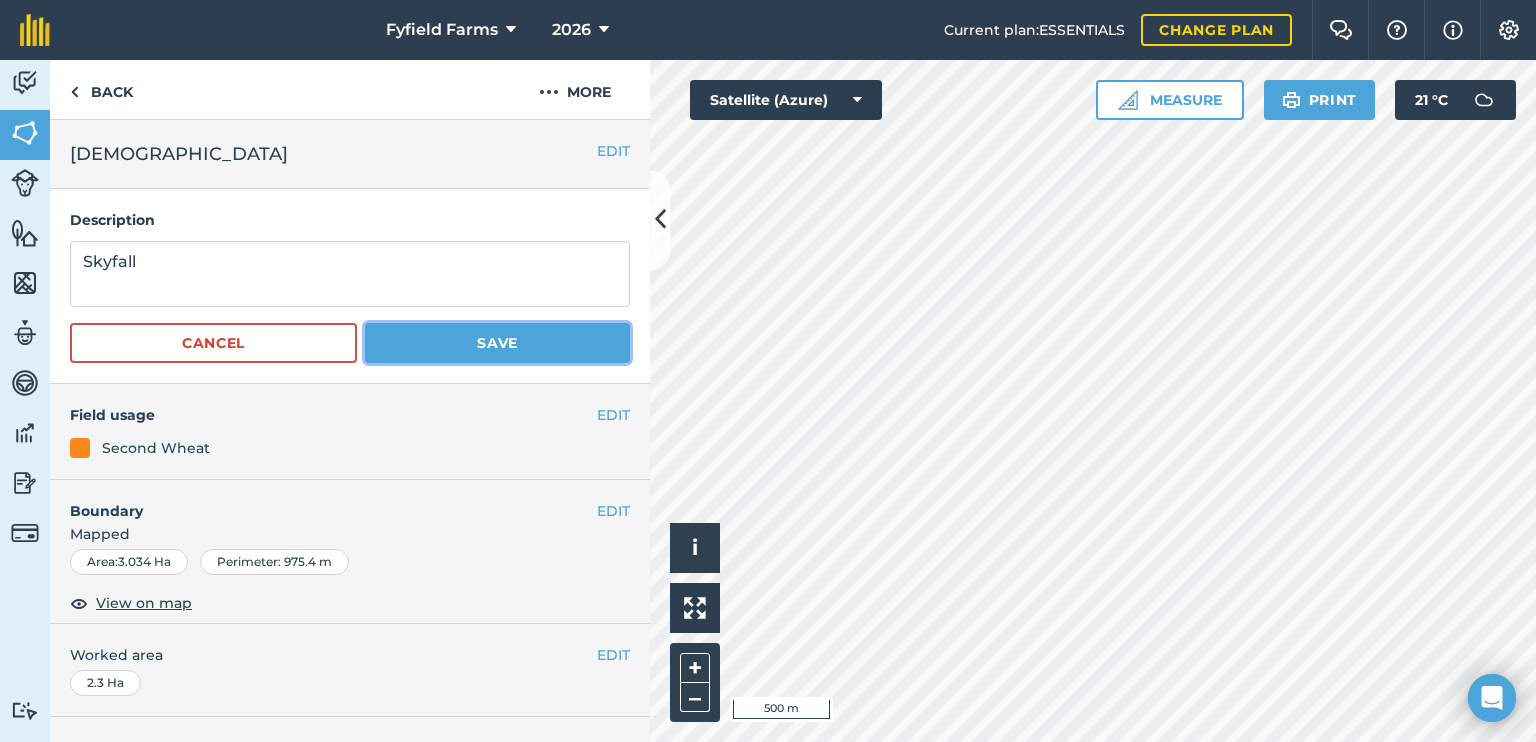 click on "Save" at bounding box center (497, 343) 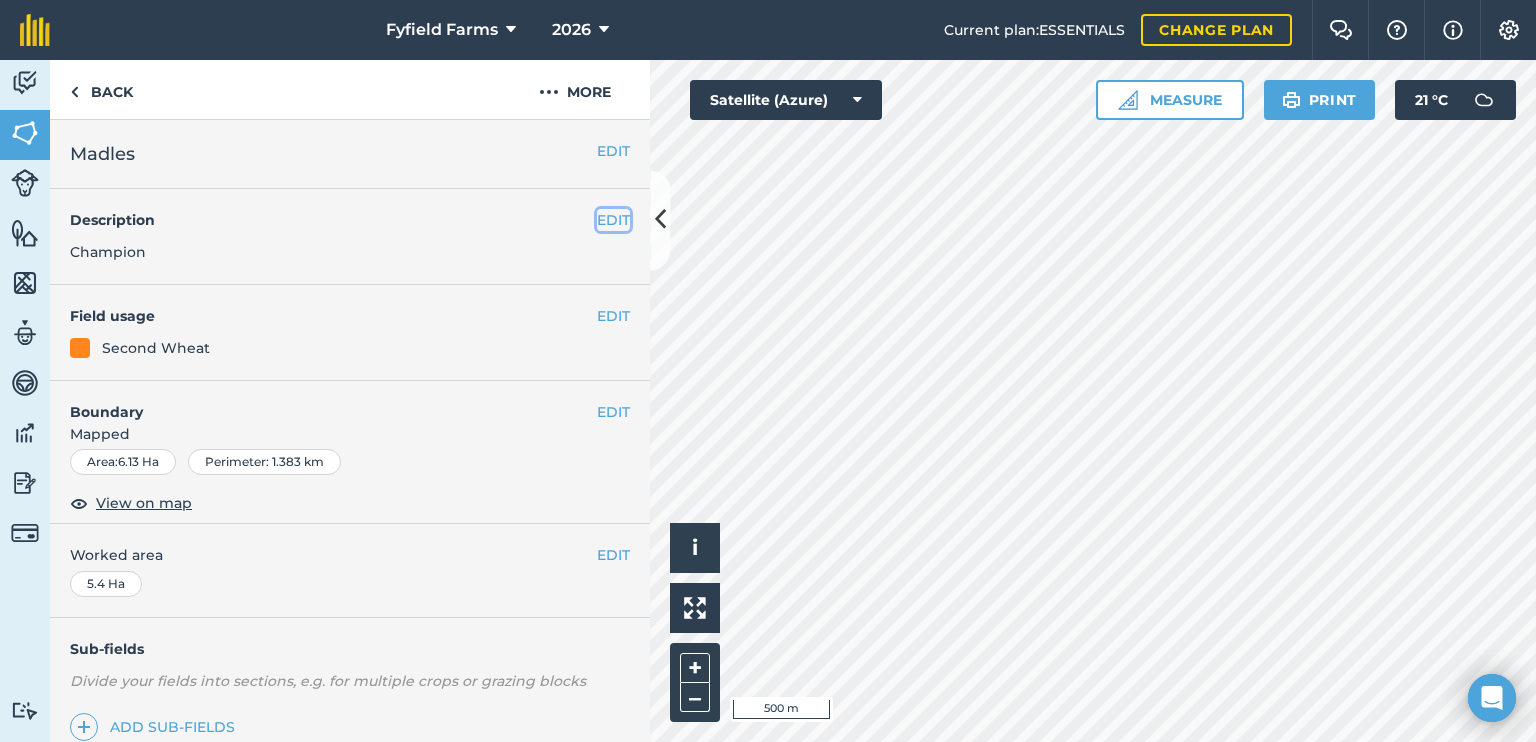 click on "EDIT" at bounding box center [613, 220] 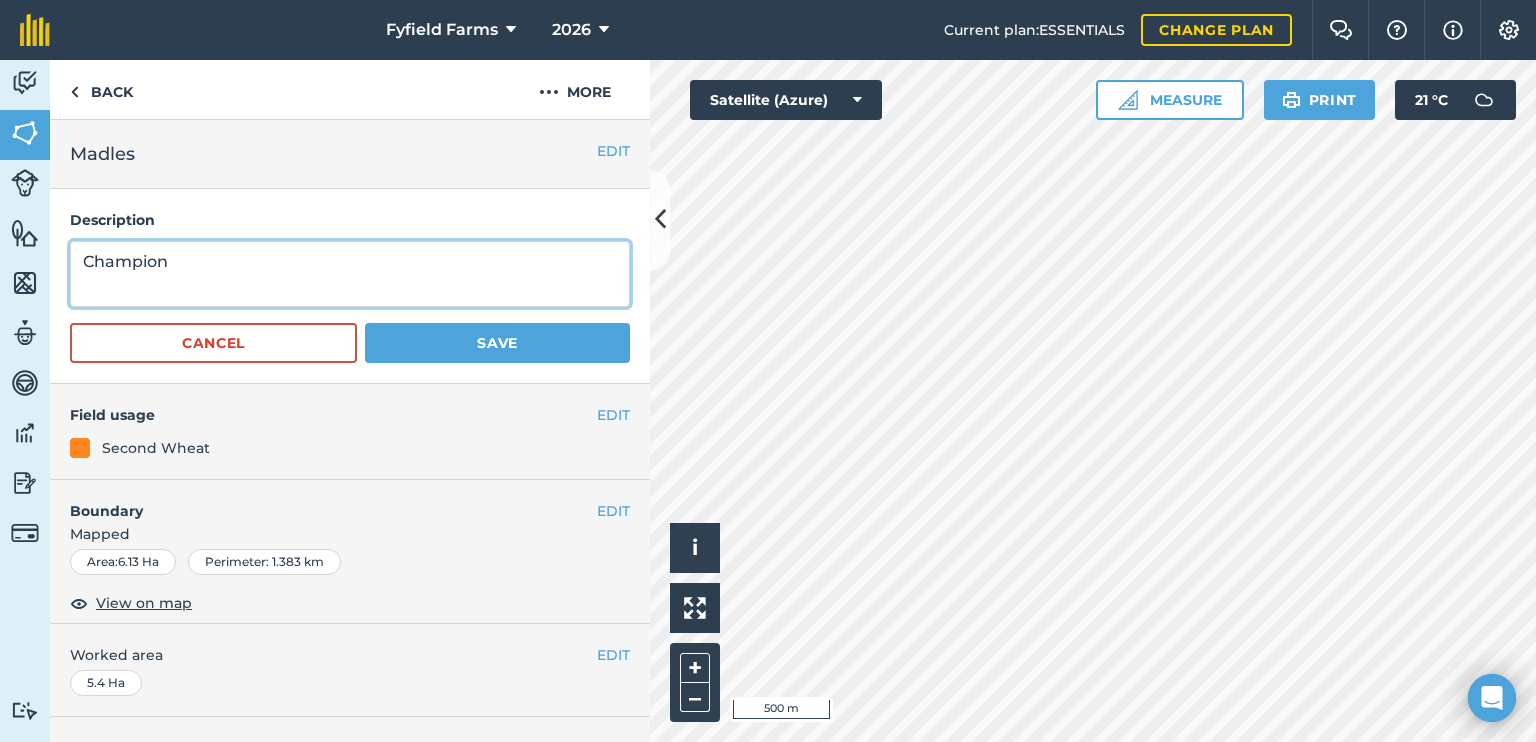 drag, startPoint x: 220, startPoint y: 272, endPoint x: 0, endPoint y: 225, distance: 224.96445 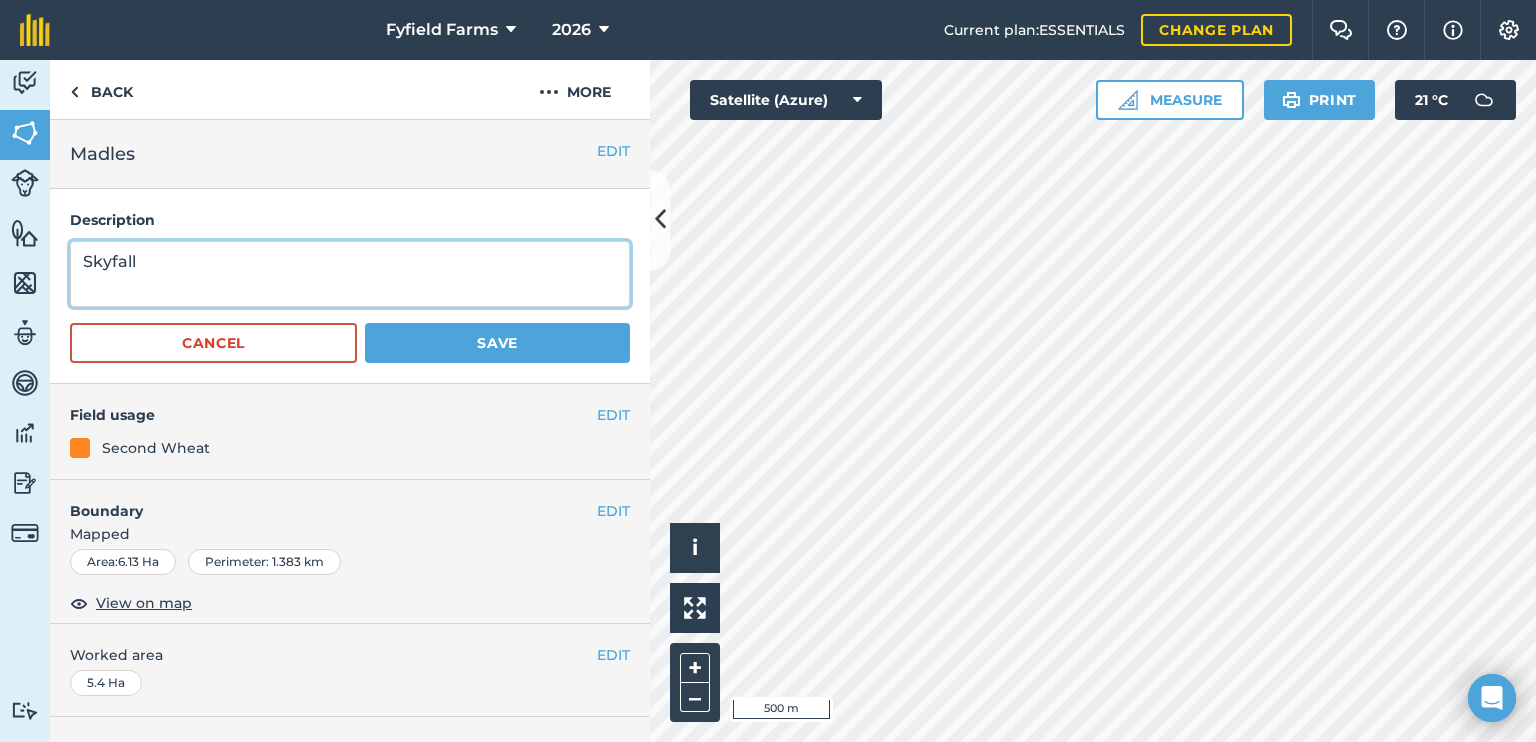type on "Skyfall" 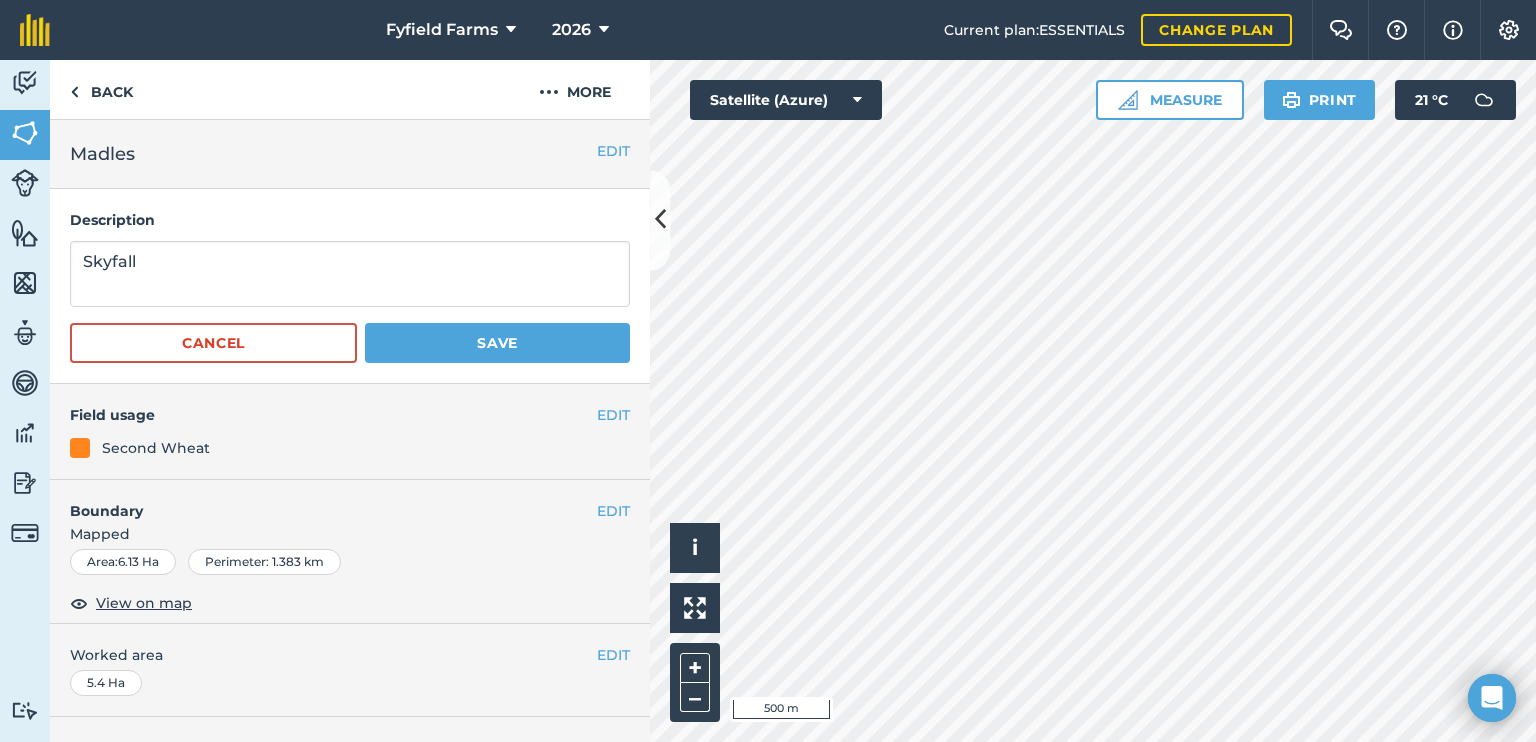drag, startPoint x: 59, startPoint y: 209, endPoint x: 255, endPoint y: 225, distance: 196.65198 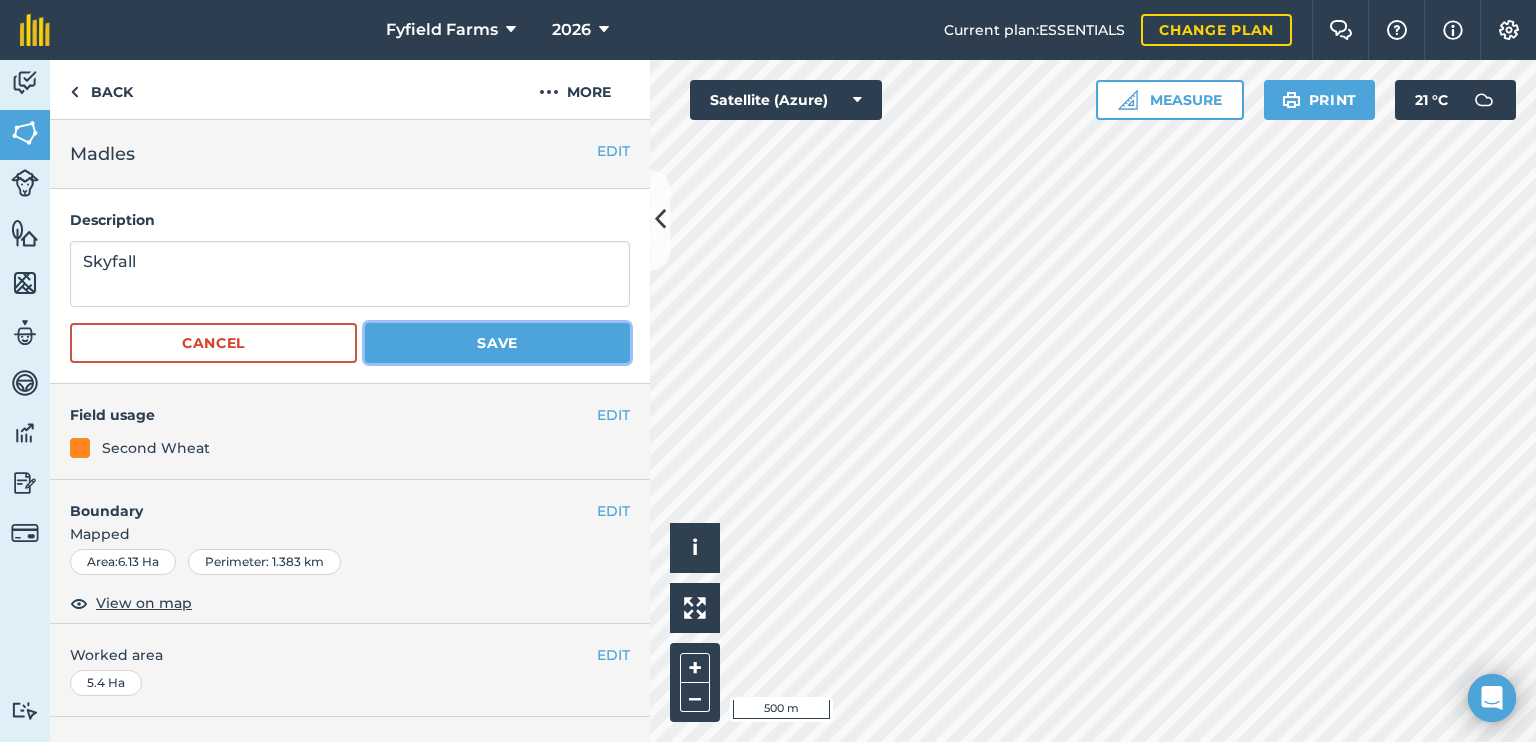 click on "Save" at bounding box center [497, 343] 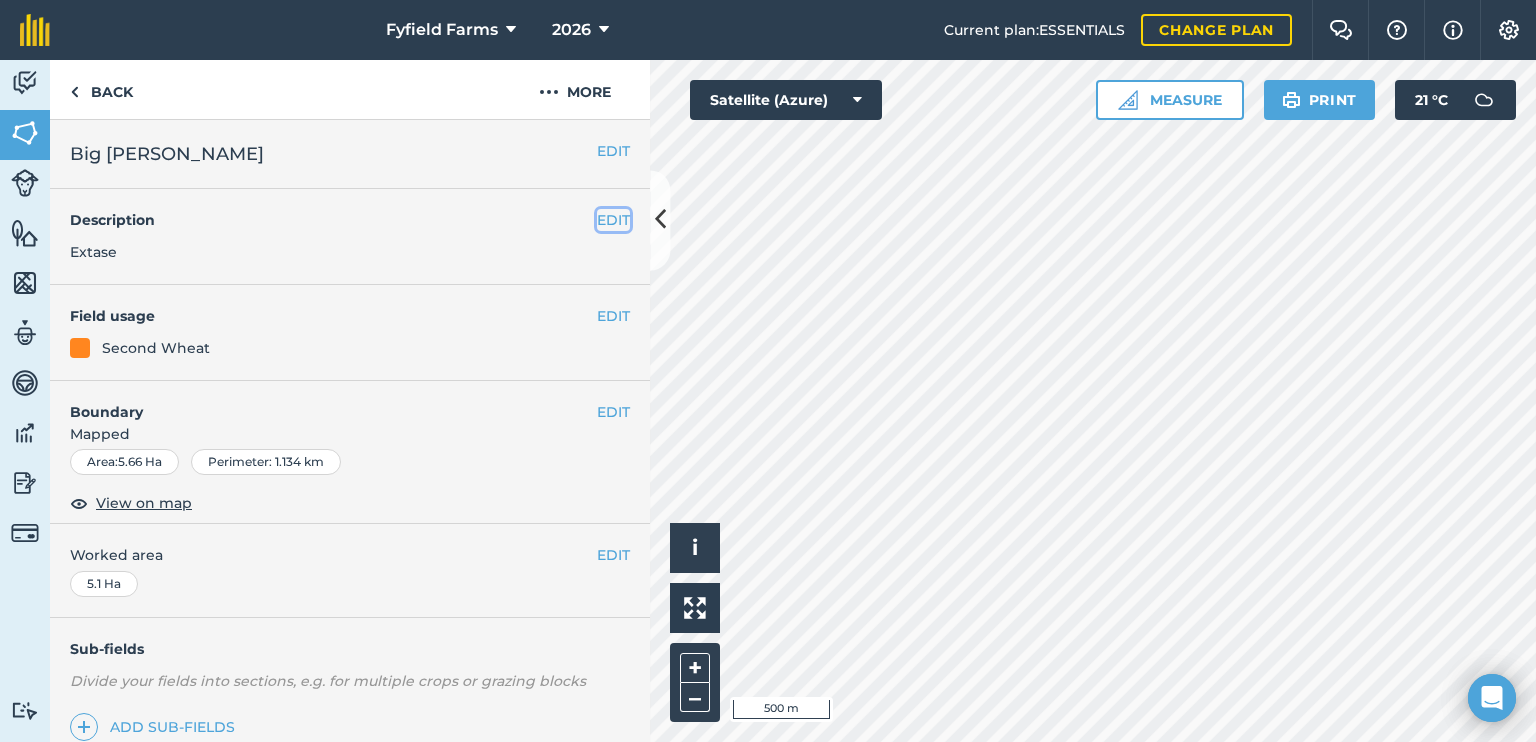 click on "EDIT" at bounding box center (613, 220) 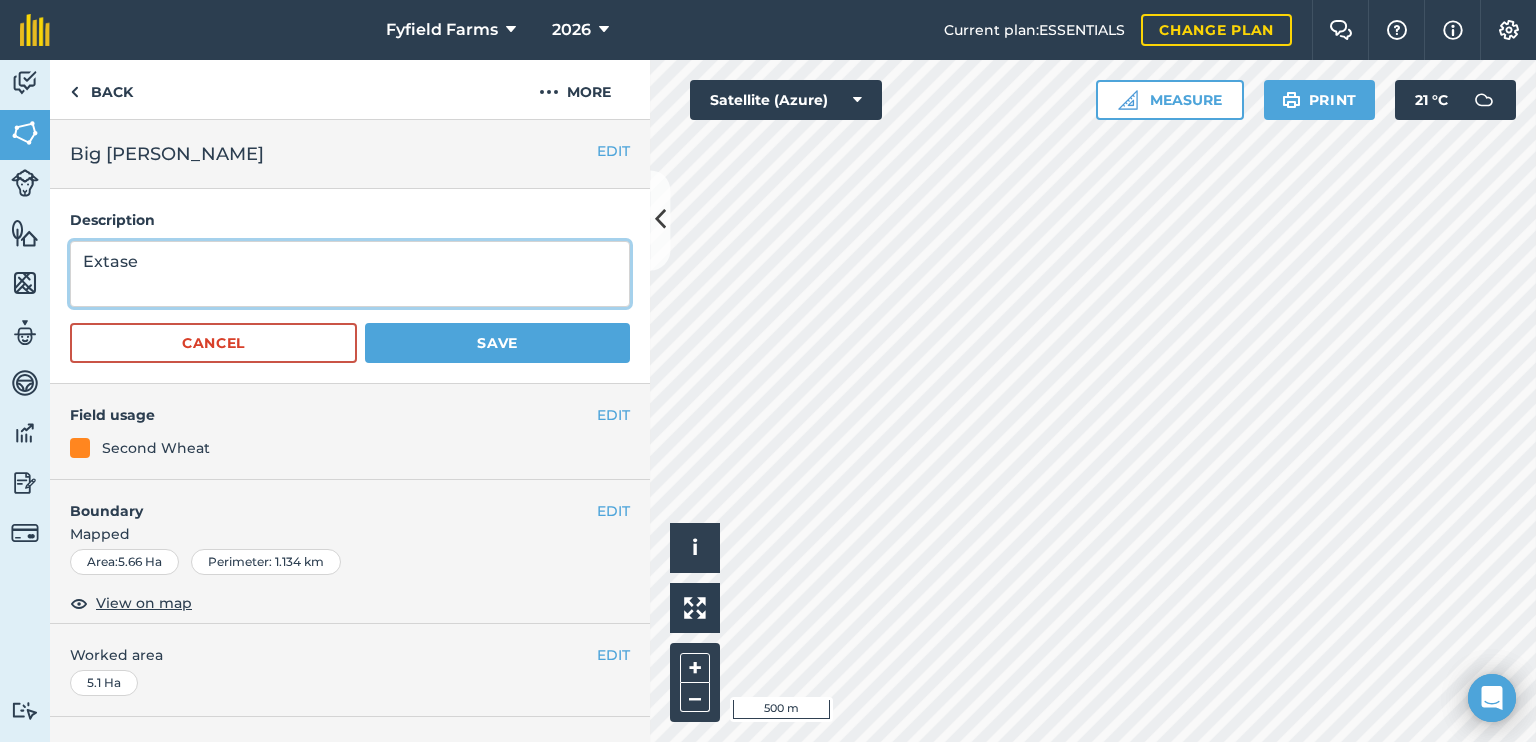 drag, startPoint x: 187, startPoint y: 260, endPoint x: 11, endPoint y: 249, distance: 176.34341 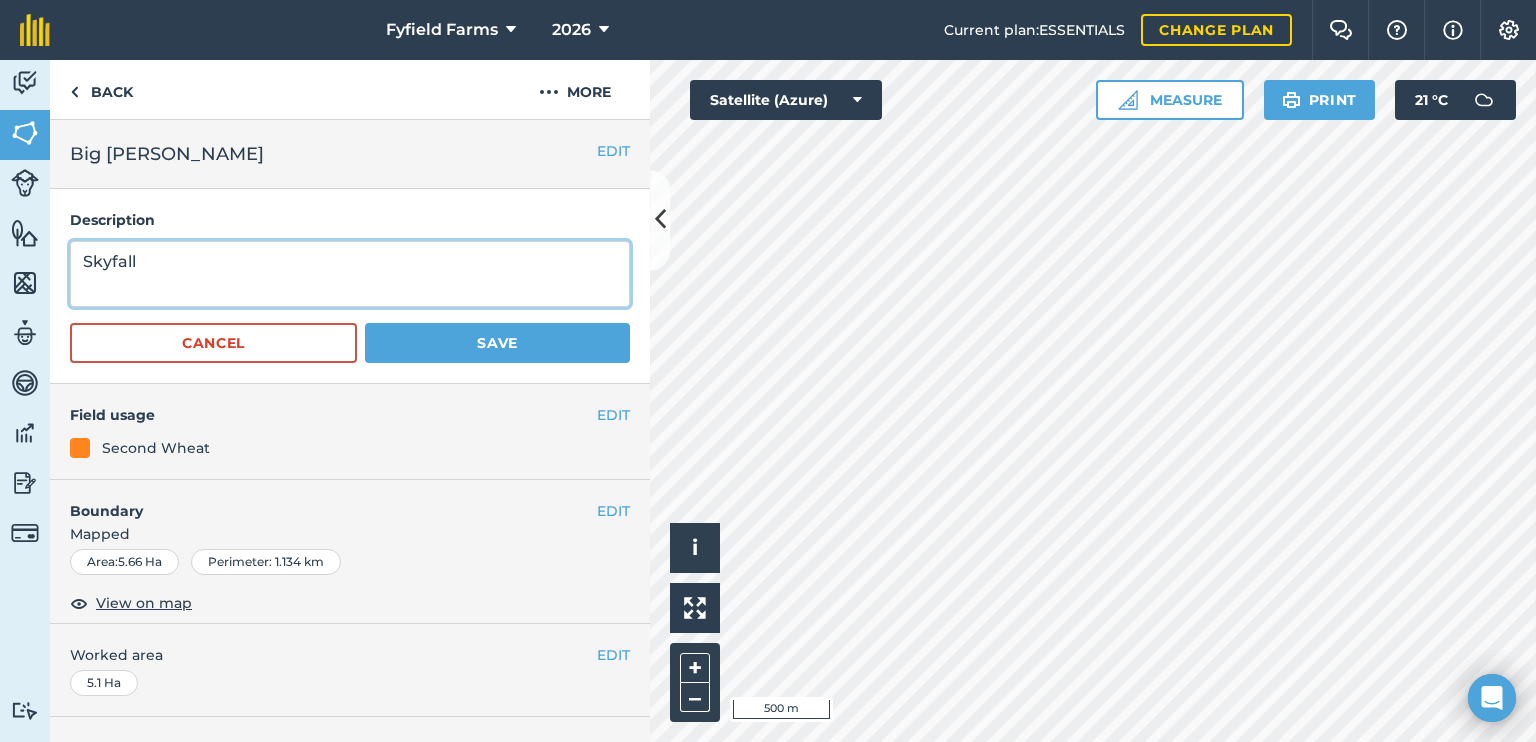 type on "Skyfall" 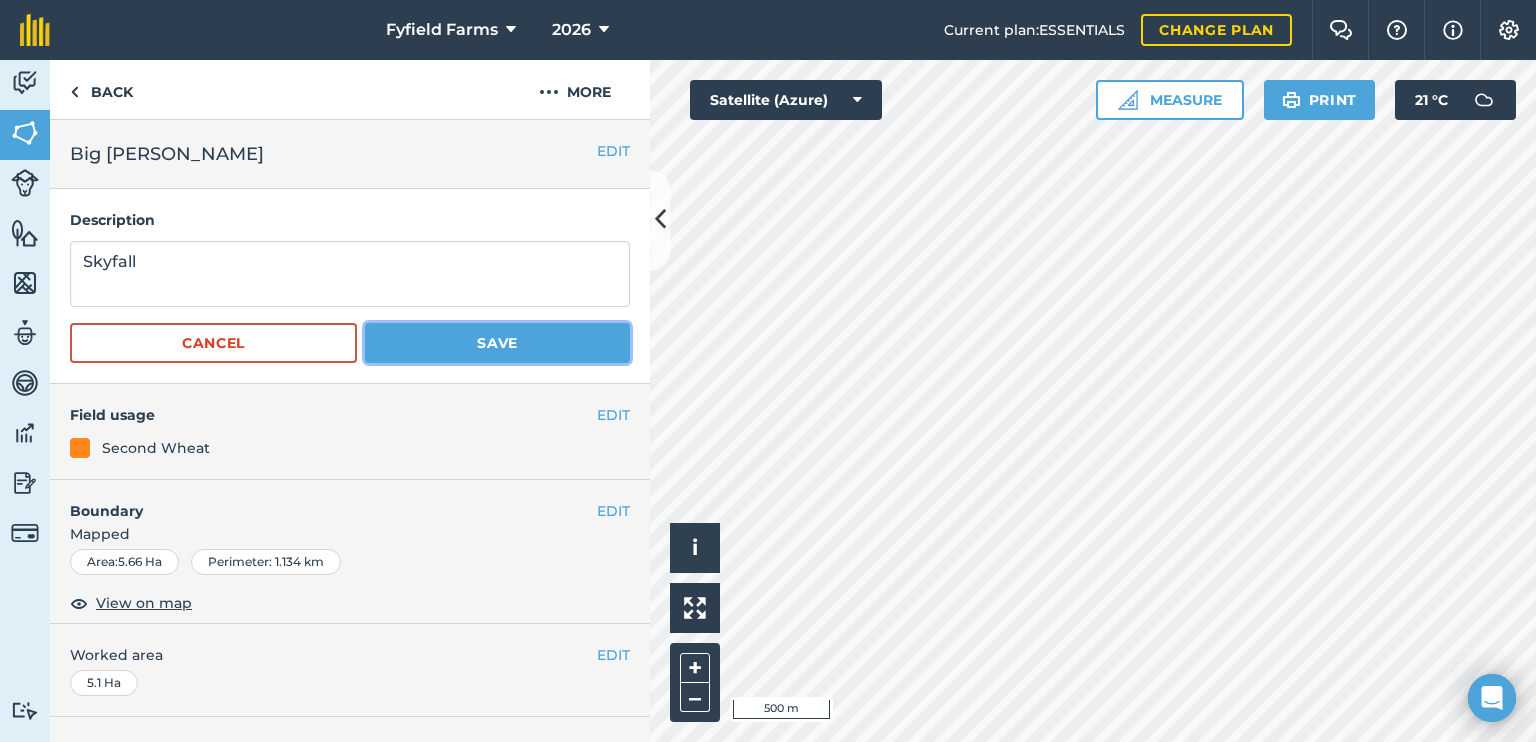 click on "Save" at bounding box center (497, 343) 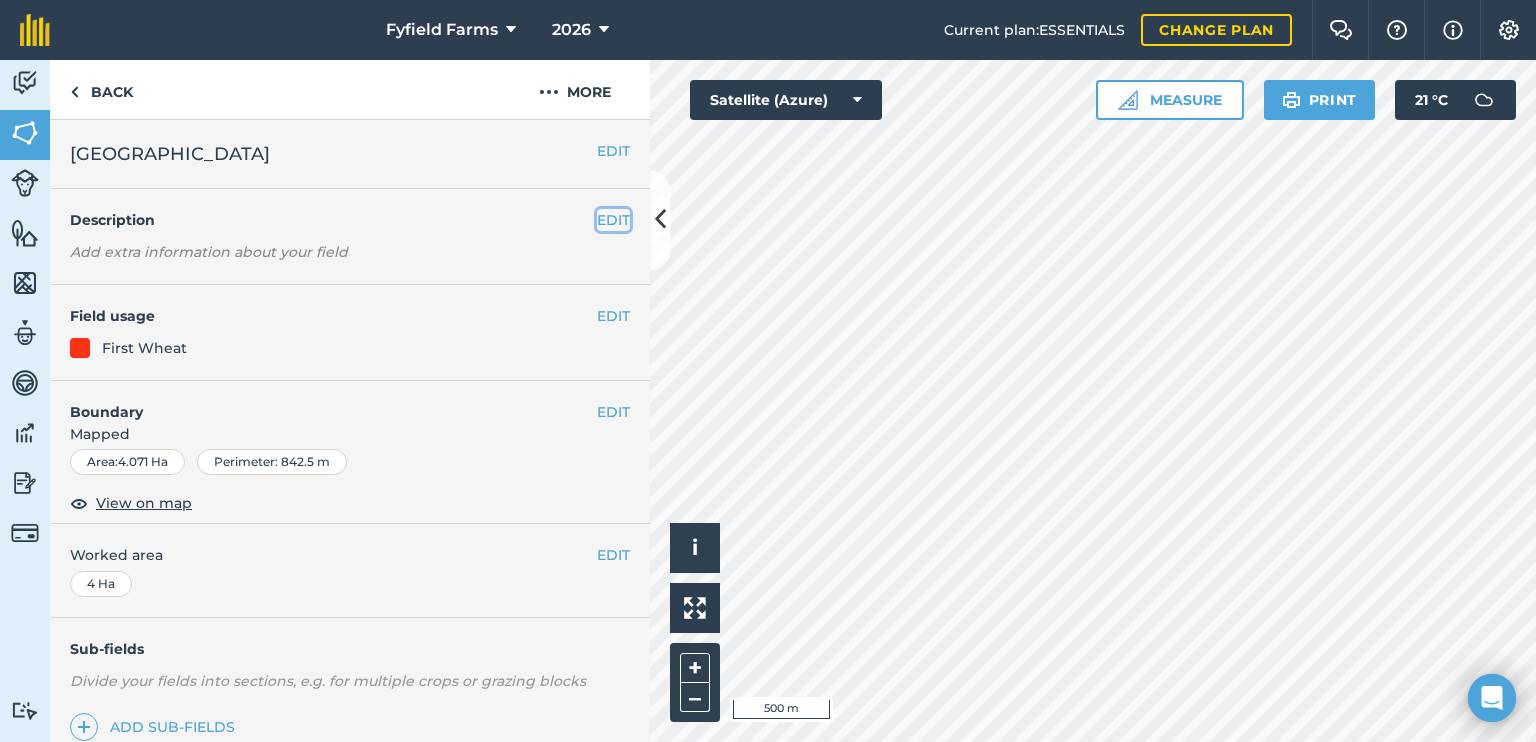 click on "EDIT" at bounding box center (613, 220) 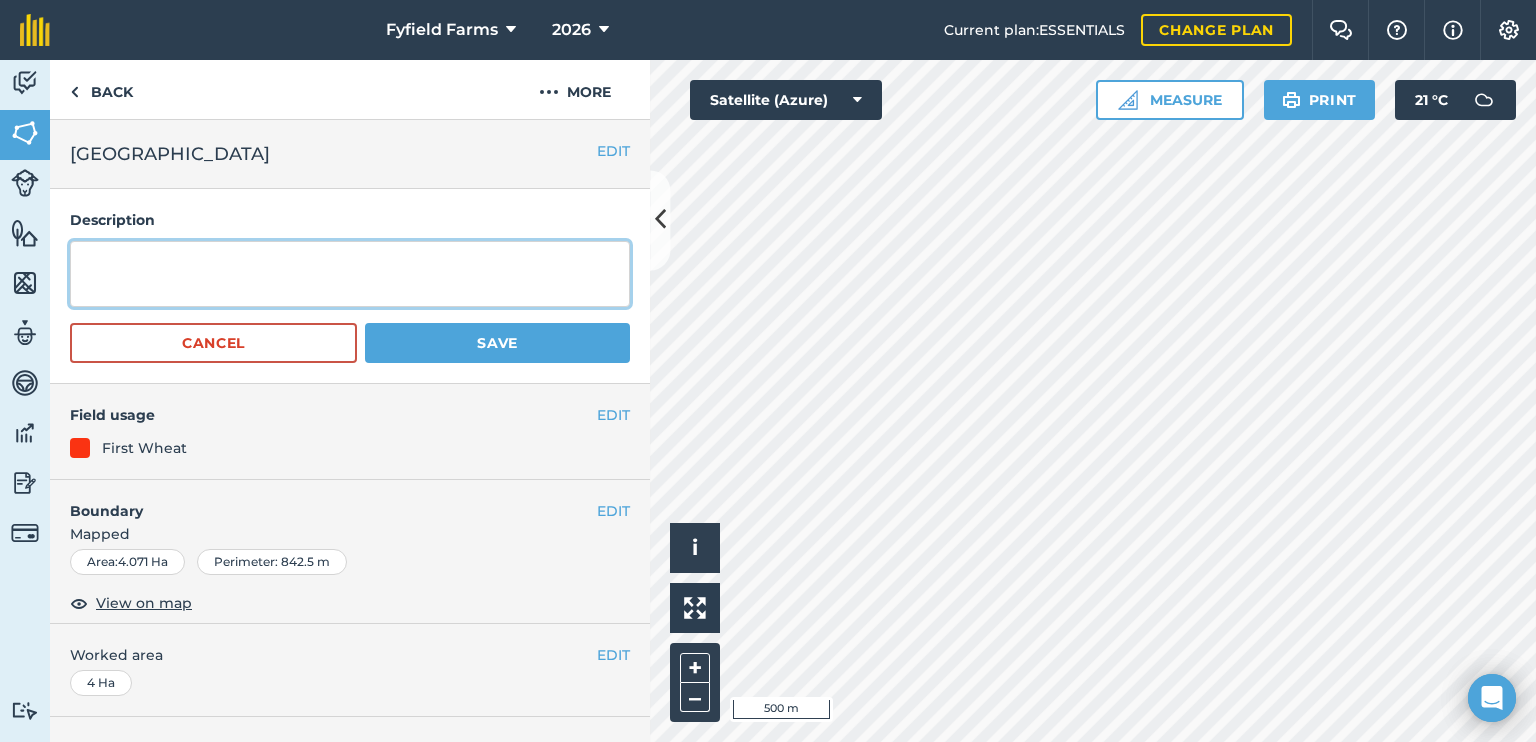 click at bounding box center [350, 274] 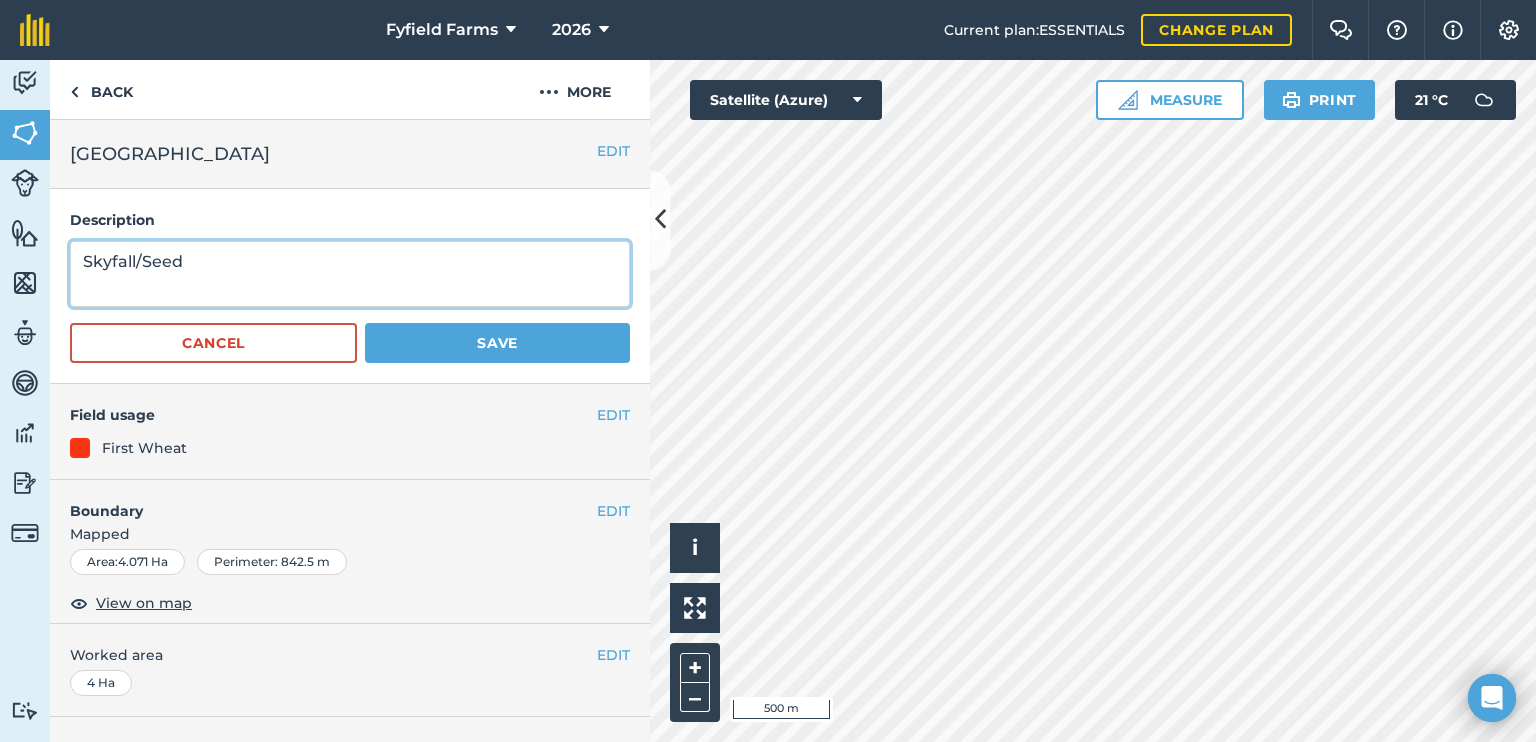 type on "Skyfall/Seed" 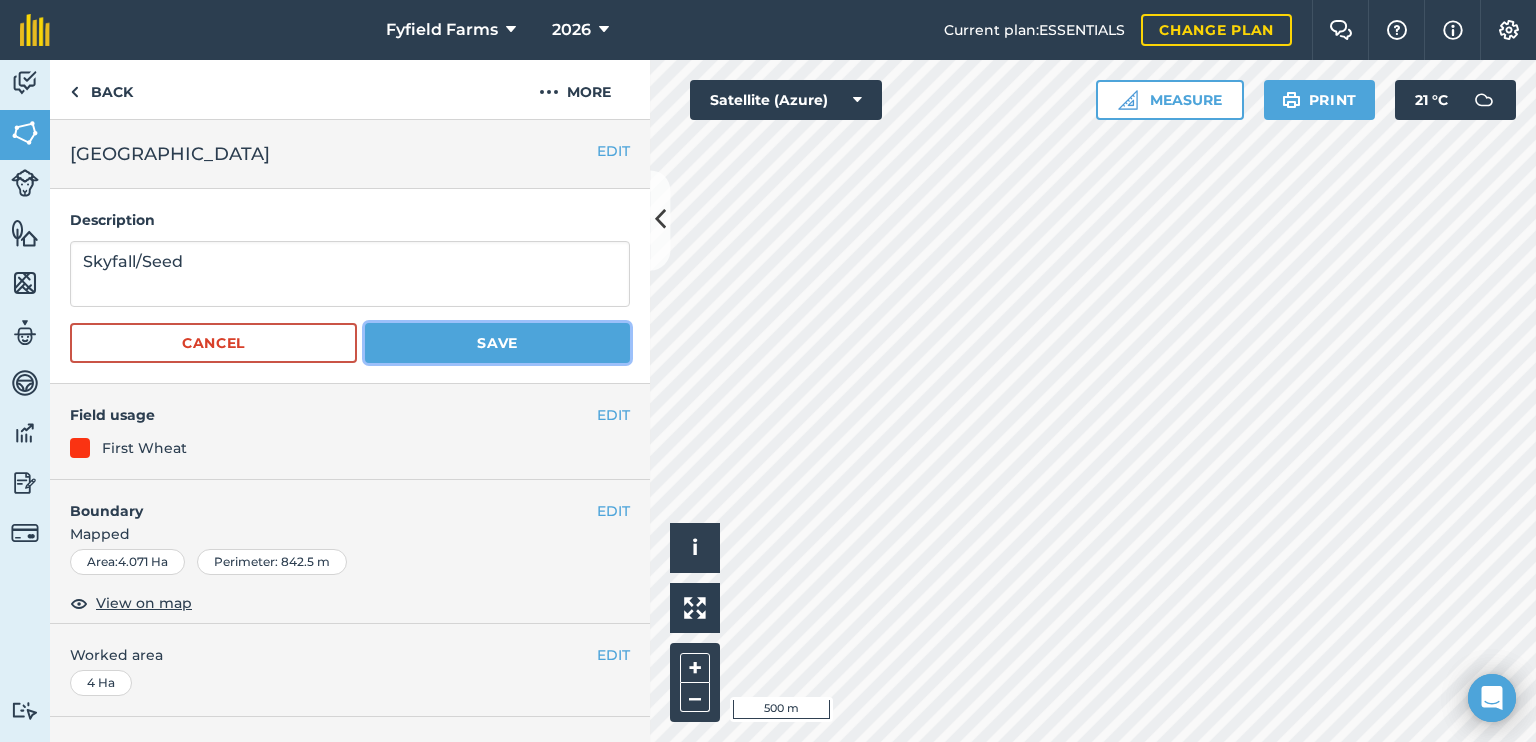 click on "Save" at bounding box center [497, 343] 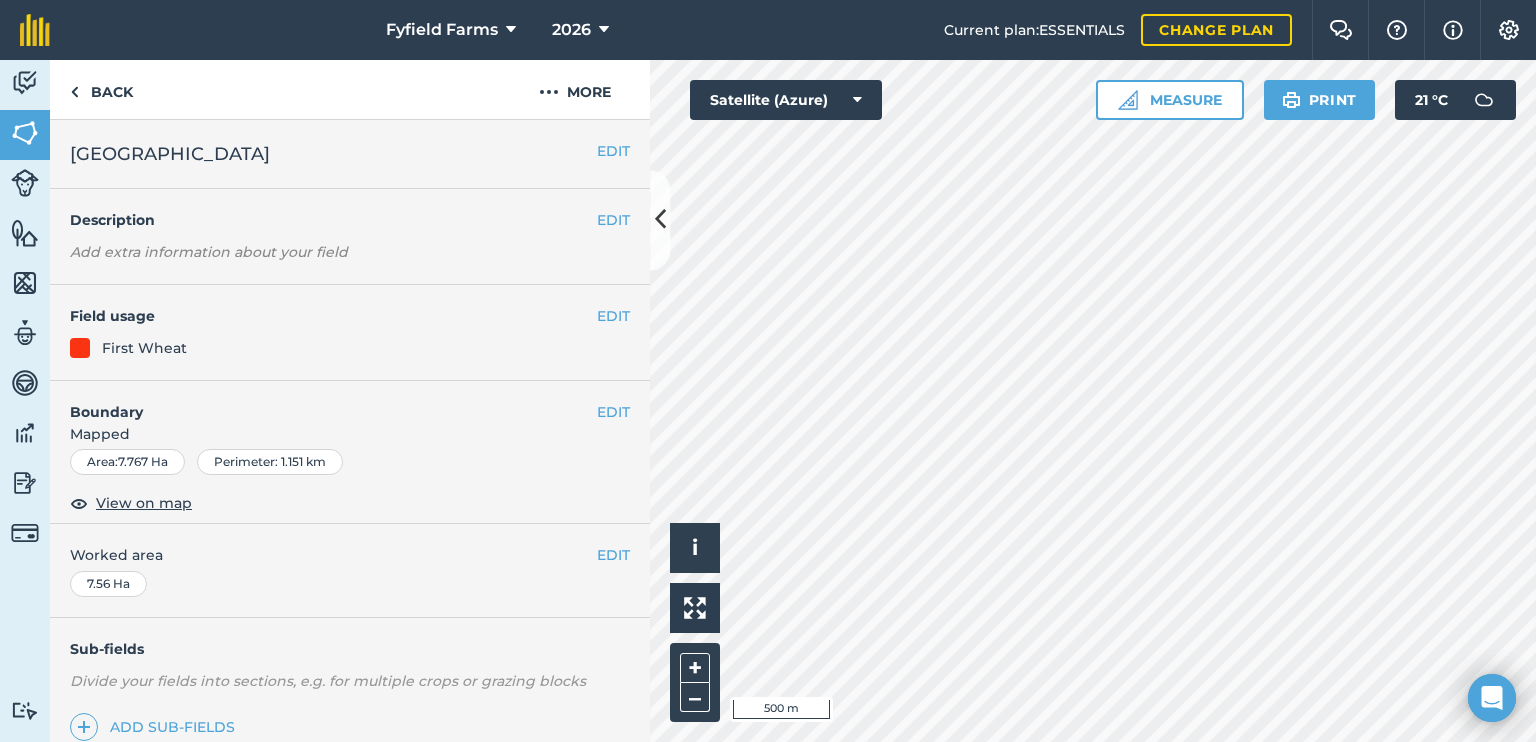 click on "EDIT Description Add extra information about your field" at bounding box center (350, 237) 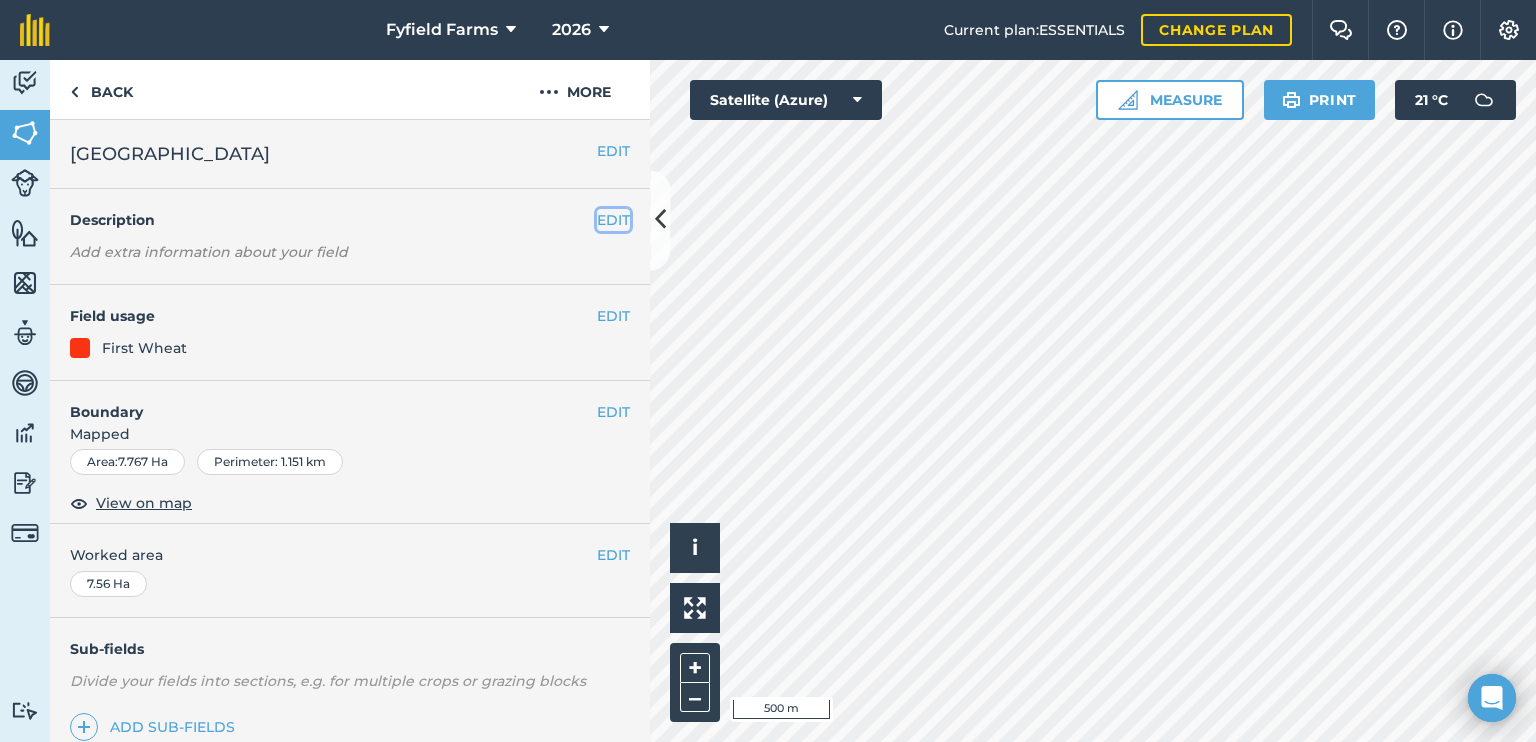 click on "EDIT" at bounding box center [613, 220] 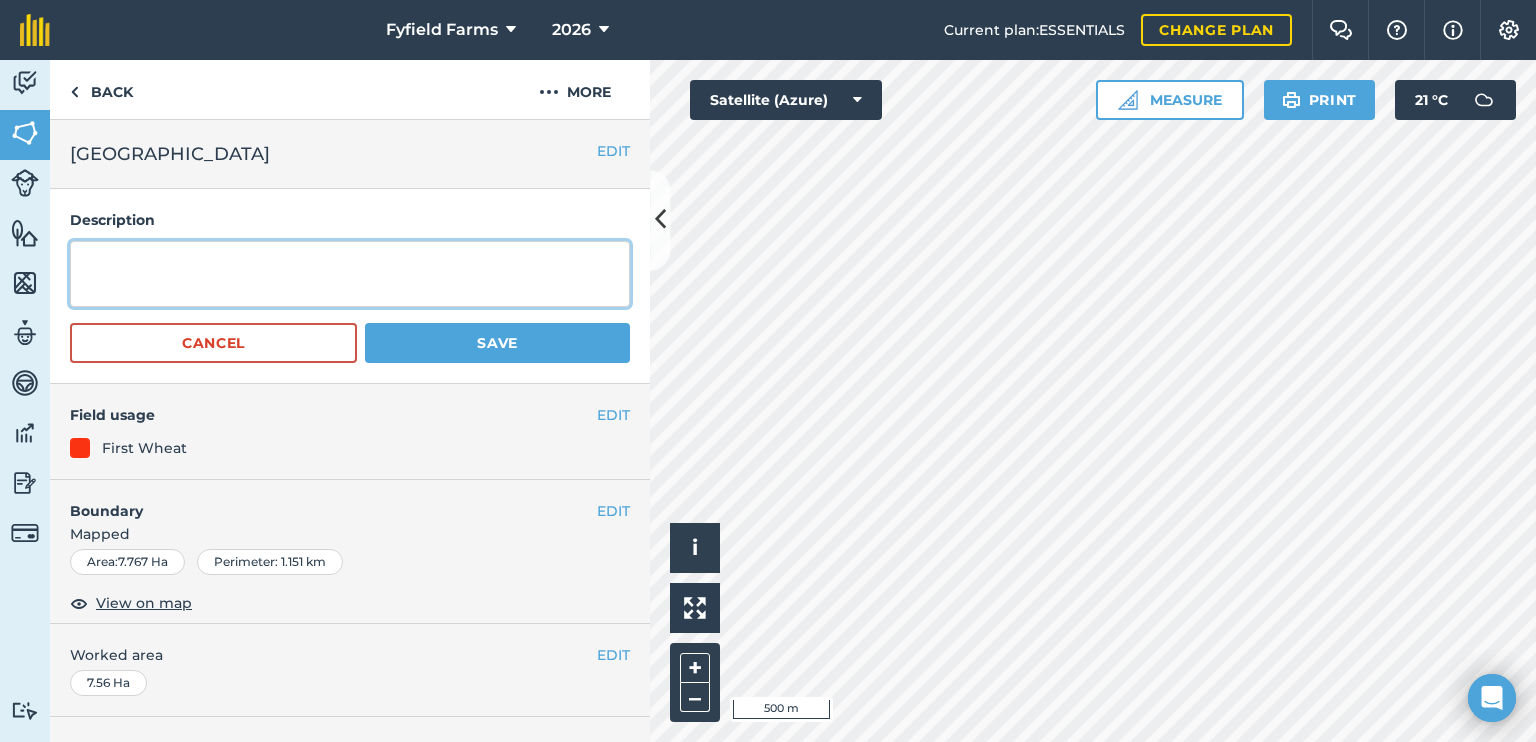 click at bounding box center (350, 274) 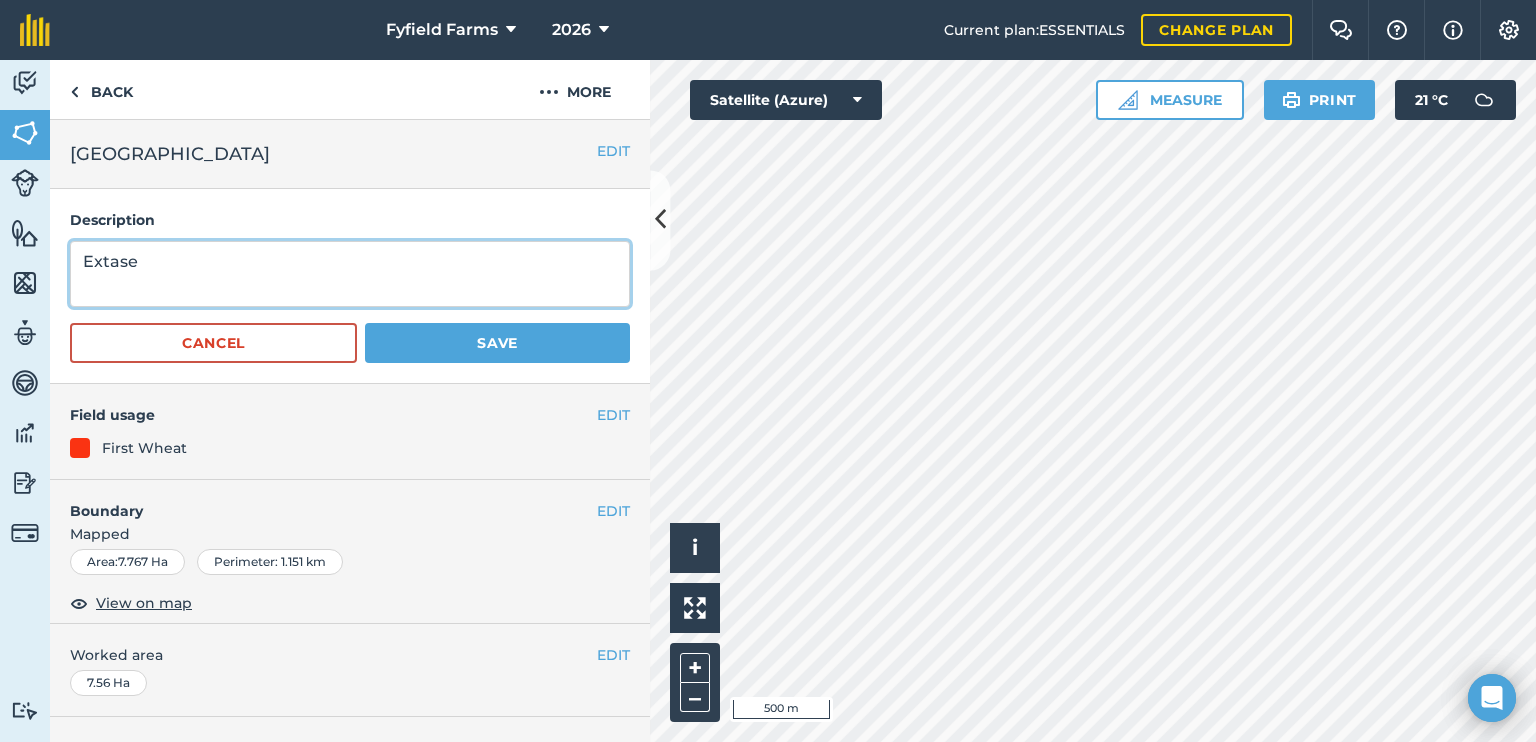 type on "Extase" 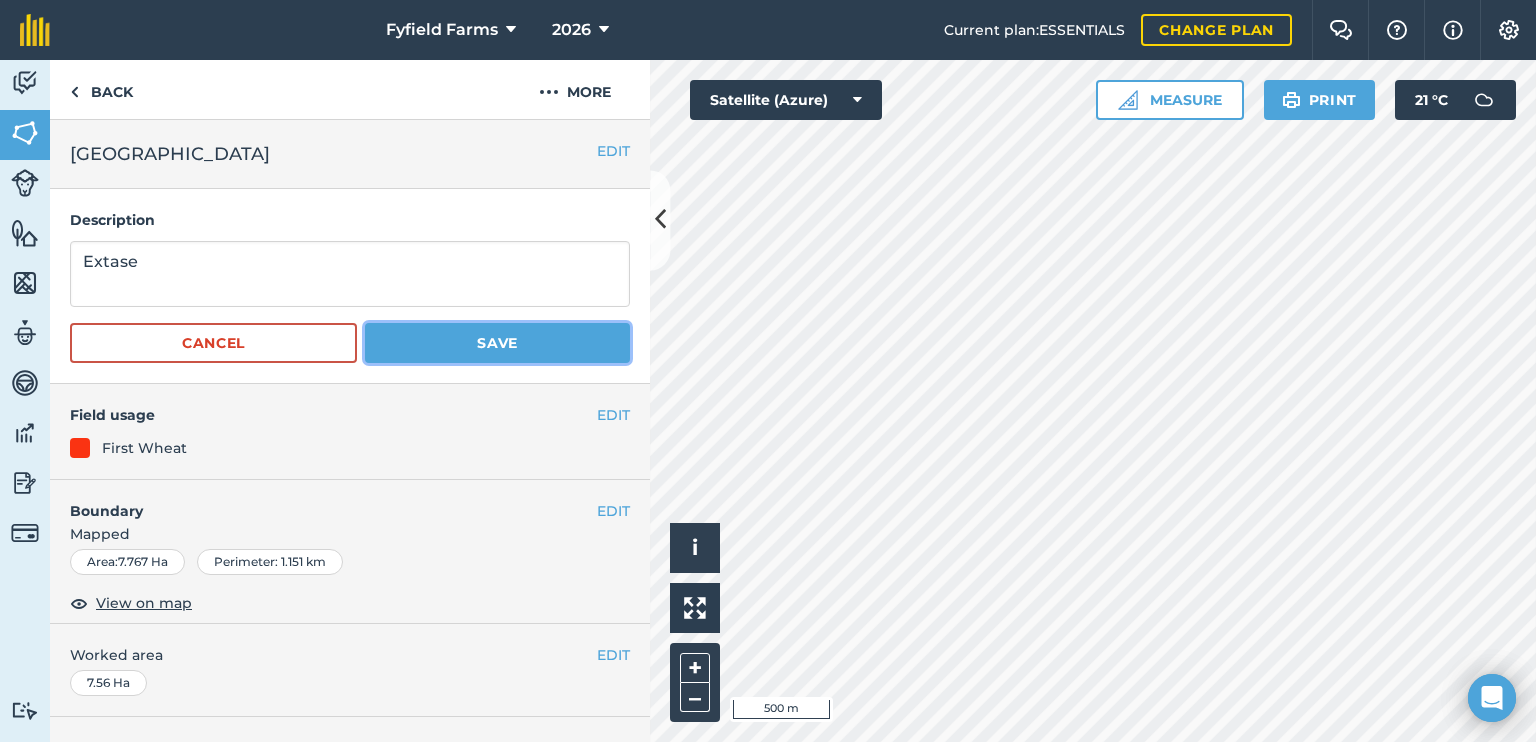 click on "Save" at bounding box center [497, 343] 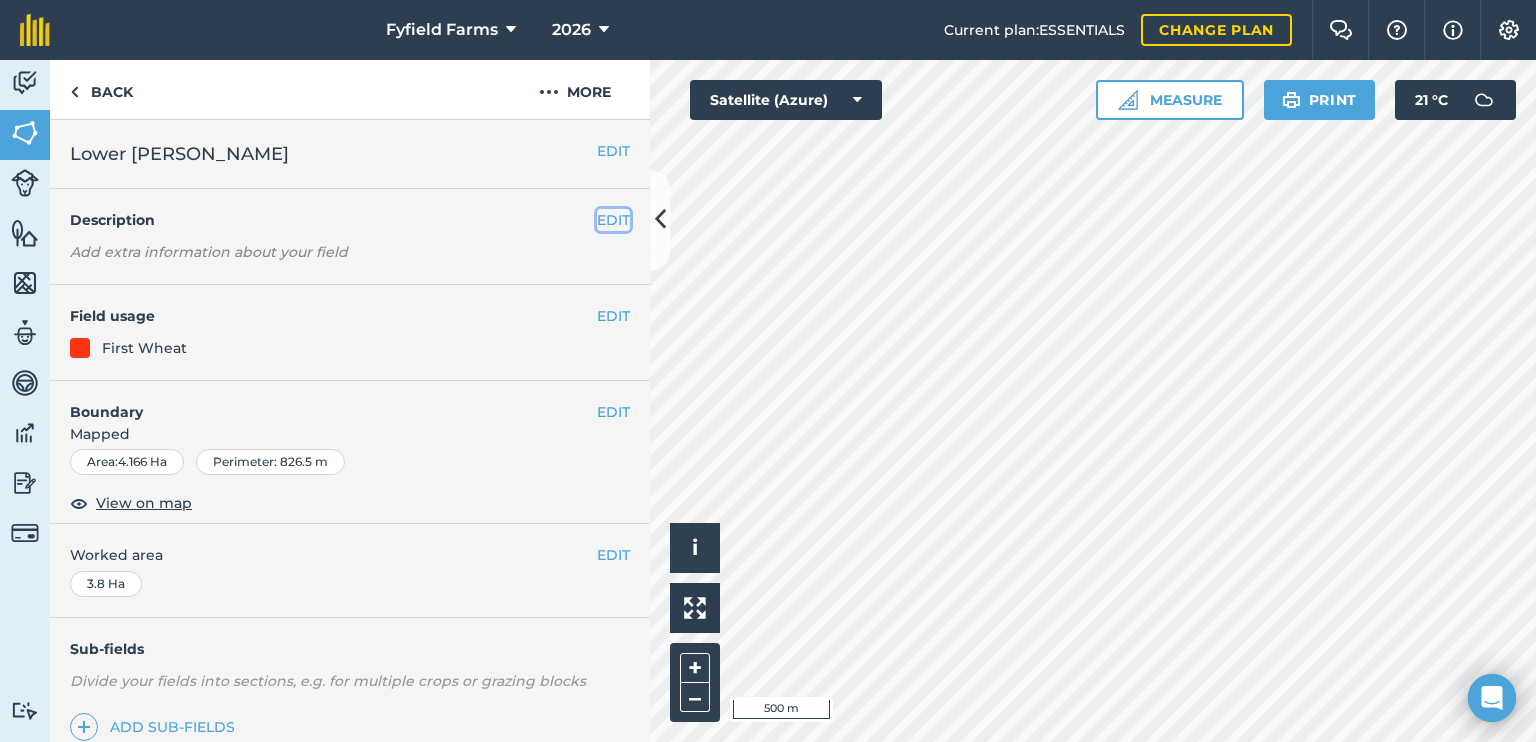 click on "EDIT" at bounding box center [613, 220] 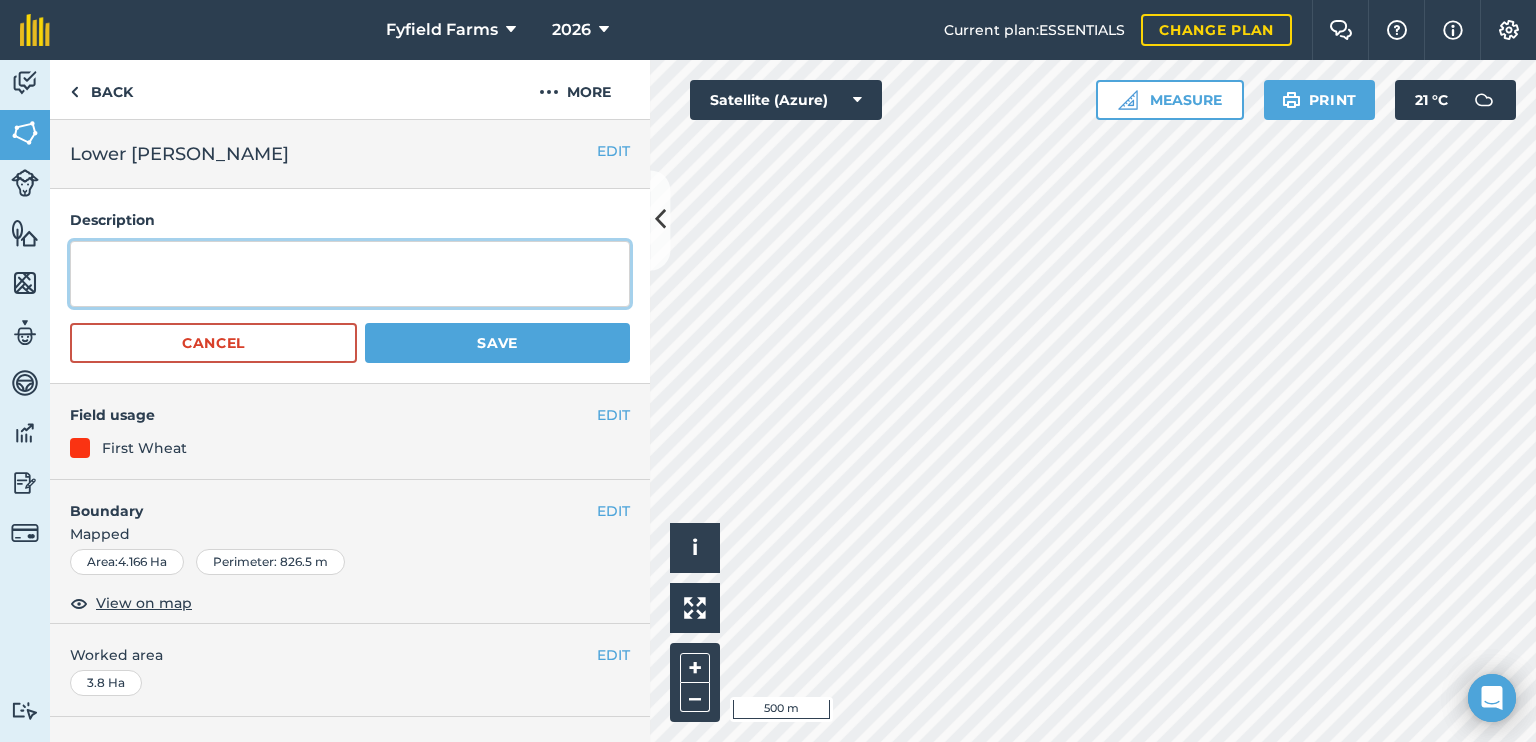 click at bounding box center (350, 274) 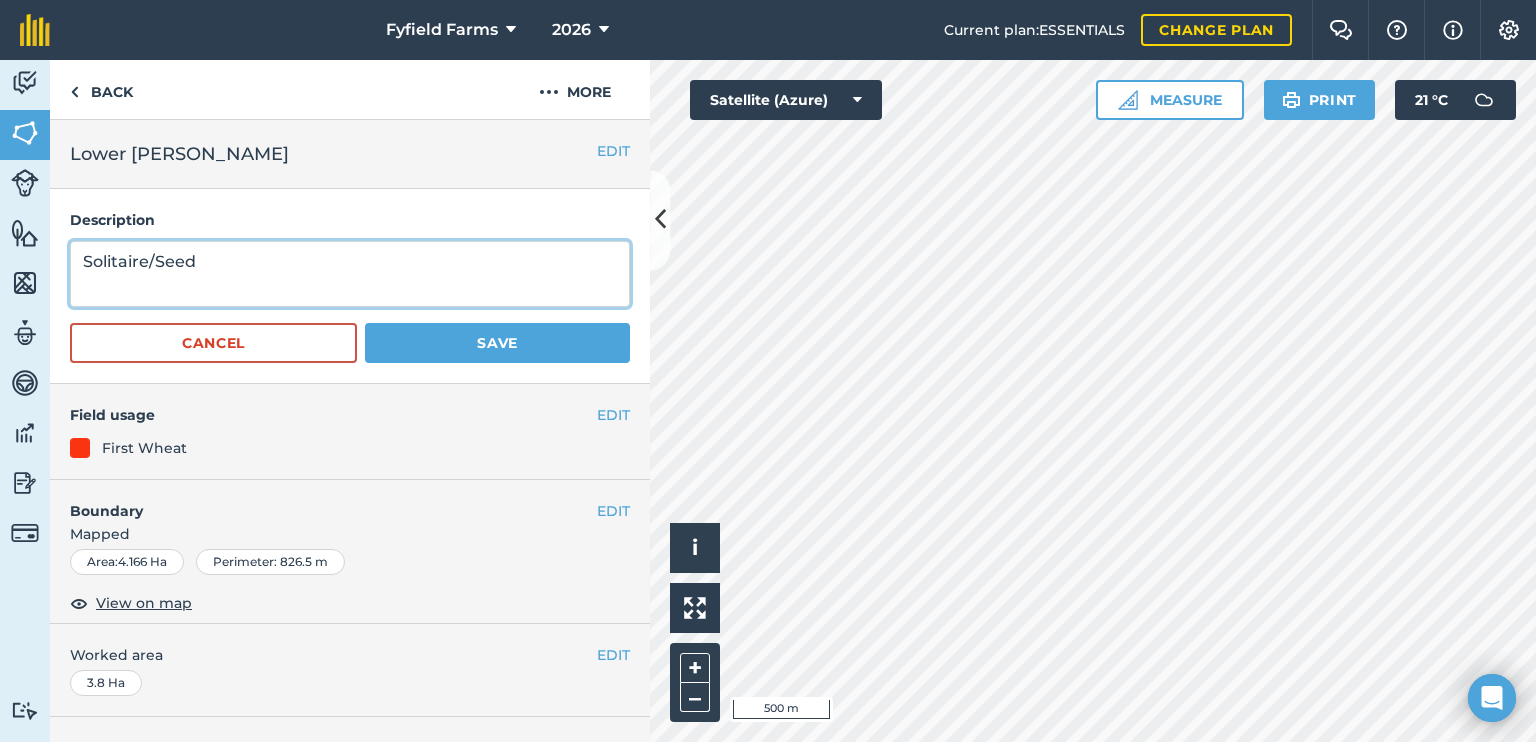 type on "Solitaire/Seed" 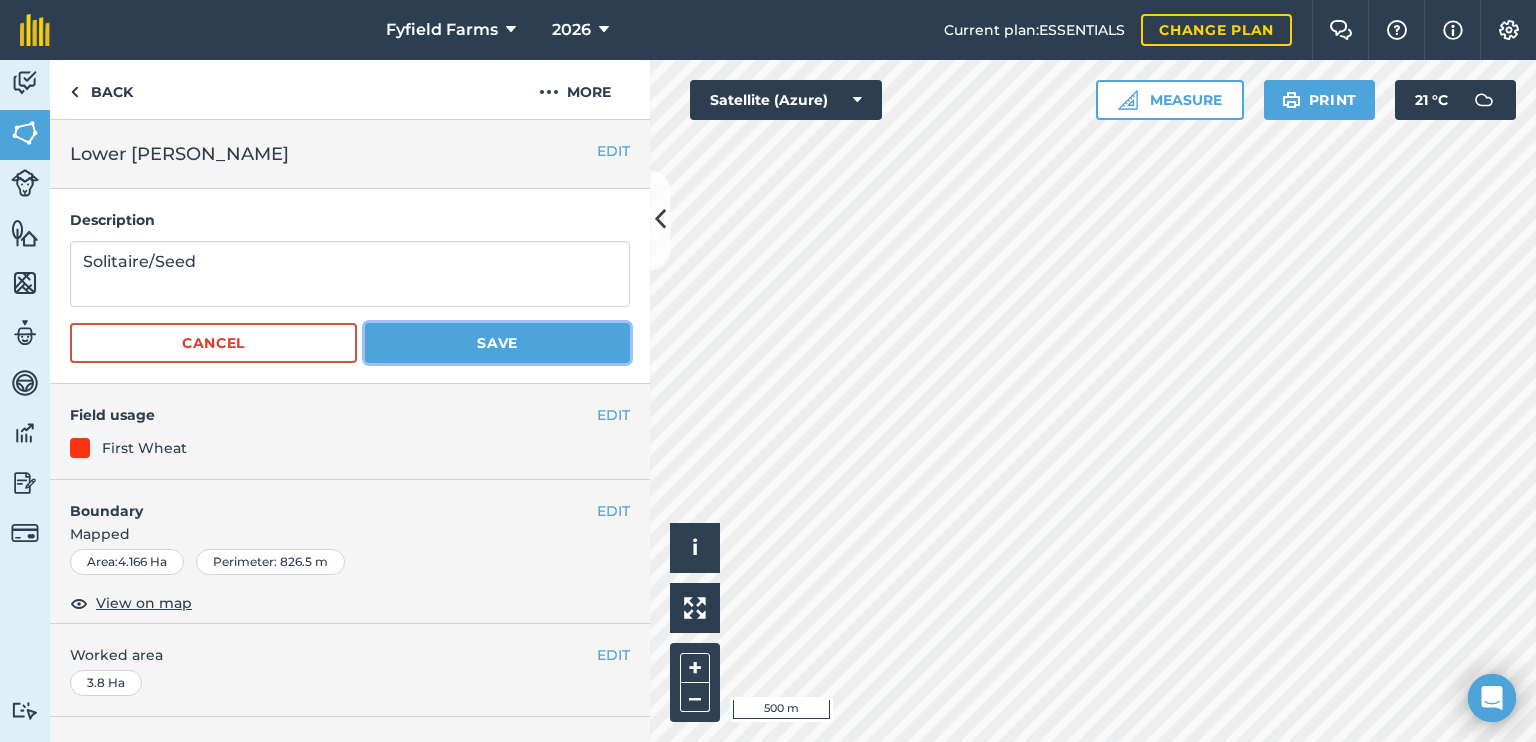 click on "Save" at bounding box center (497, 343) 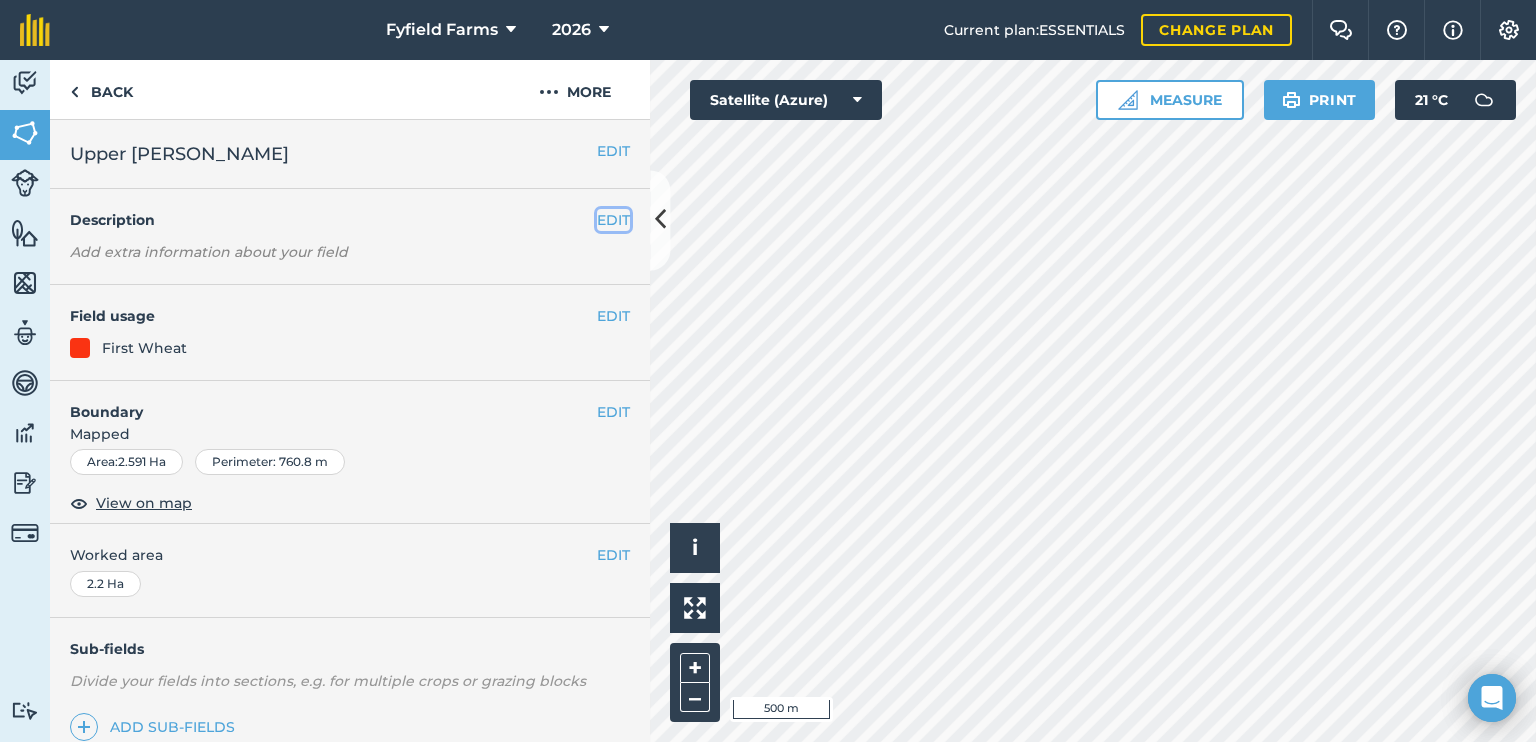 click on "EDIT" at bounding box center (613, 220) 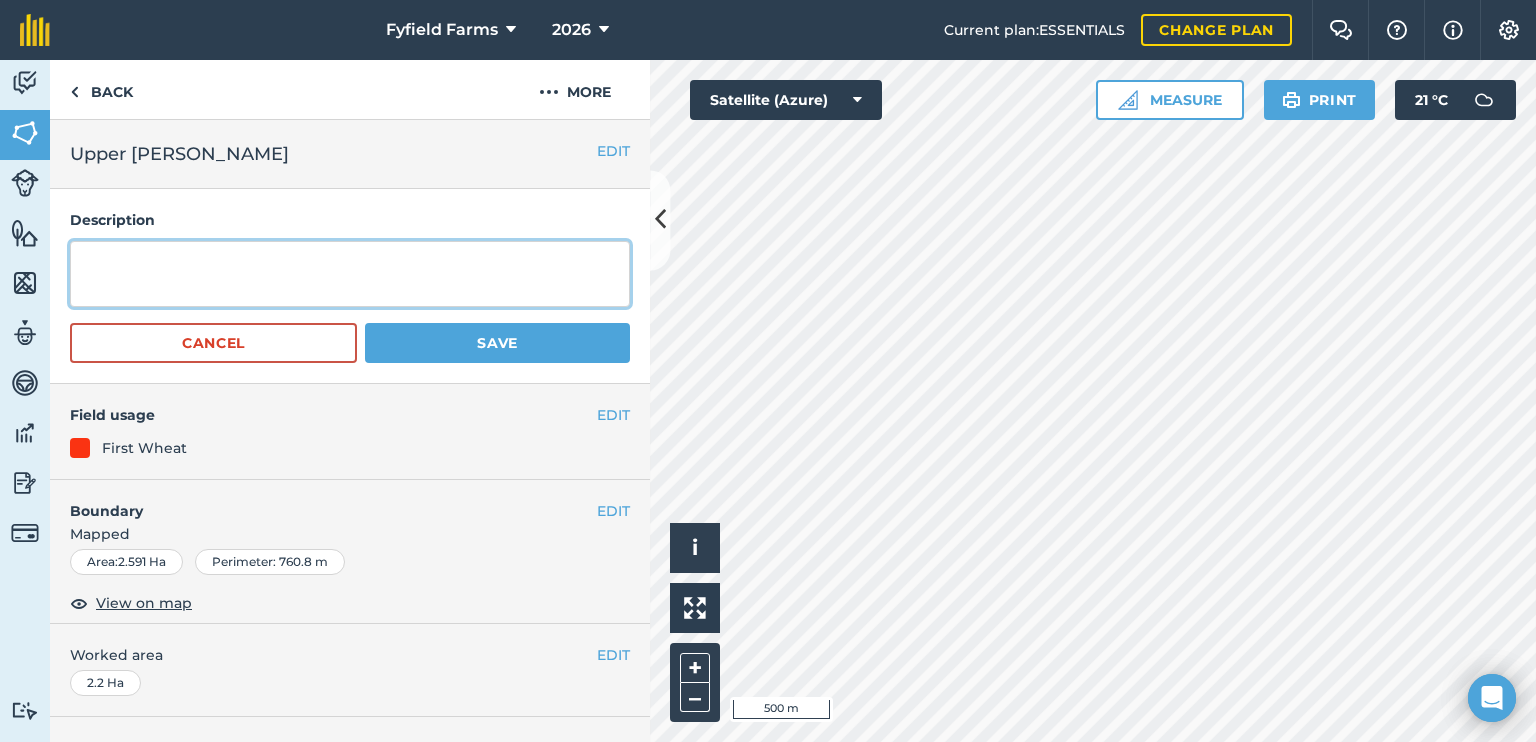 click at bounding box center (350, 274) 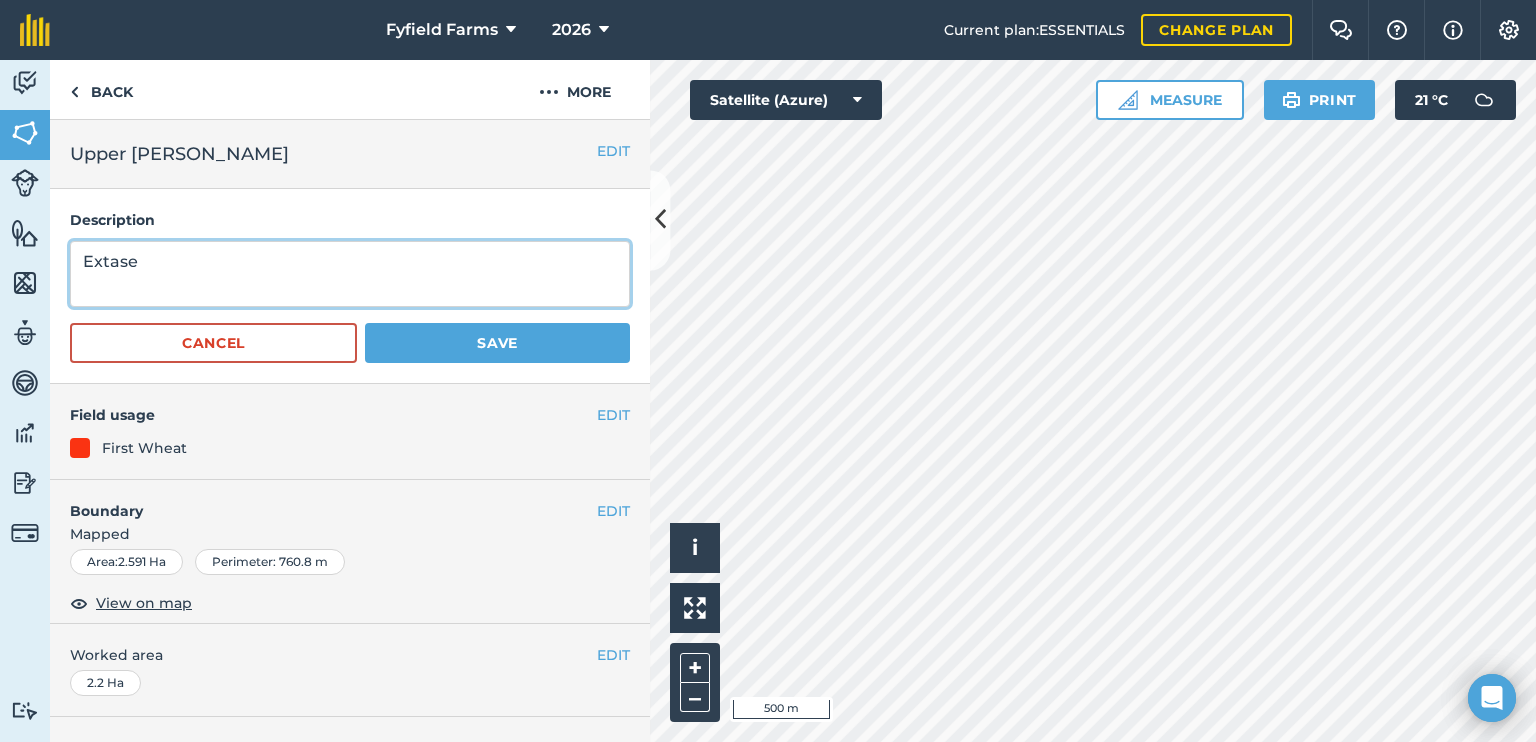 type on "Extase" 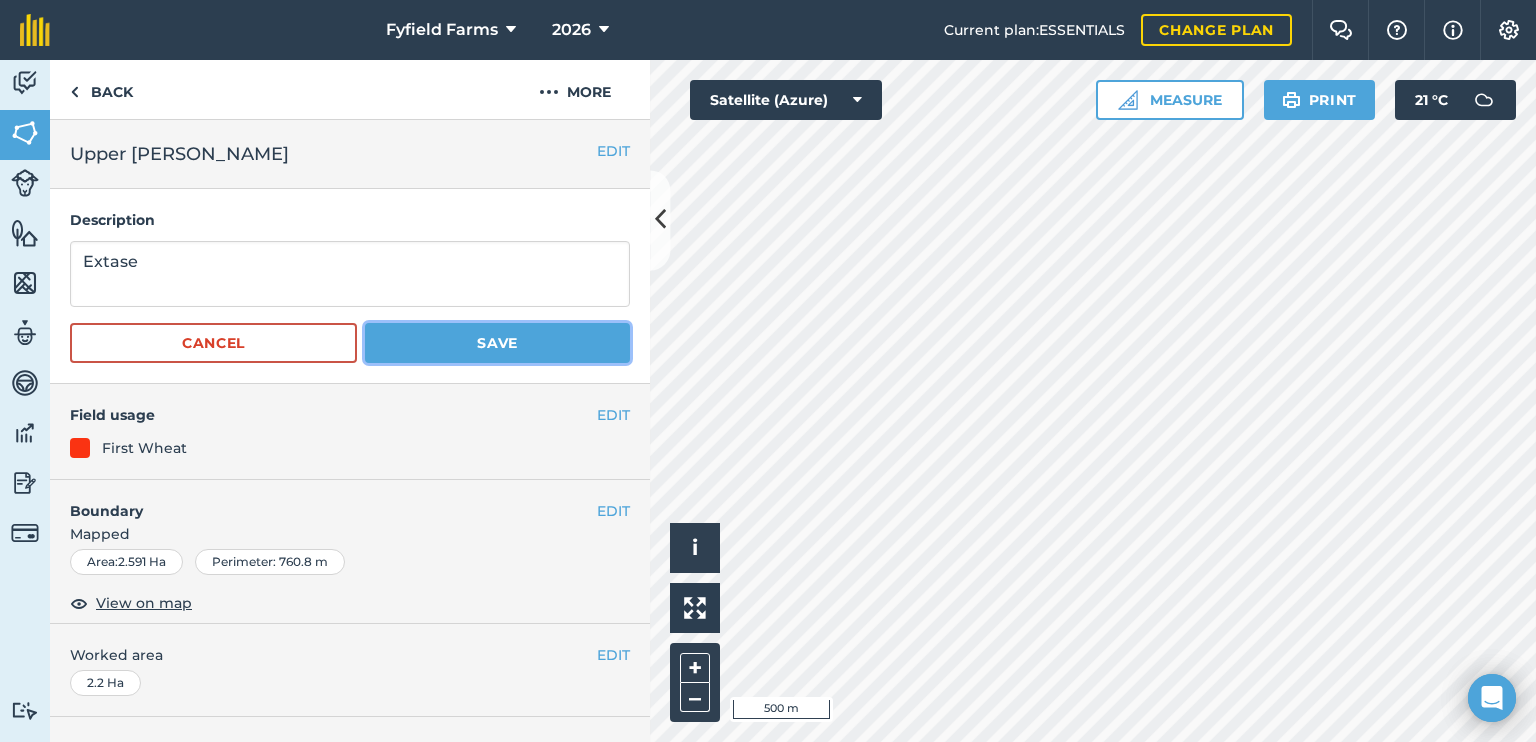 click on "Save" at bounding box center (497, 343) 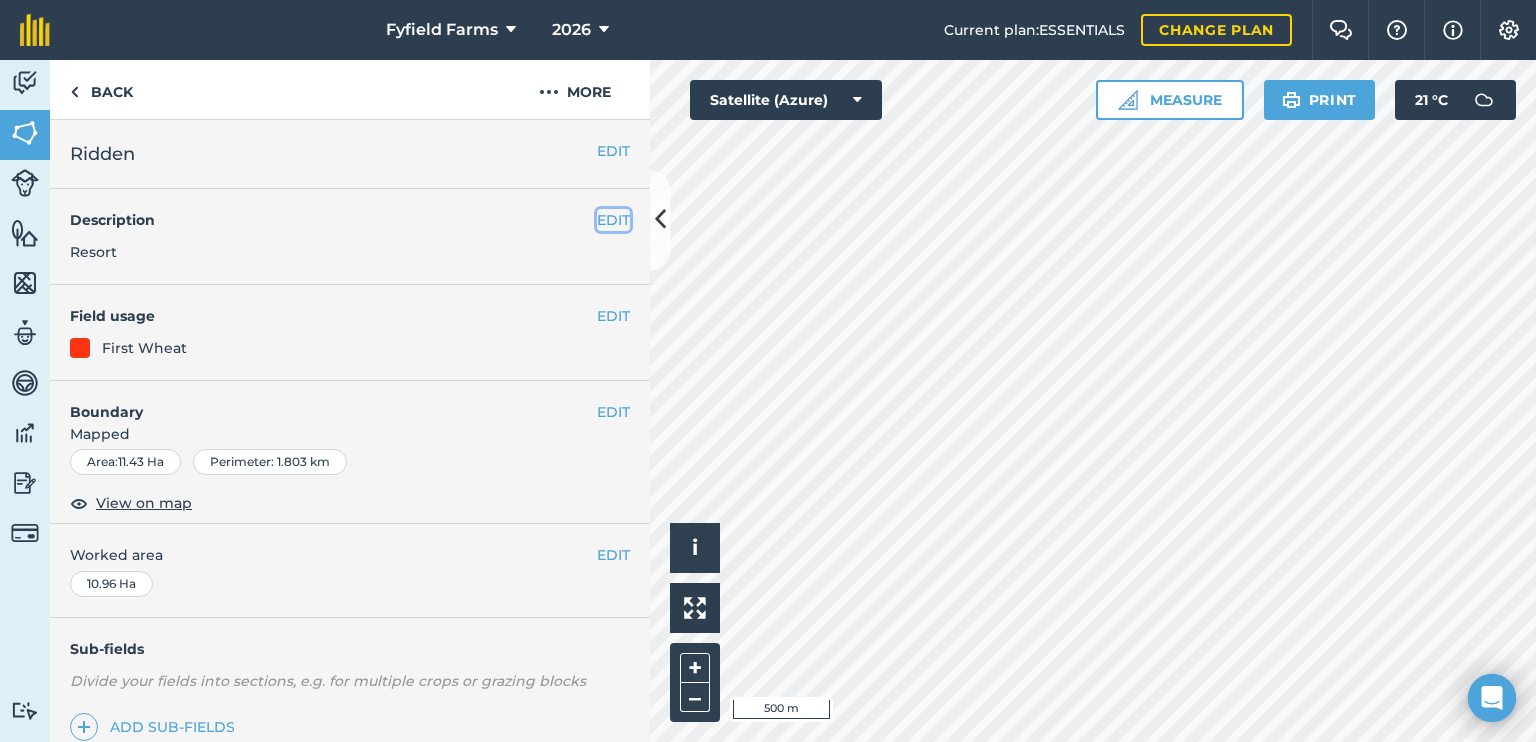 click on "EDIT" at bounding box center [613, 220] 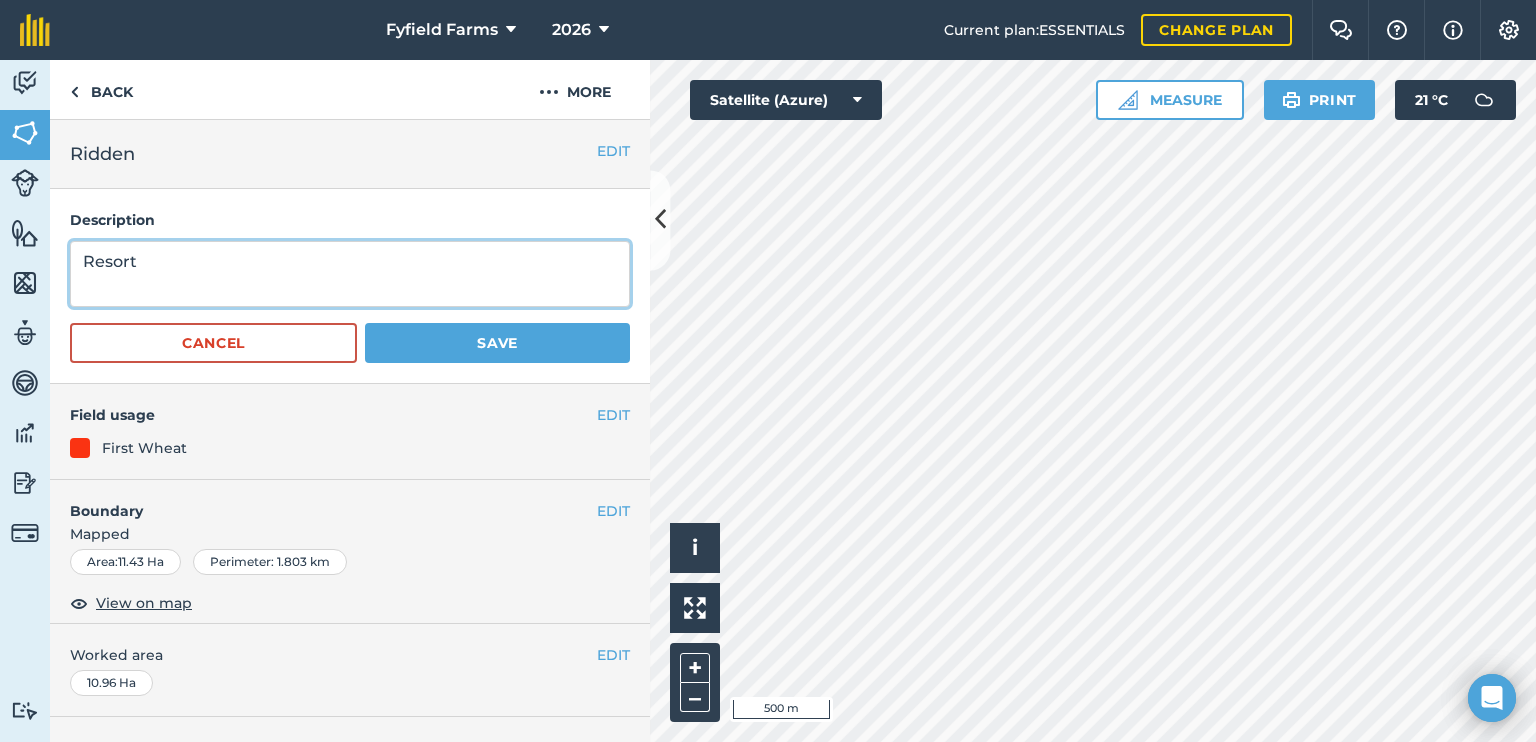 drag, startPoint x: 180, startPoint y: 262, endPoint x: 0, endPoint y: 221, distance: 184.6104 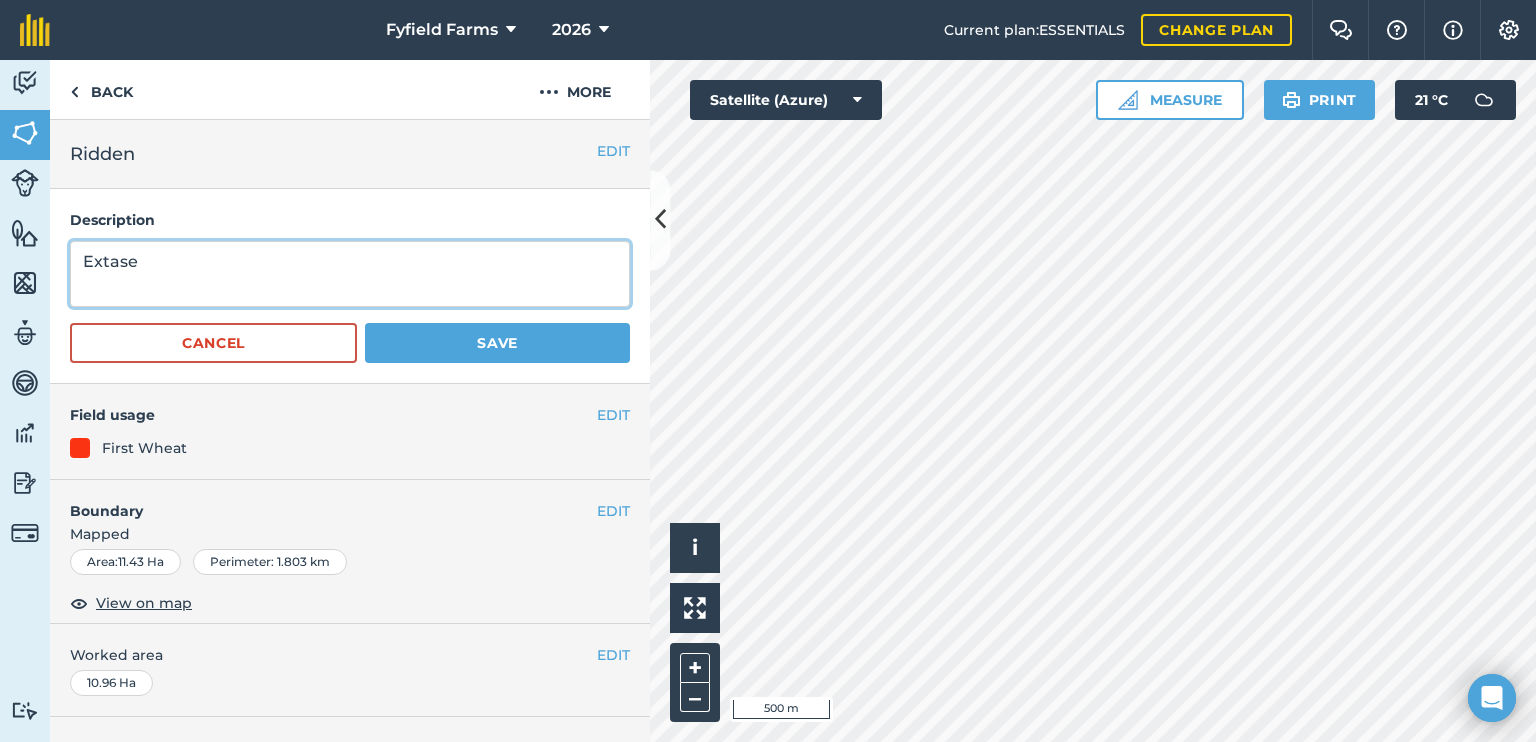 type on "Extase" 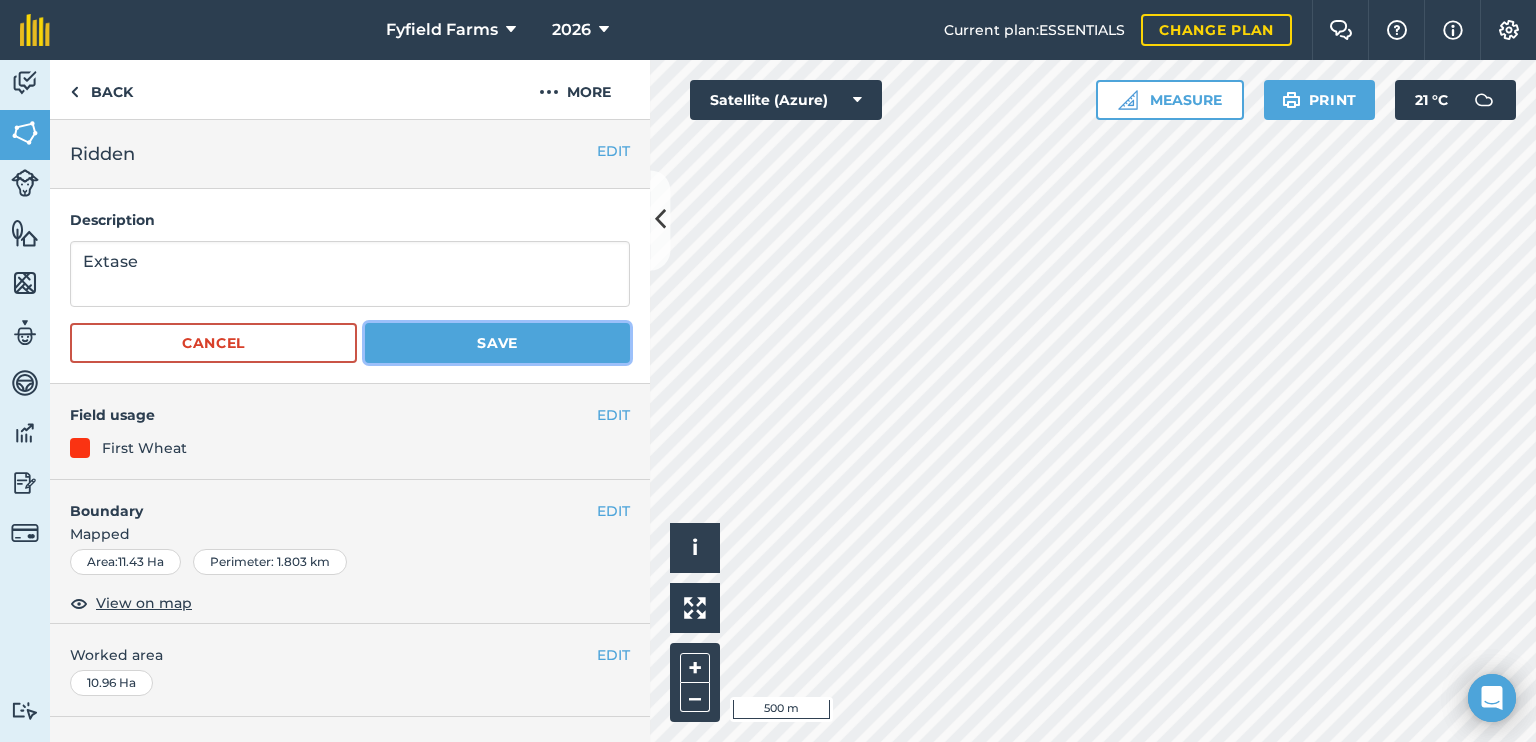 click on "Save" at bounding box center (497, 343) 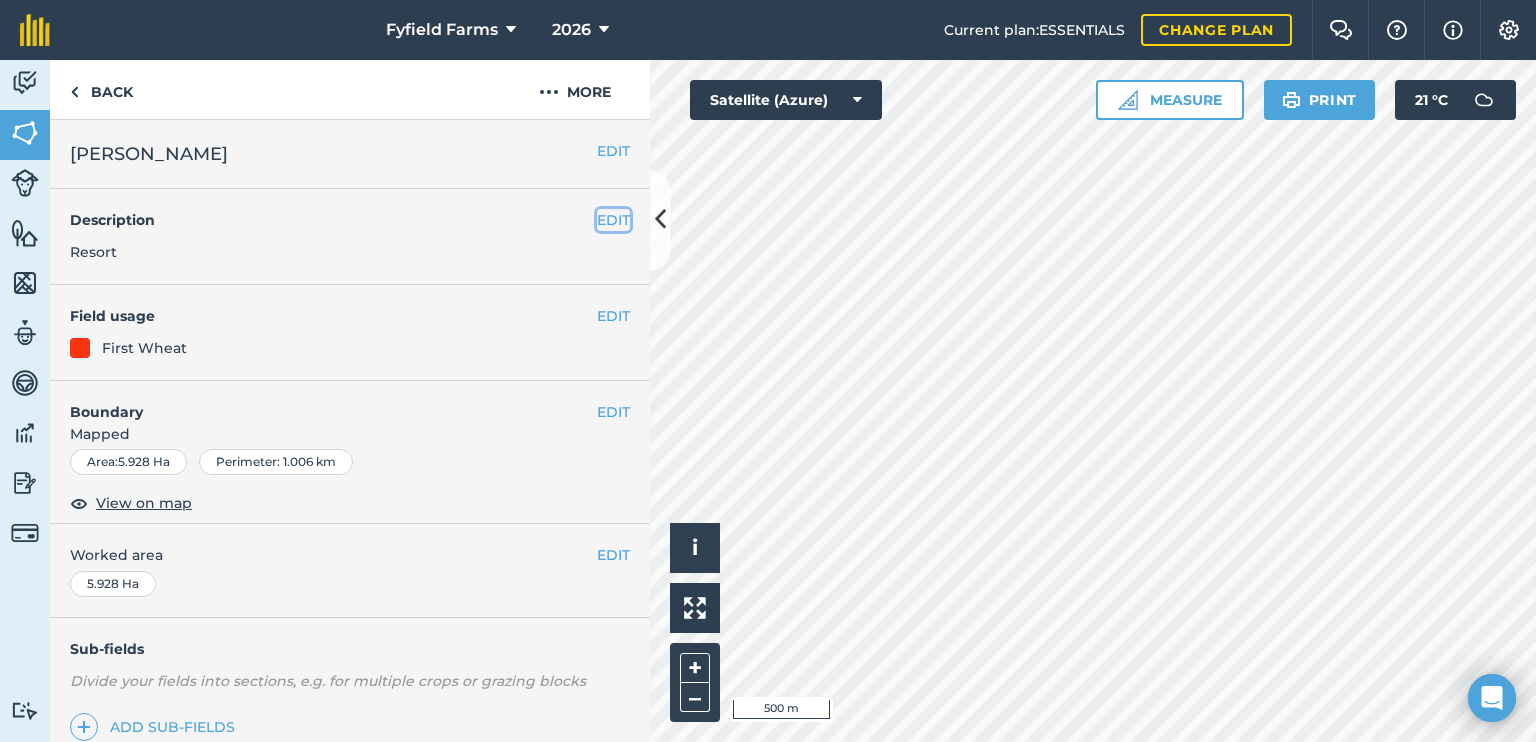 click on "EDIT" at bounding box center [613, 220] 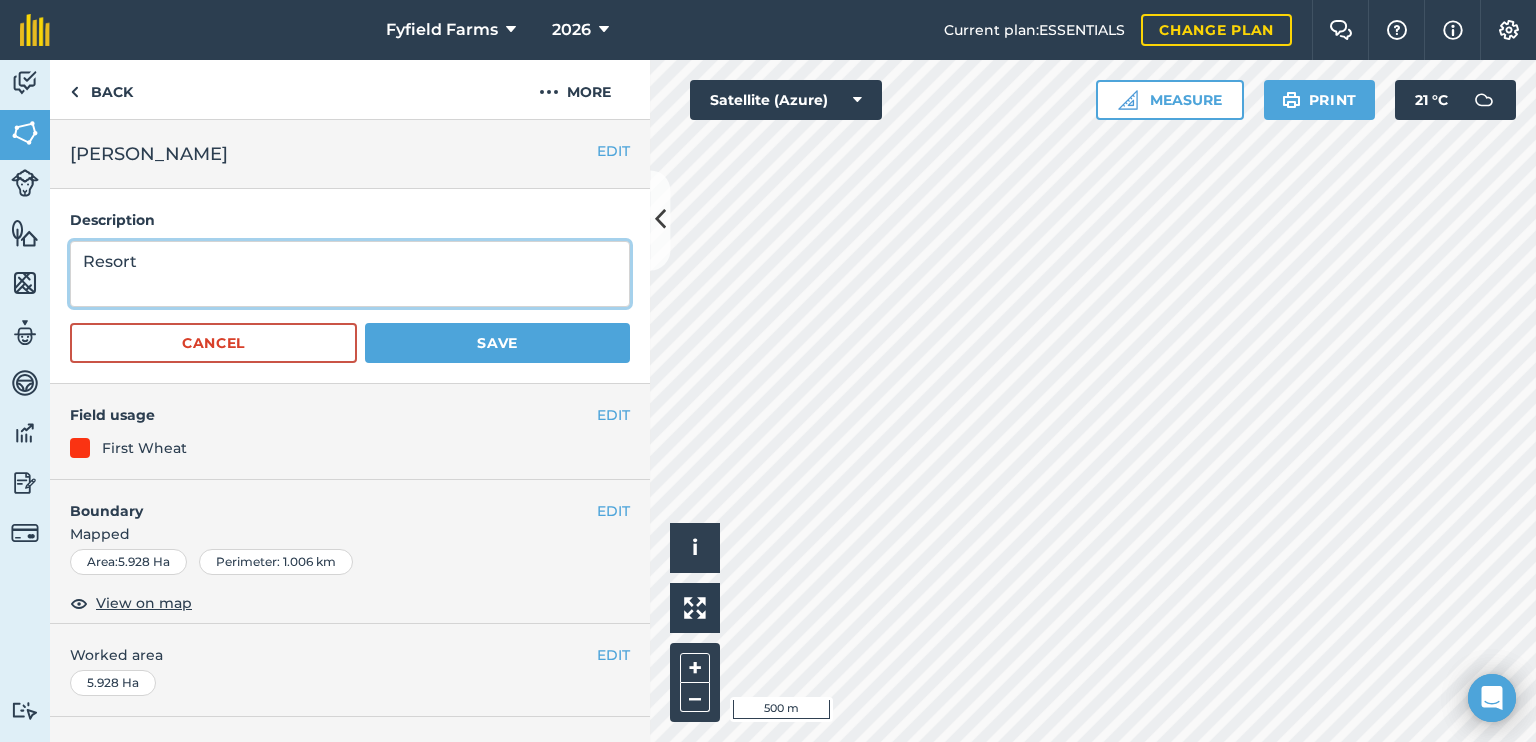 drag, startPoint x: 164, startPoint y: 258, endPoint x: 23, endPoint y: 253, distance: 141.08862 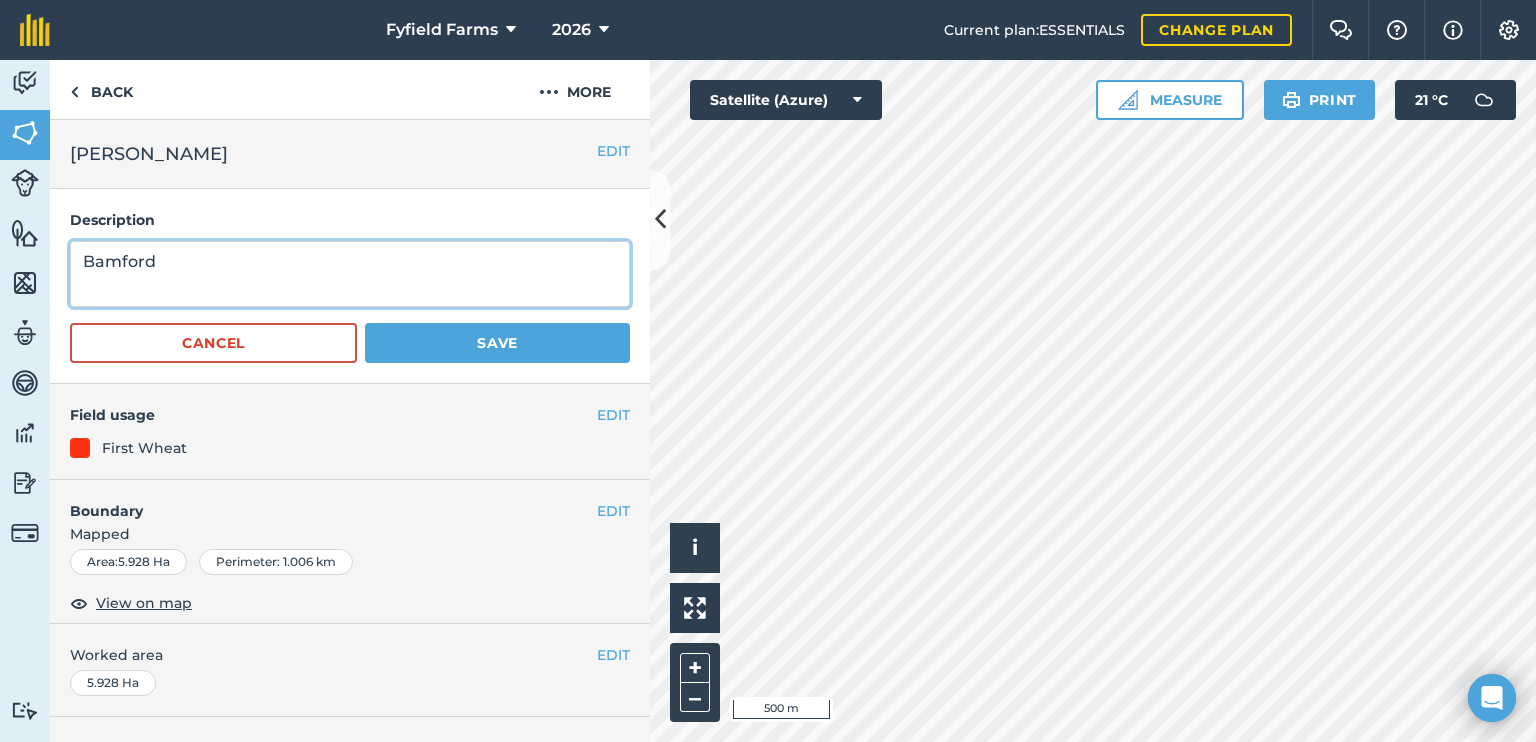 type on "Bamford" 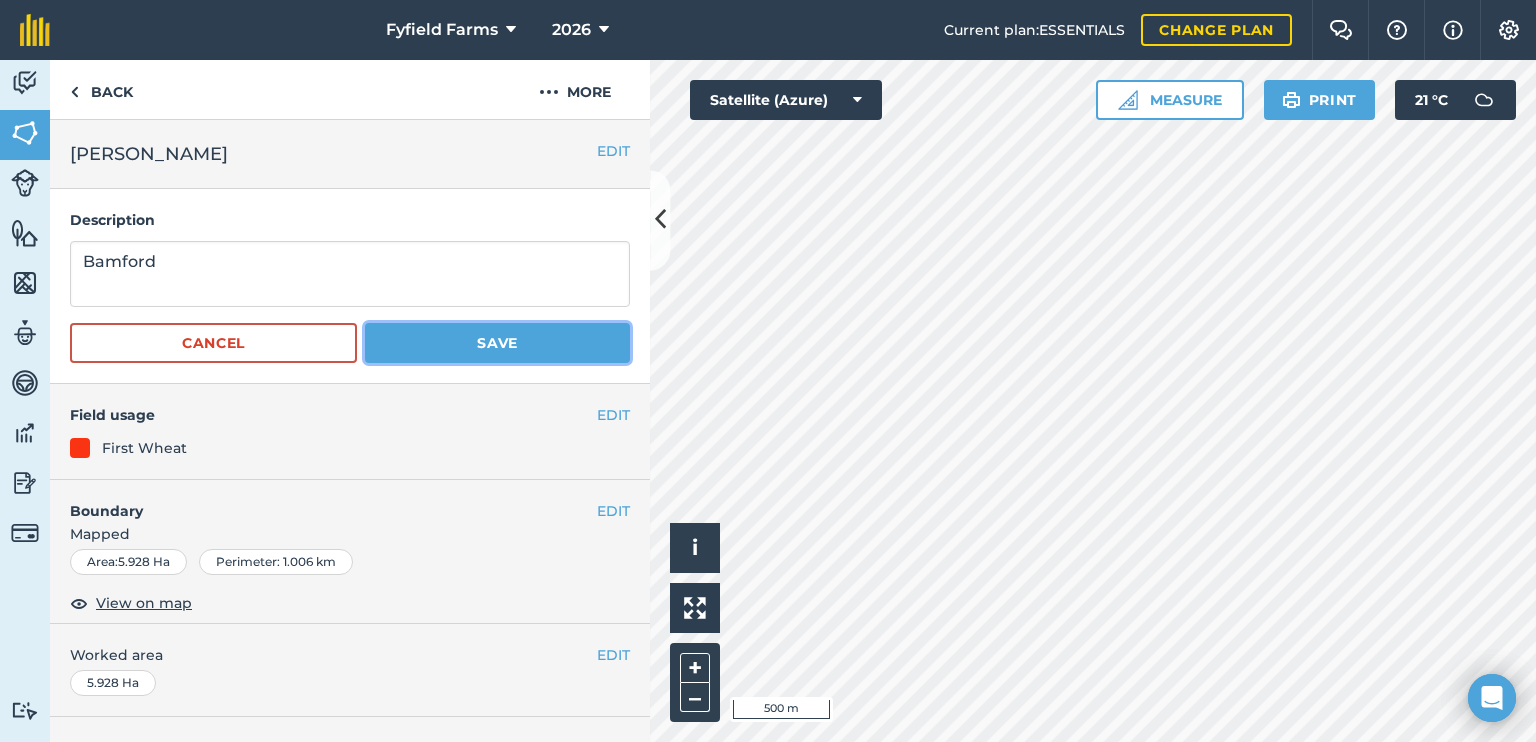 click on "Save" at bounding box center [497, 343] 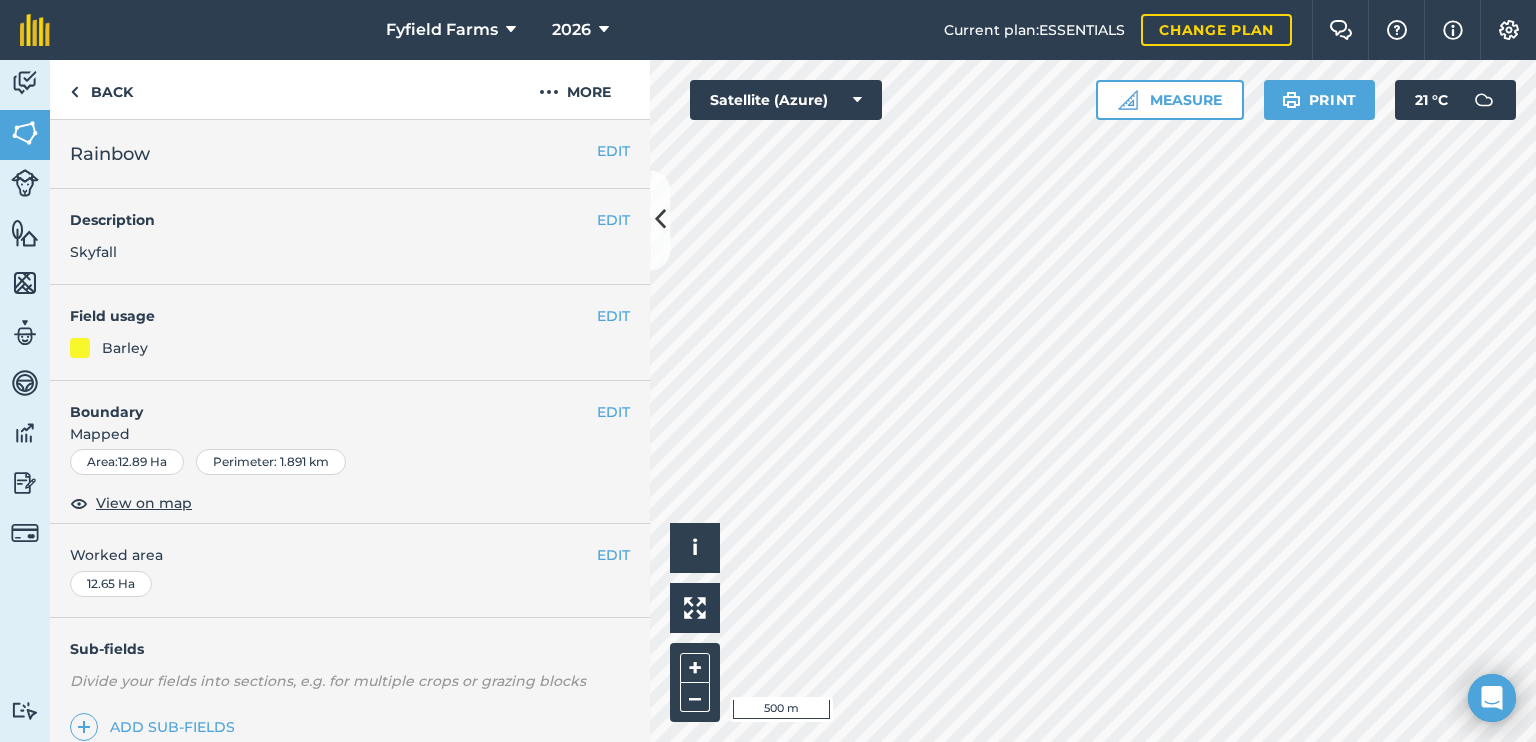 click on "EDIT Description Skyfall" at bounding box center [350, 237] 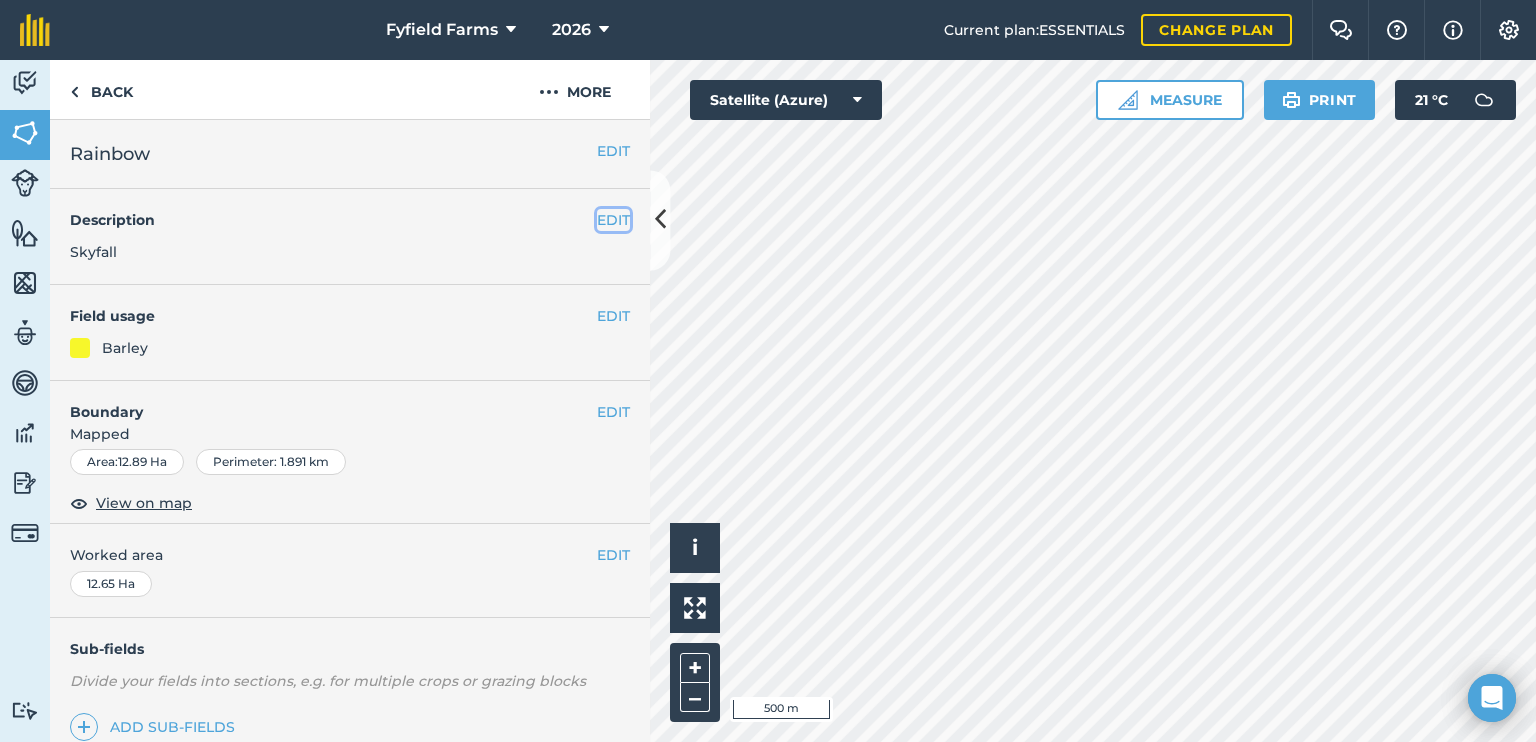 click on "EDIT" at bounding box center [613, 220] 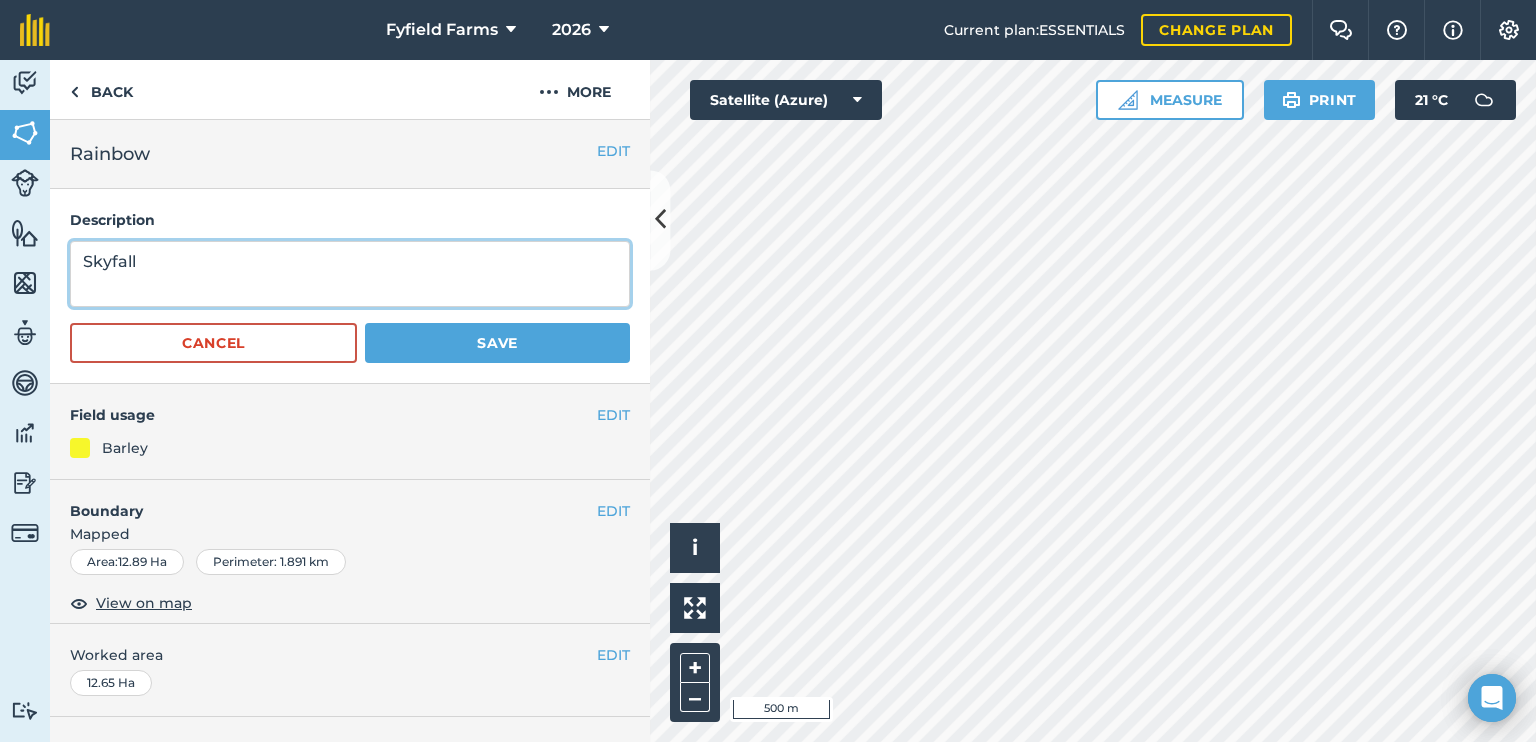 drag, startPoint x: 214, startPoint y: 260, endPoint x: 0, endPoint y: 256, distance: 214.03738 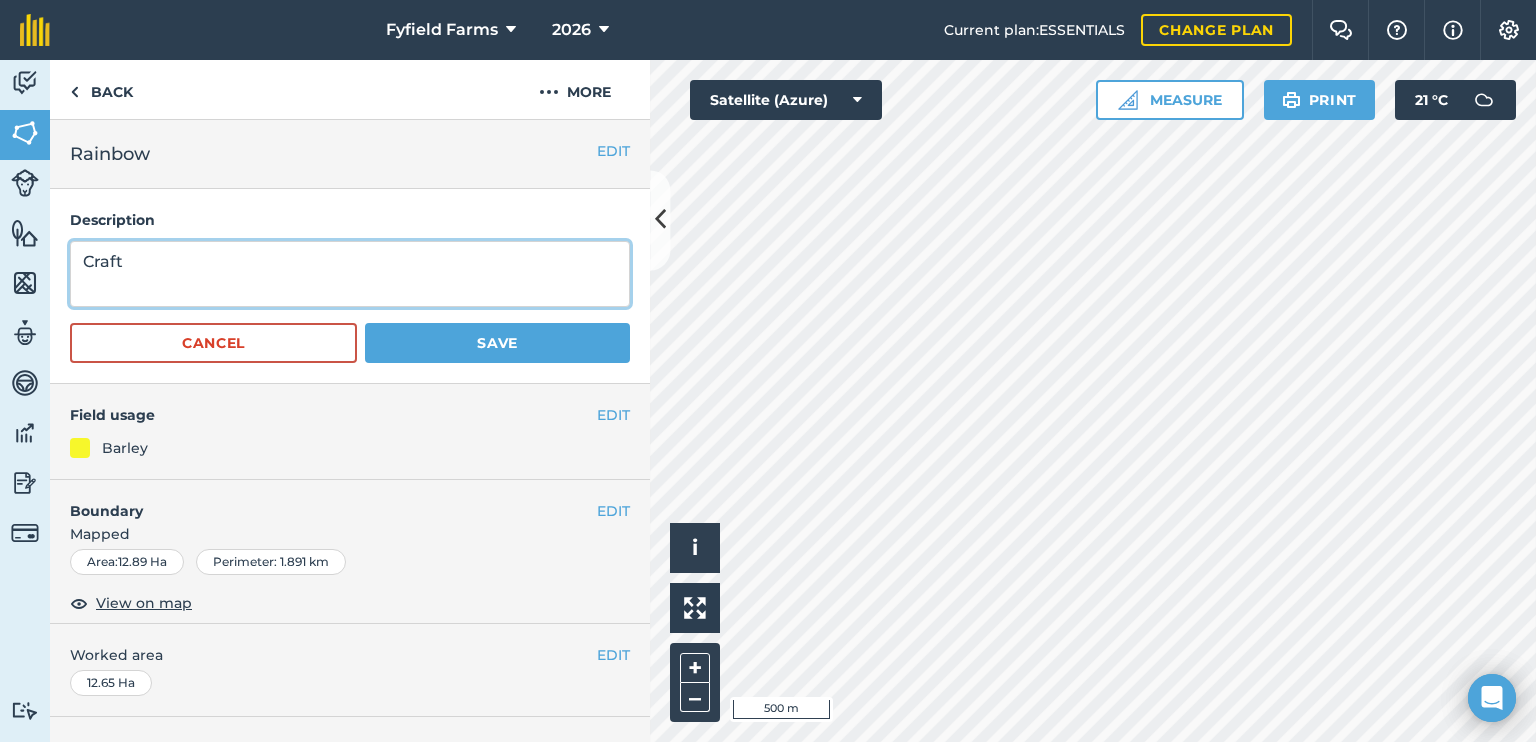 drag, startPoint x: 124, startPoint y: 259, endPoint x: 63, endPoint y: 248, distance: 61.983868 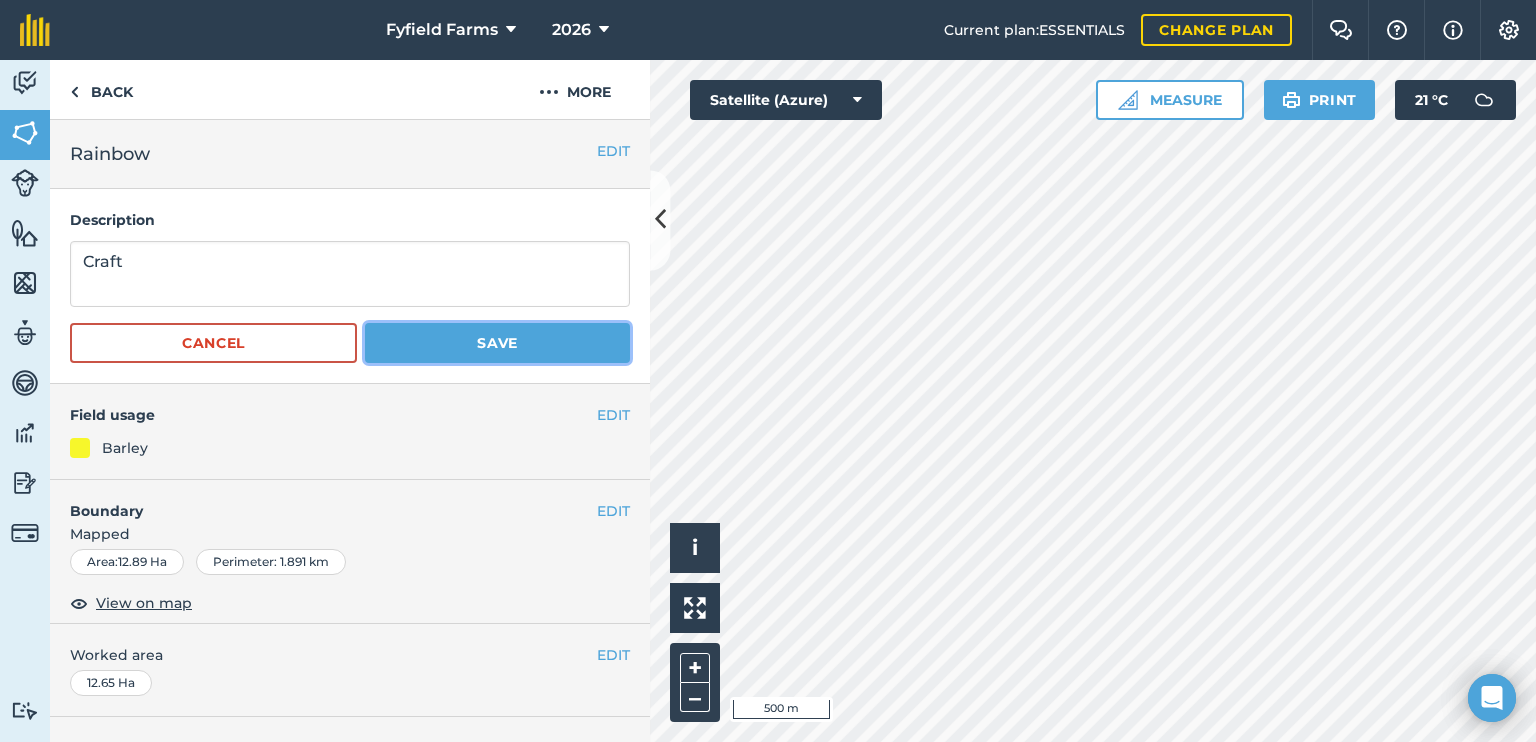 click on "Save" at bounding box center (497, 343) 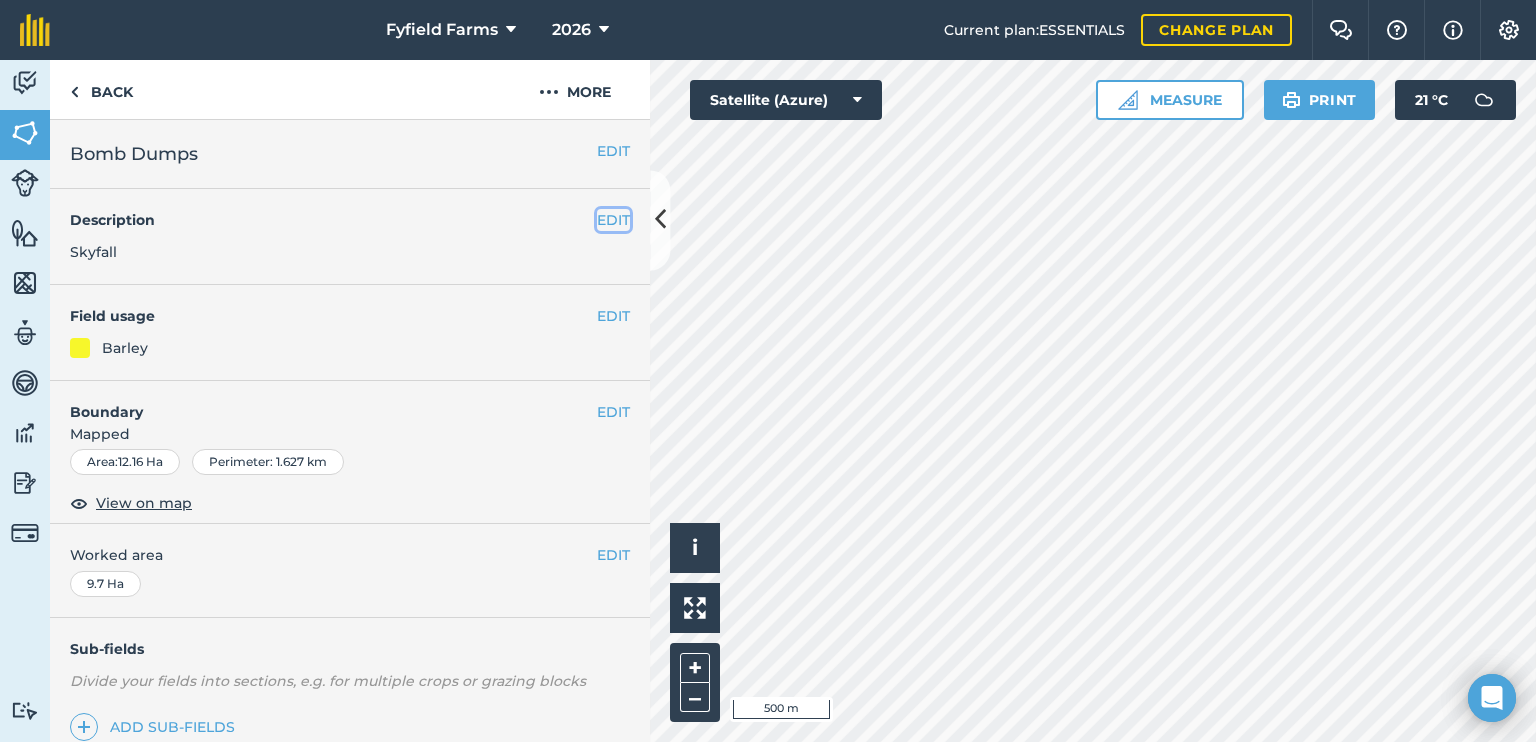 click on "EDIT" at bounding box center (613, 220) 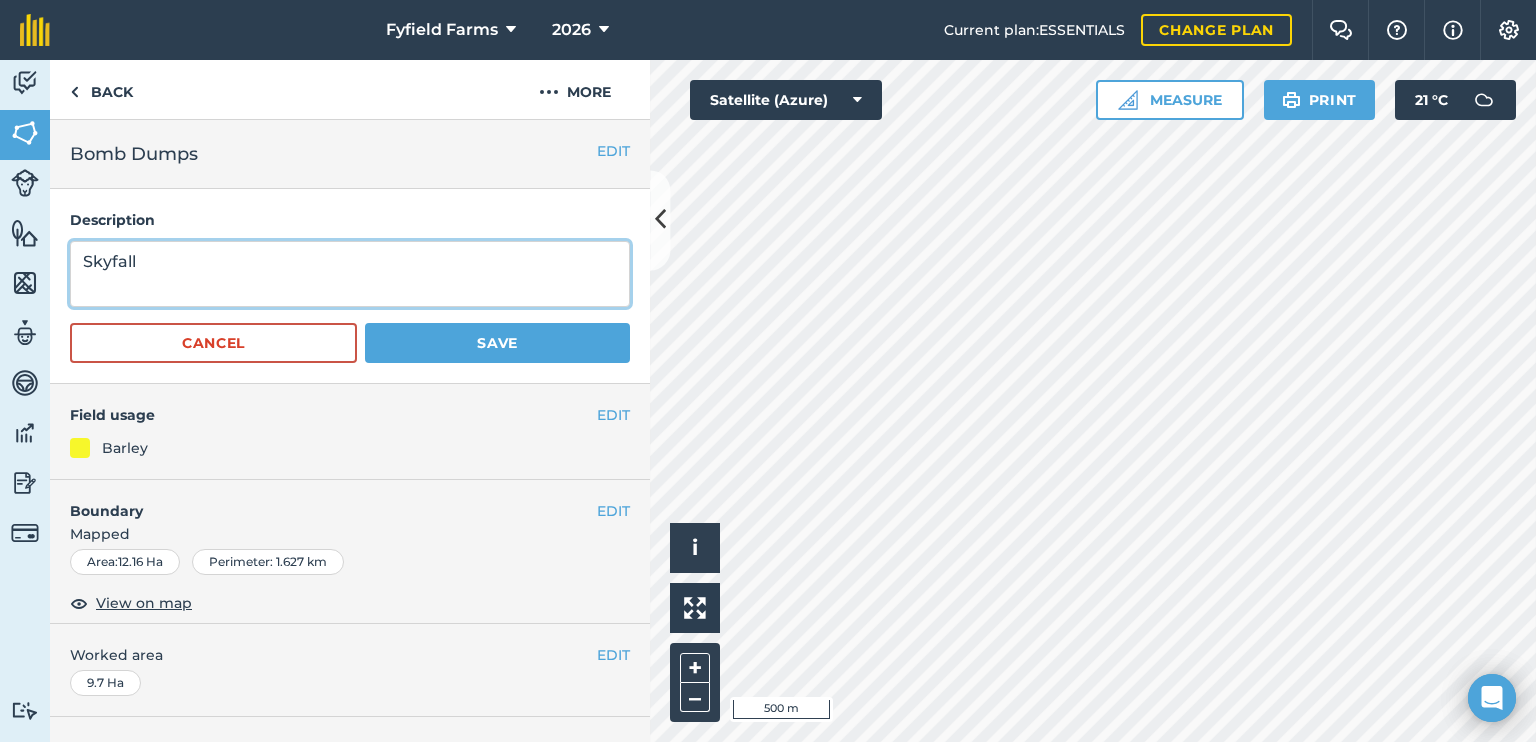 drag, startPoint x: 188, startPoint y: 255, endPoint x: 0, endPoint y: 230, distance: 189.65495 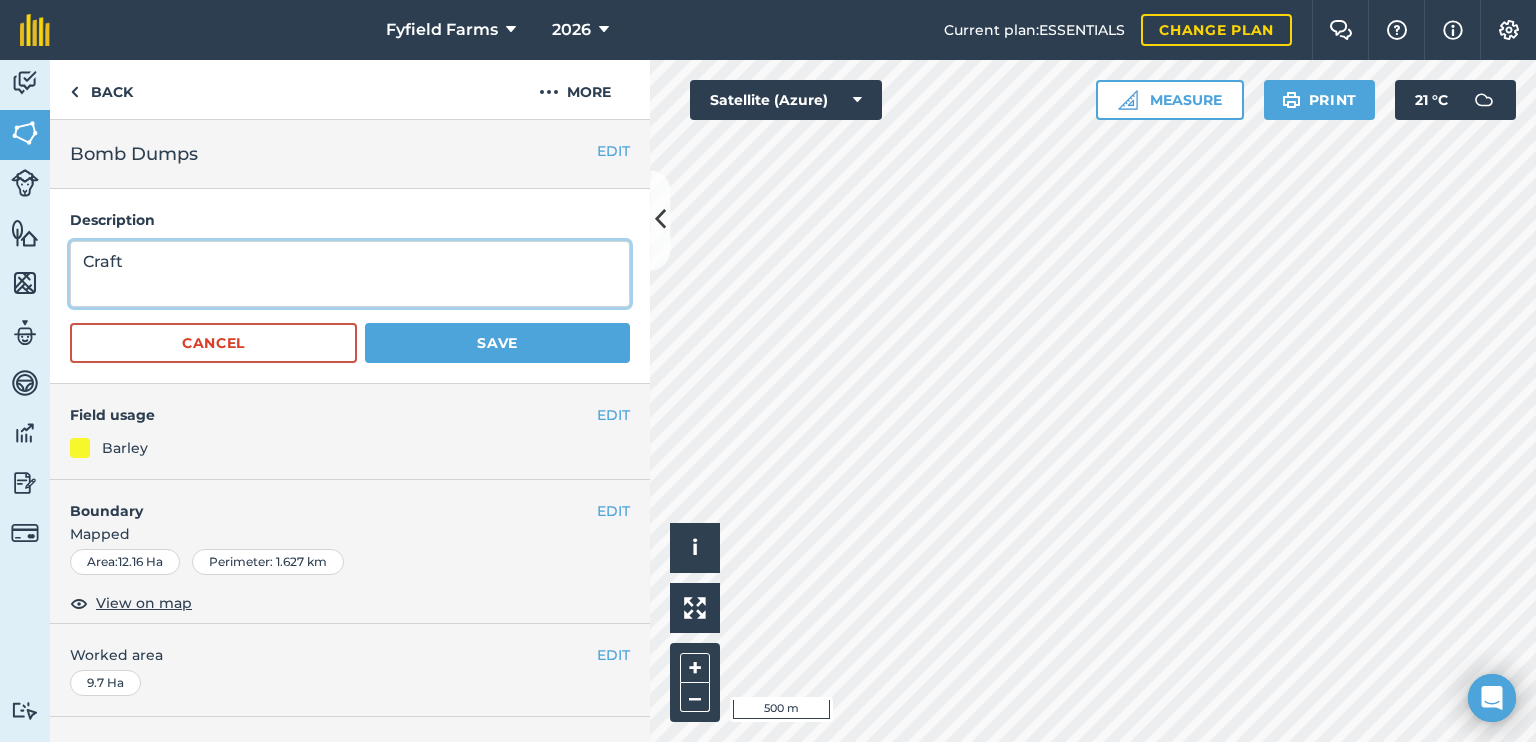 type on "Craft" 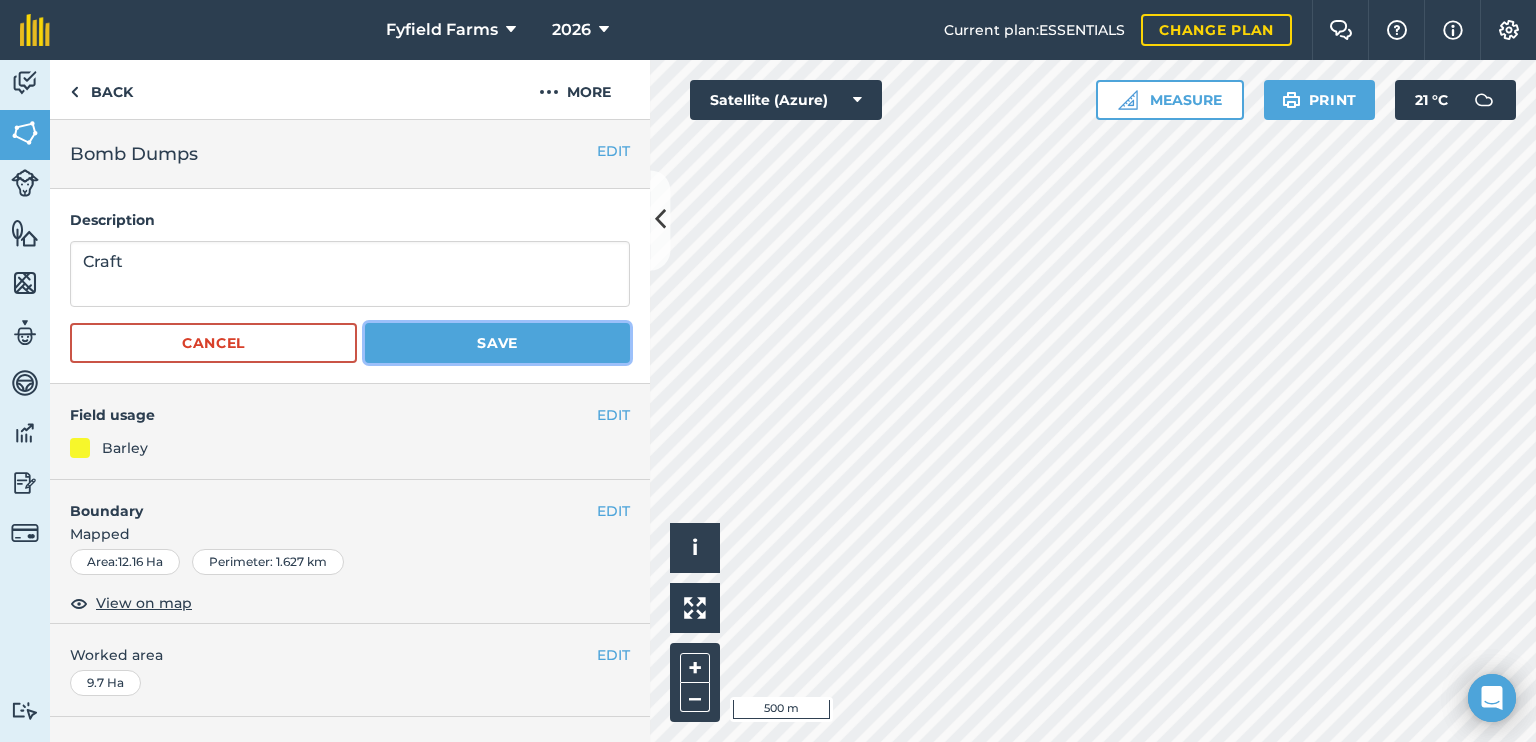 click on "Save" at bounding box center [497, 343] 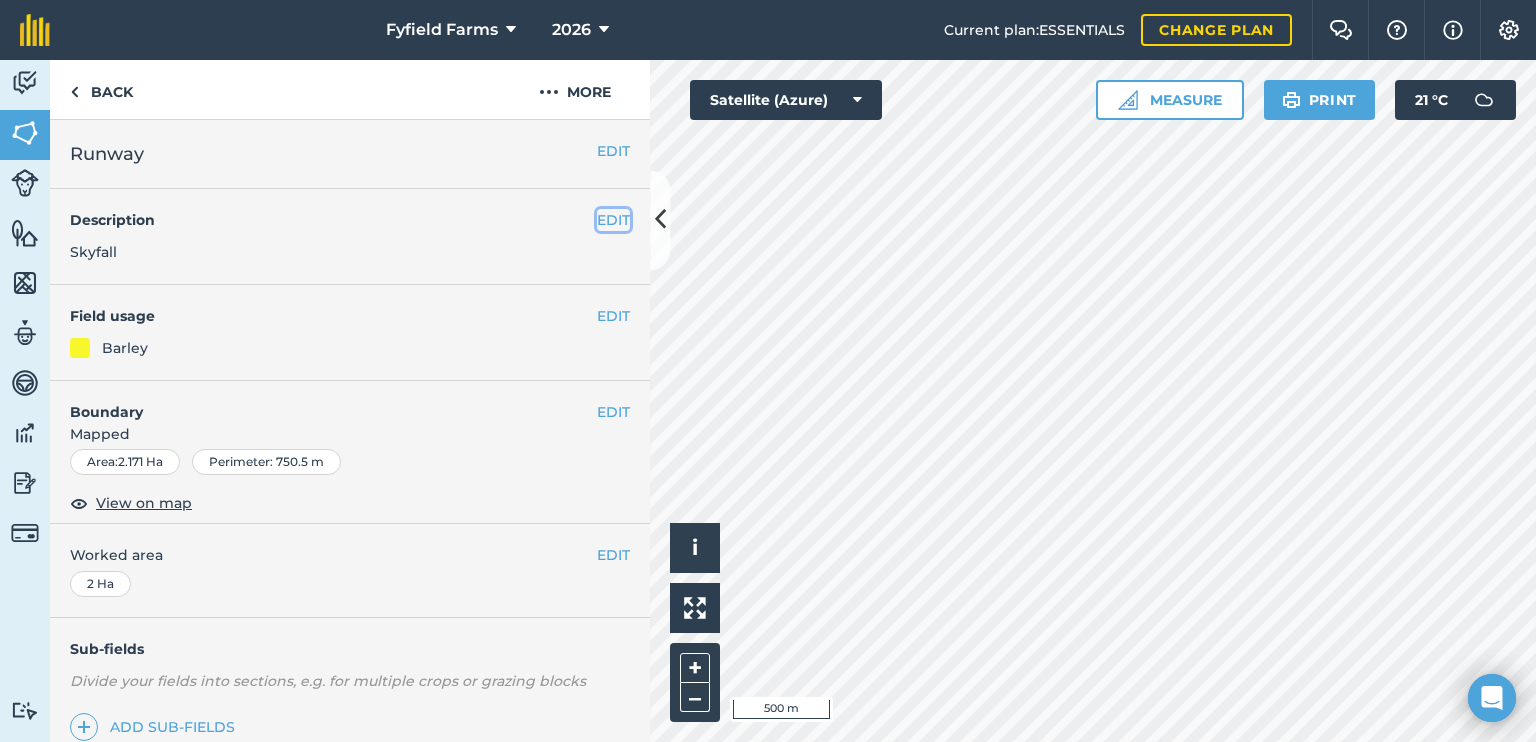 click on "EDIT" at bounding box center [613, 220] 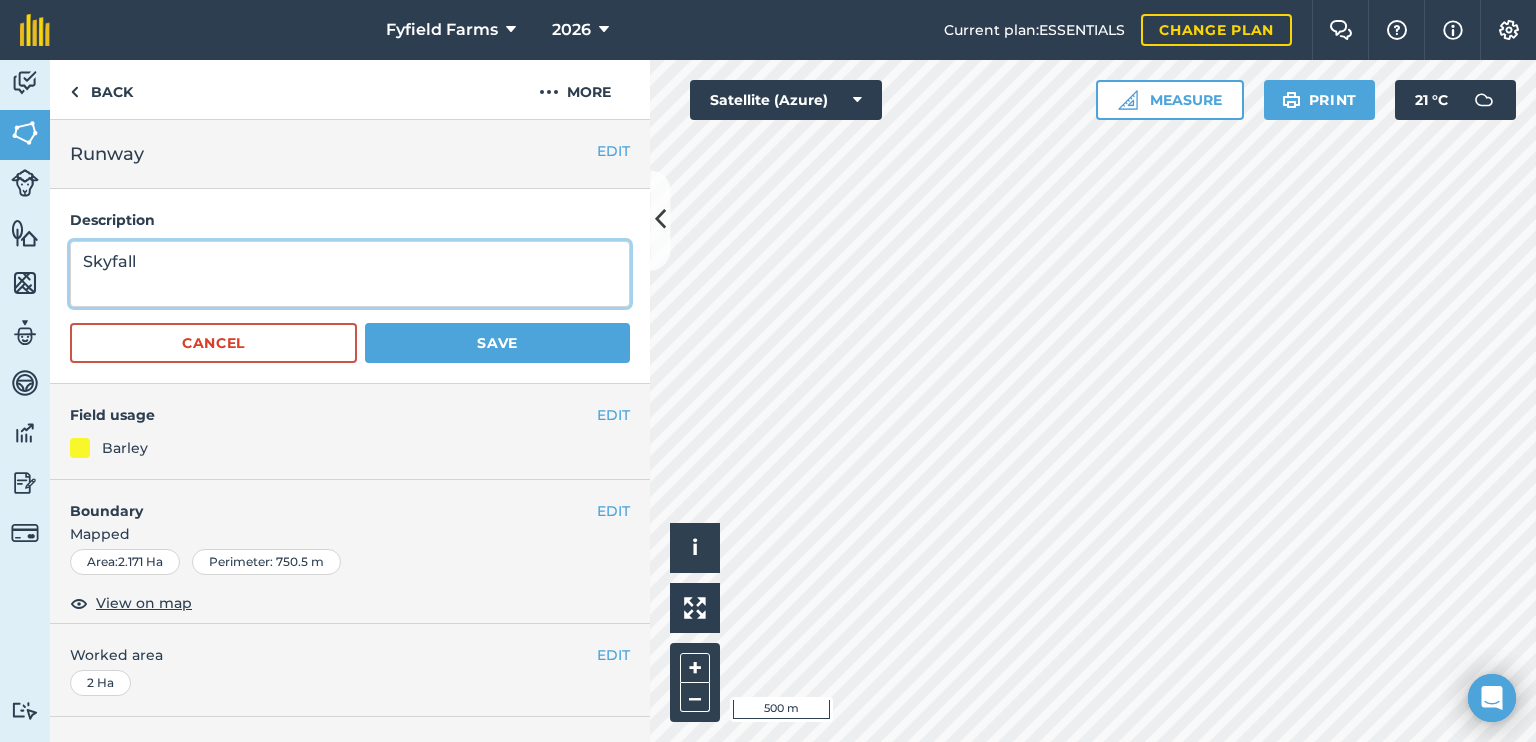 drag, startPoint x: 193, startPoint y: 256, endPoint x: 40, endPoint y: 237, distance: 154.17523 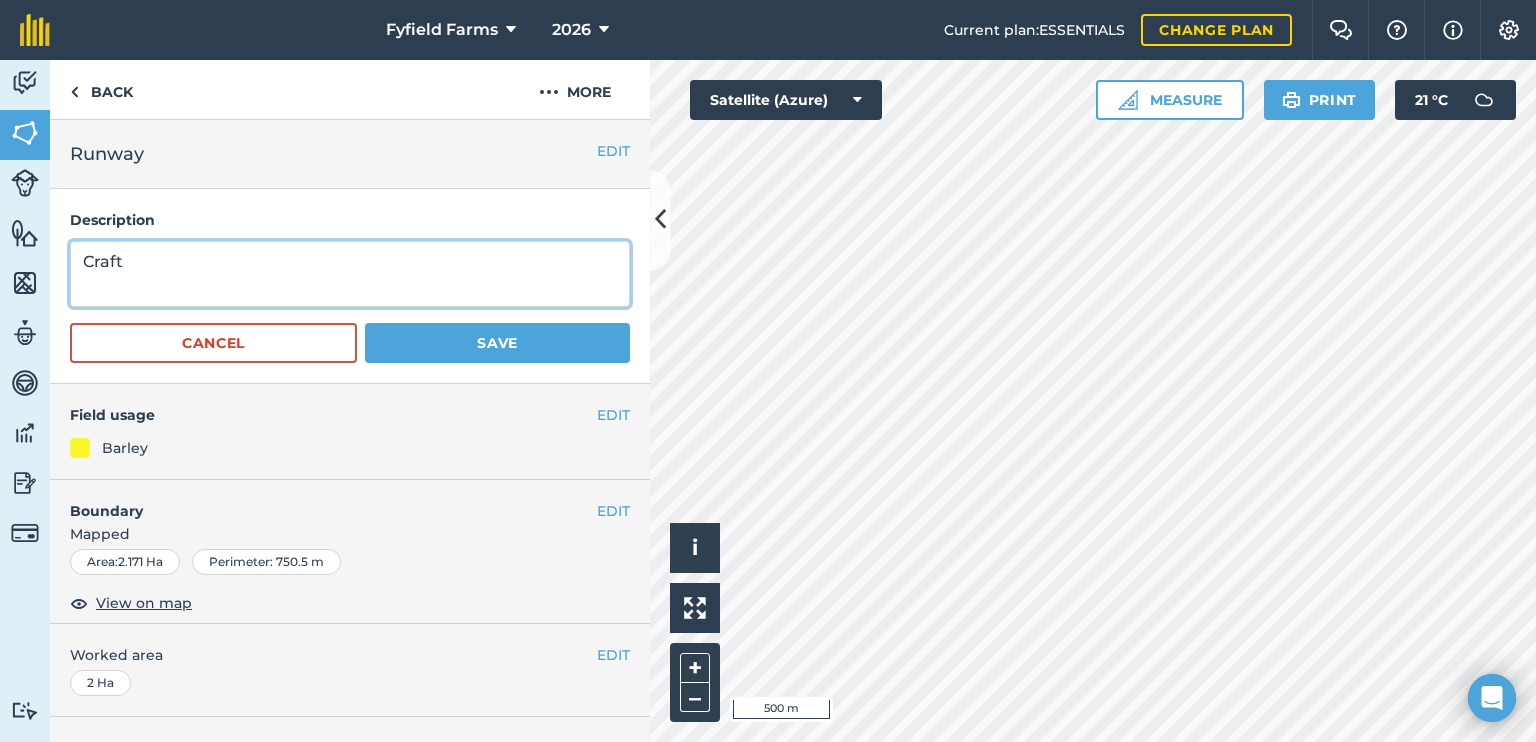 type on "Craft" 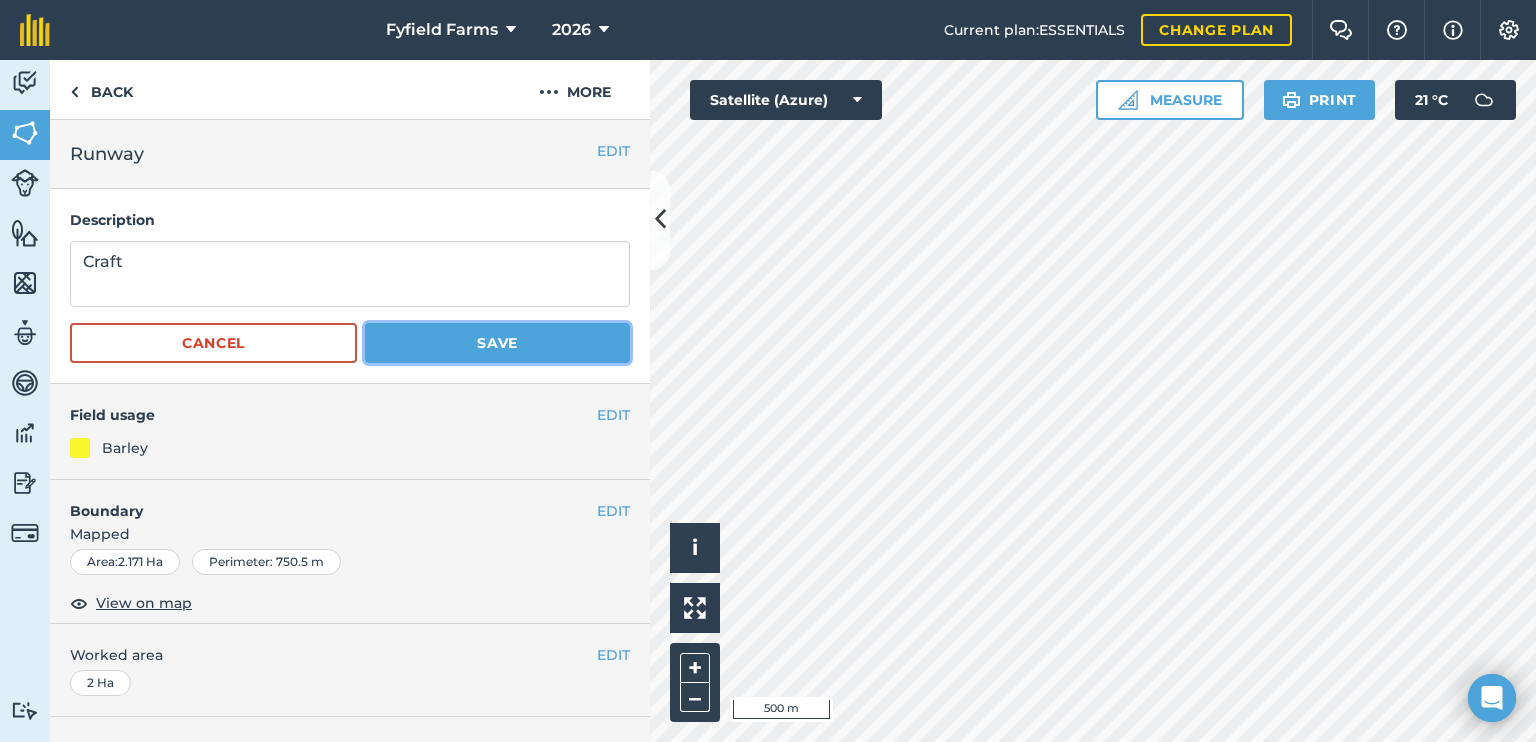 click on "Save" at bounding box center [497, 343] 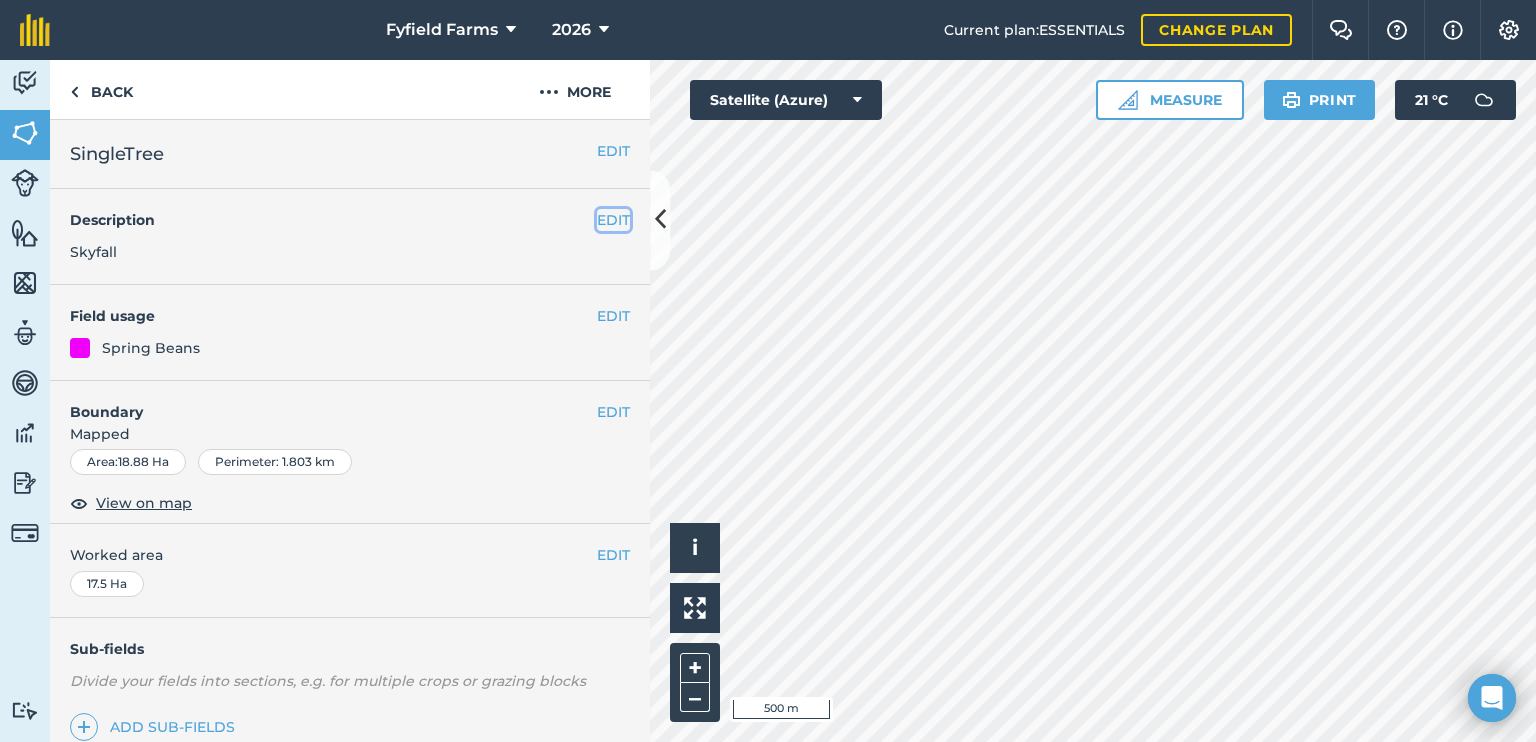 drag, startPoint x: 591, startPoint y: 215, endPoint x: 560, endPoint y: 213, distance: 31.06445 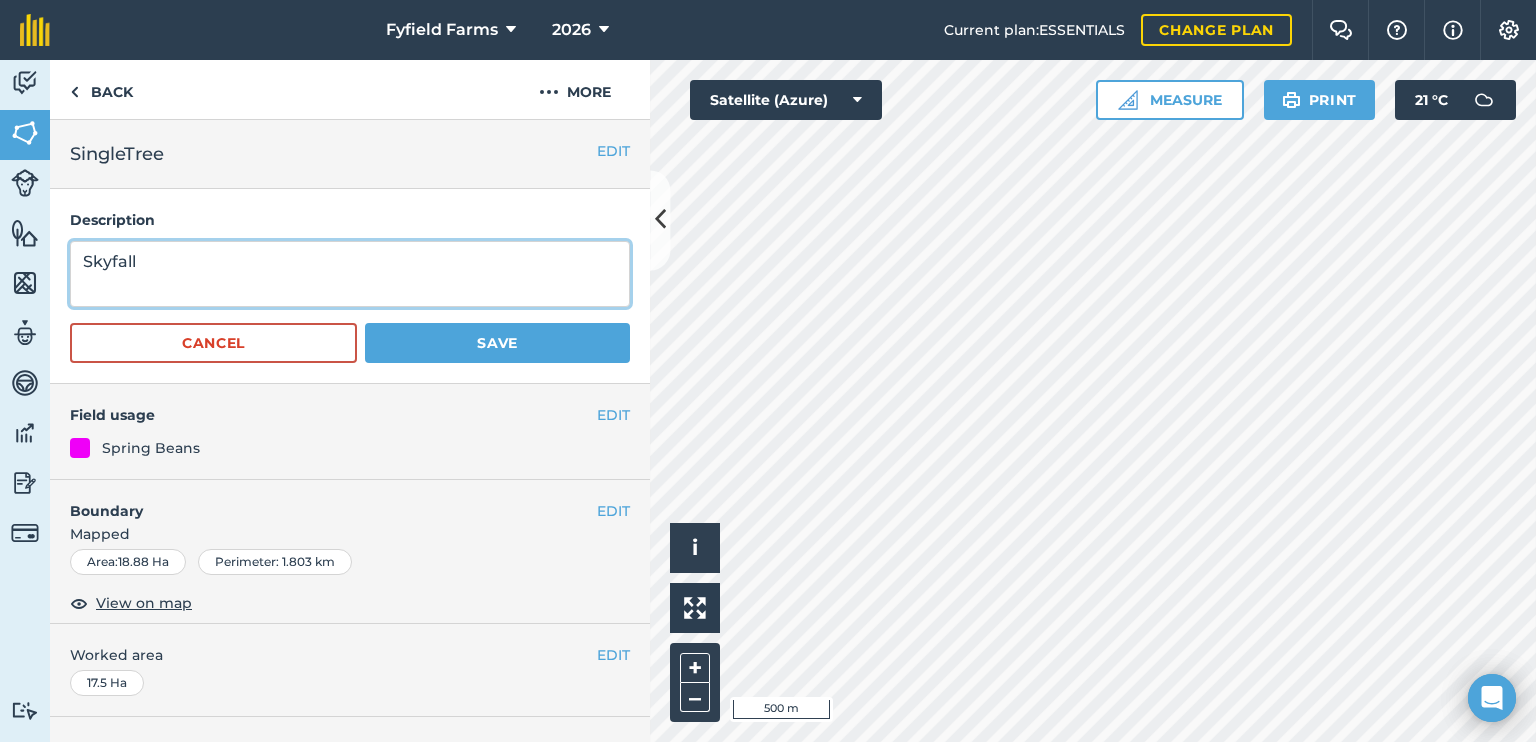 drag, startPoint x: 152, startPoint y: 261, endPoint x: 0, endPoint y: 219, distance: 157.6959 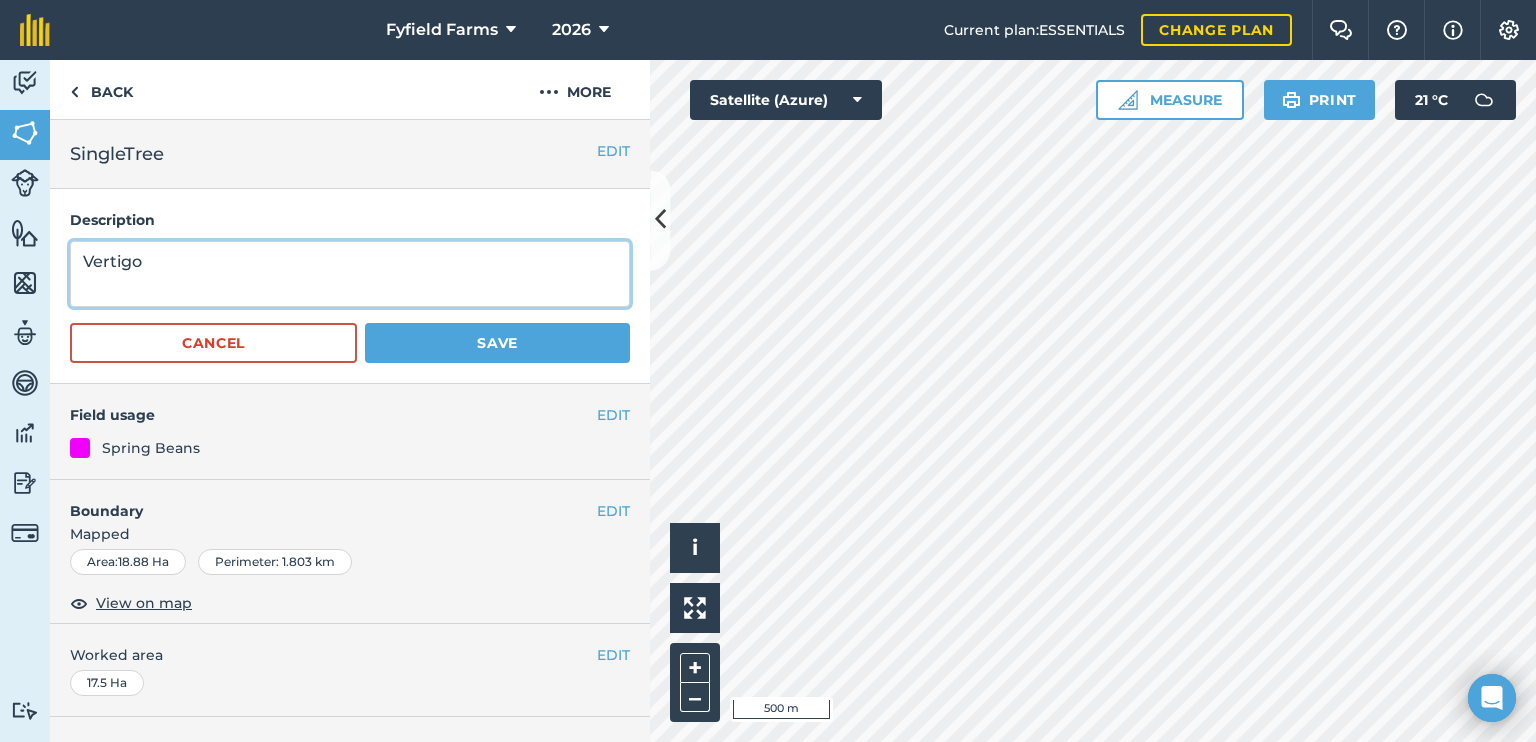 type on "Vertigo" 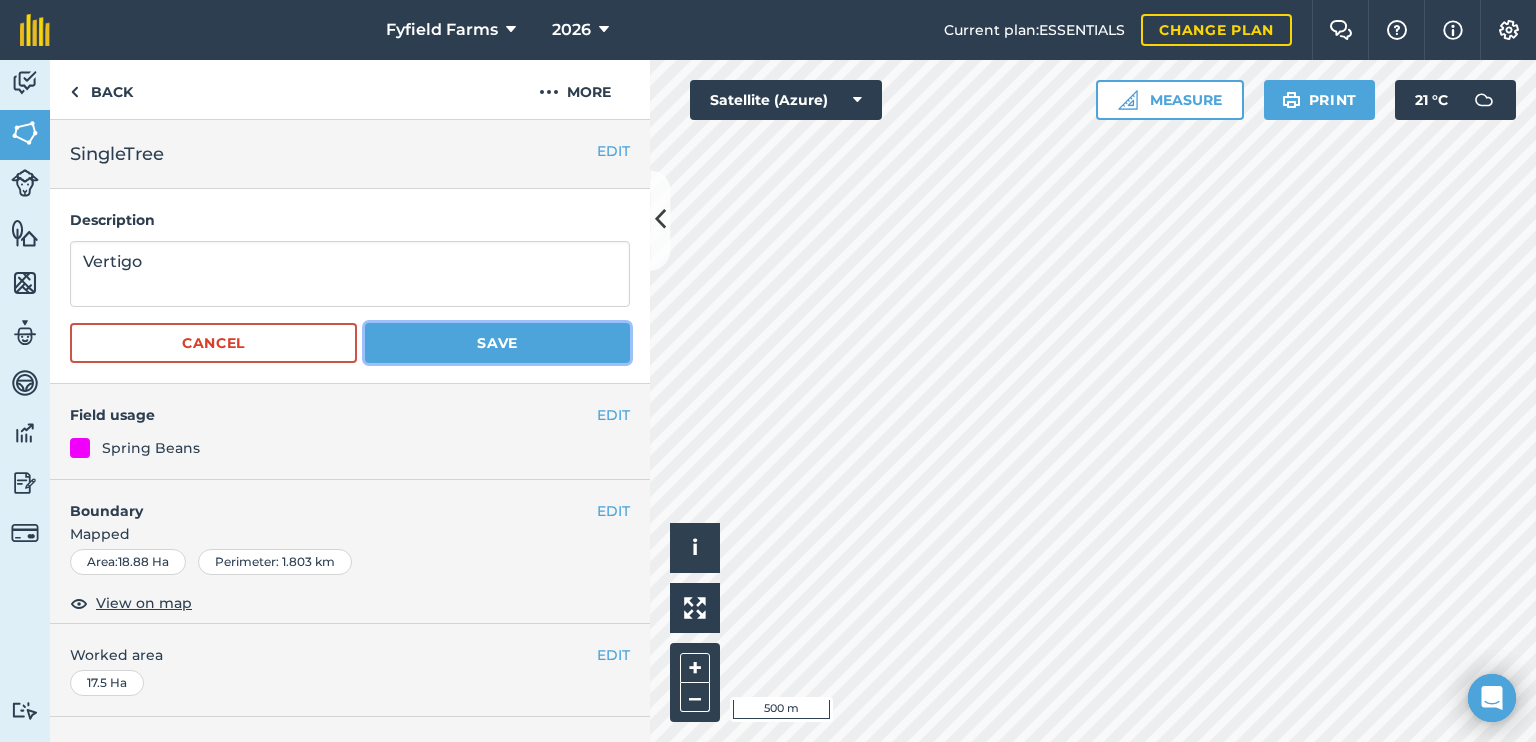 click on "Save" at bounding box center (497, 343) 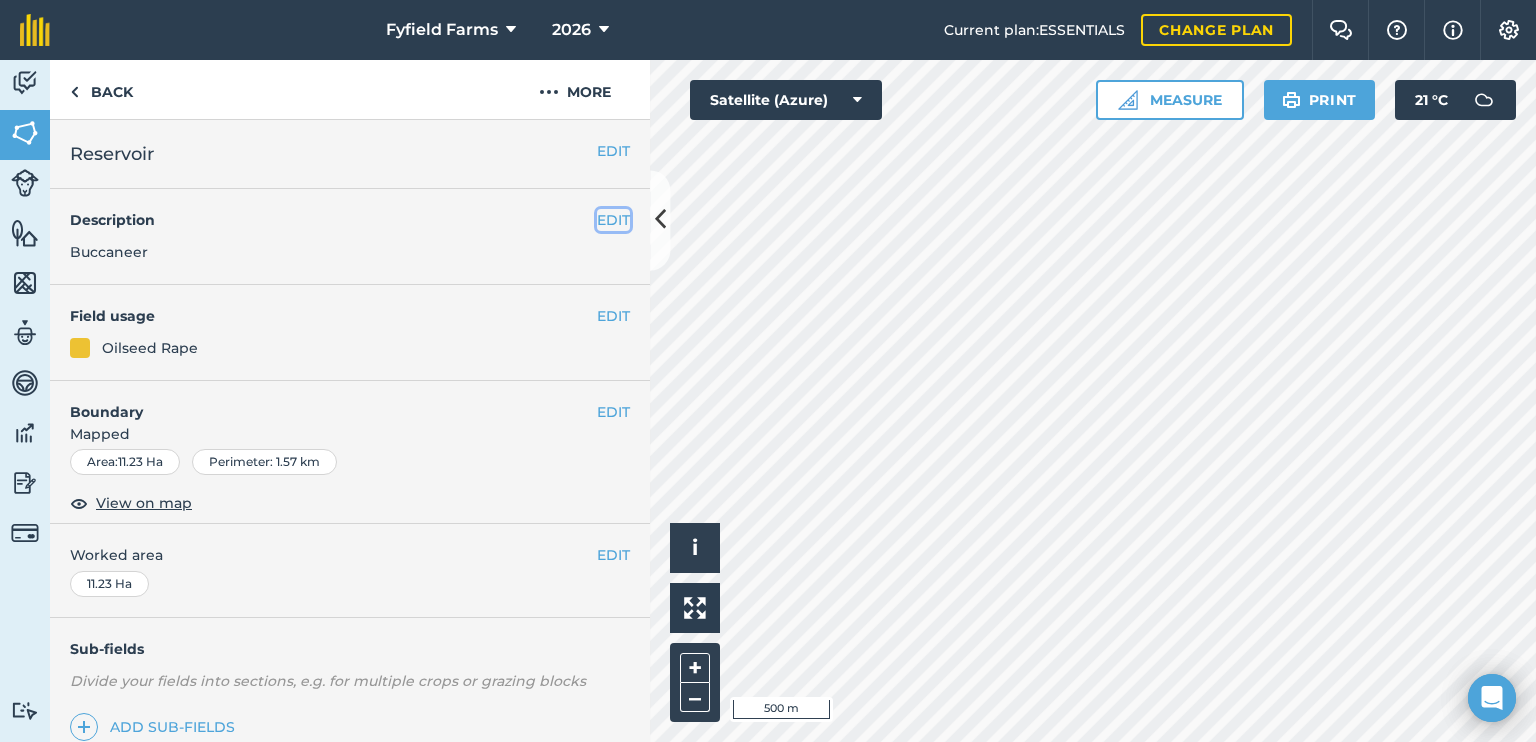click on "EDIT" at bounding box center [613, 220] 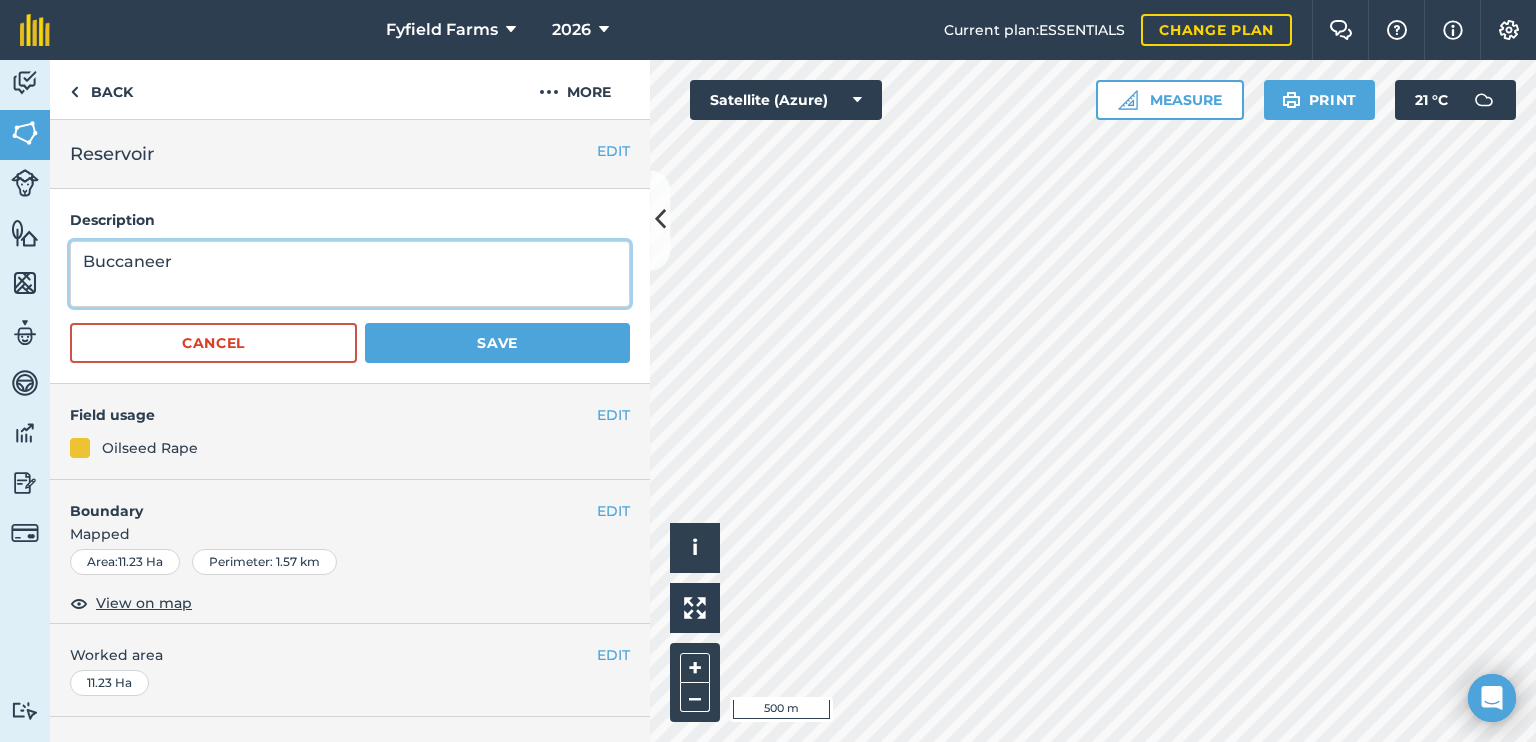 drag, startPoint x: 204, startPoint y: 269, endPoint x: 0, endPoint y: 200, distance: 215.3532 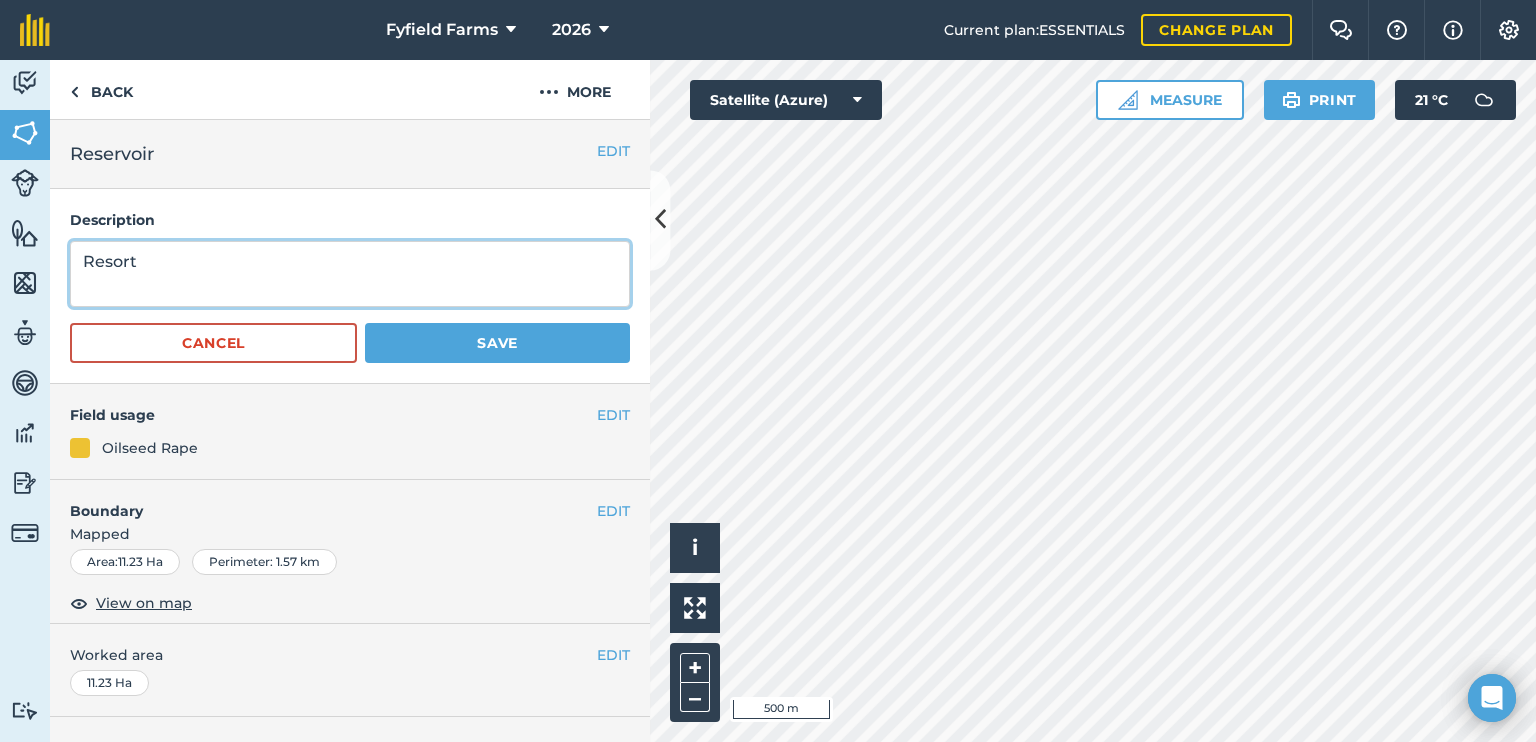 type on "Resort" 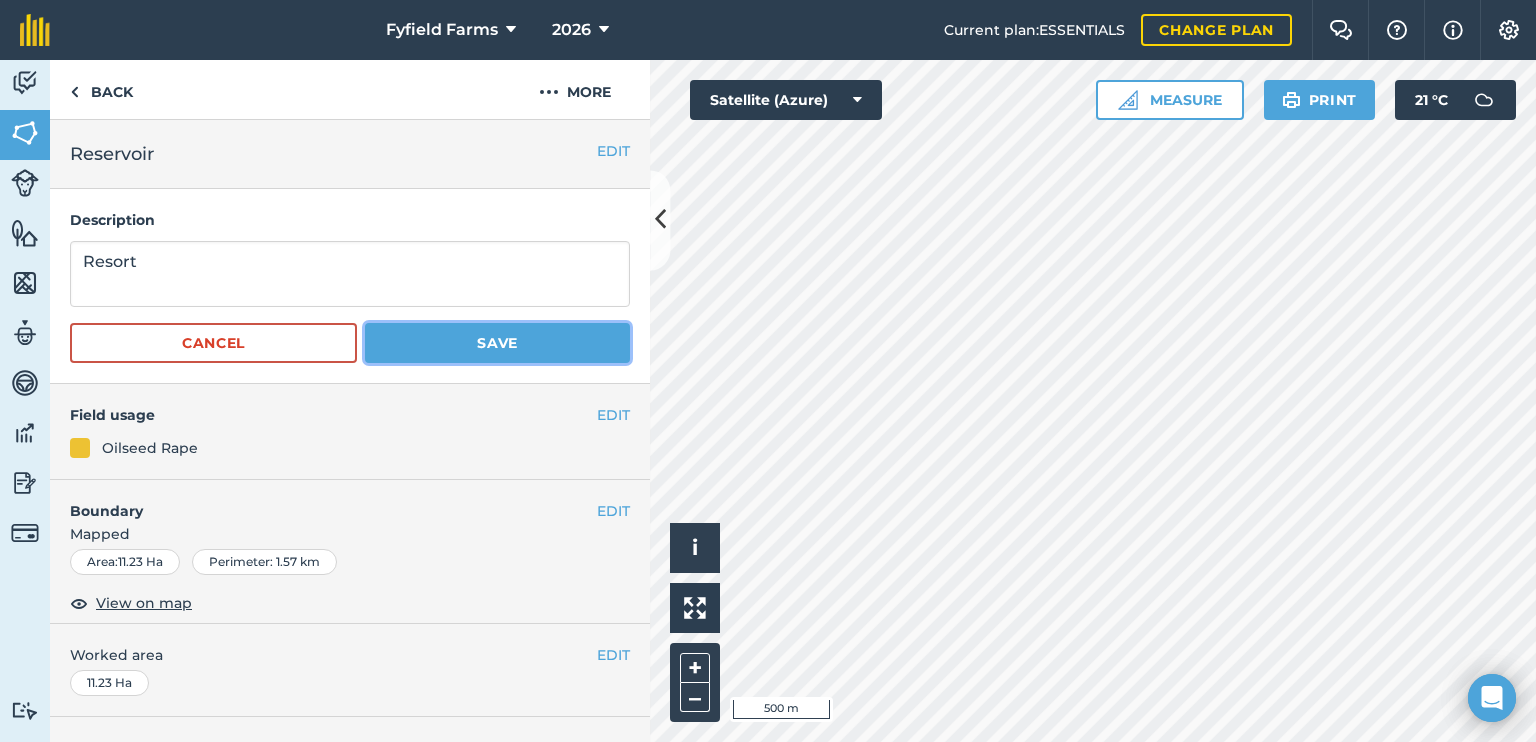 click on "Save" at bounding box center (497, 343) 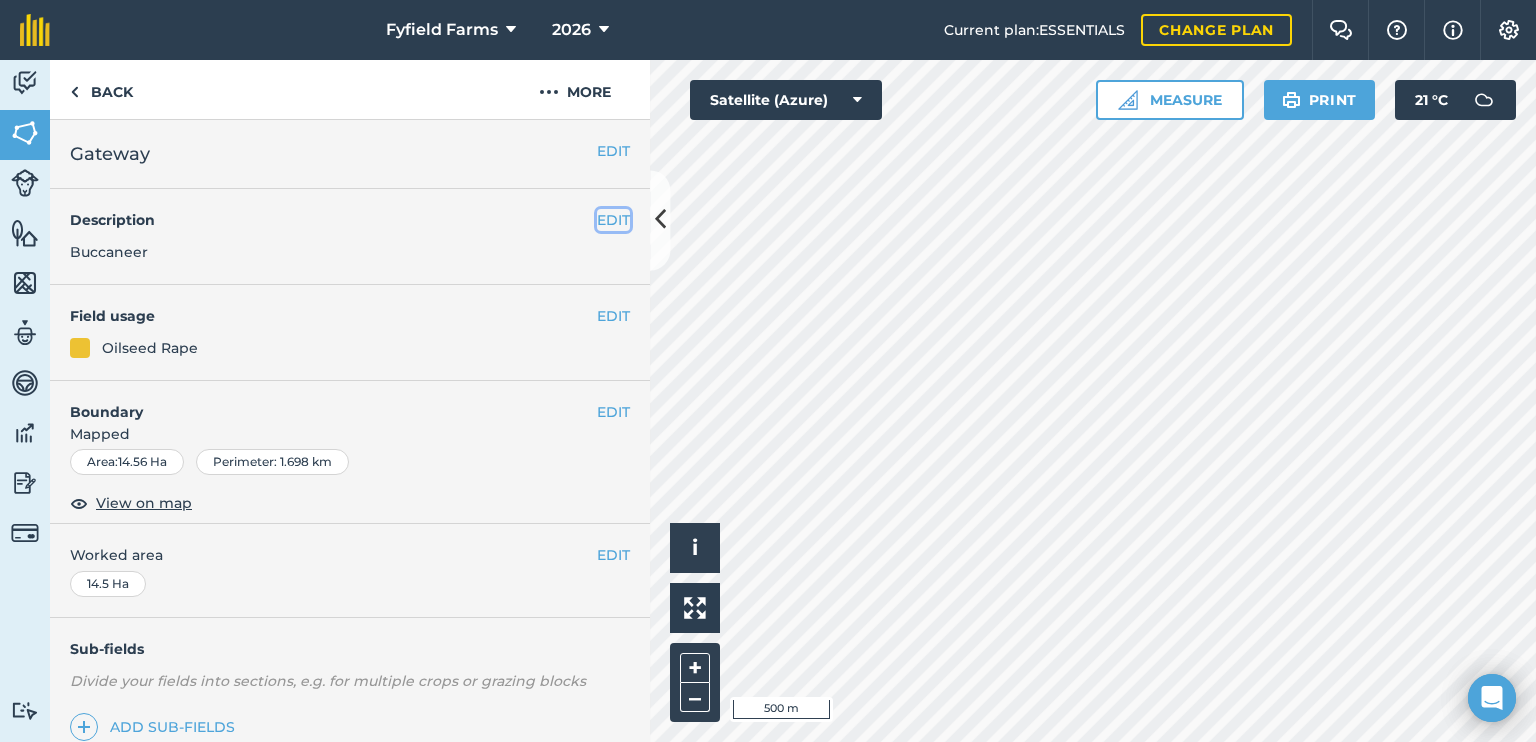 click on "EDIT" at bounding box center [613, 220] 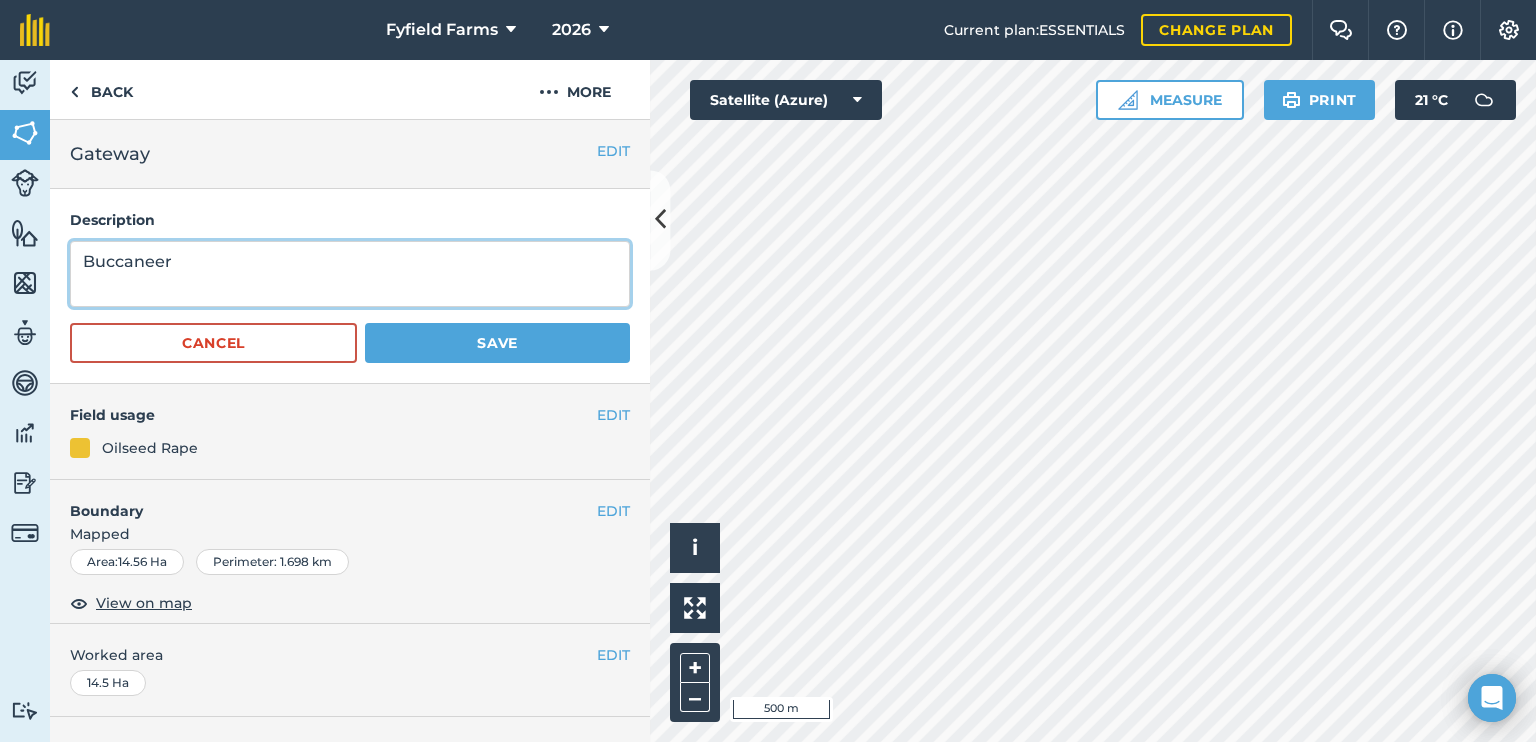 drag, startPoint x: 255, startPoint y: 261, endPoint x: 0, endPoint y: 220, distance: 258.27505 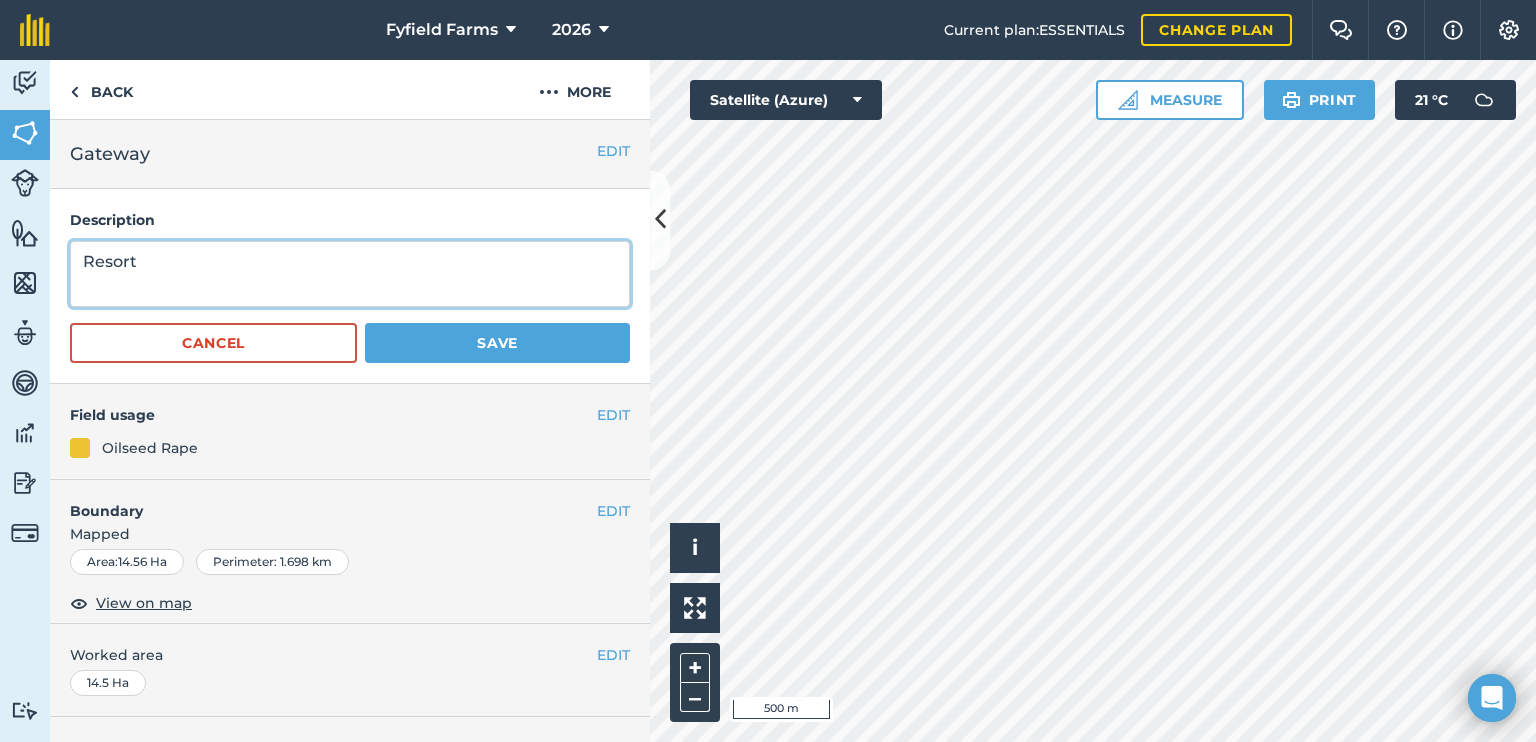 type on "Resort" 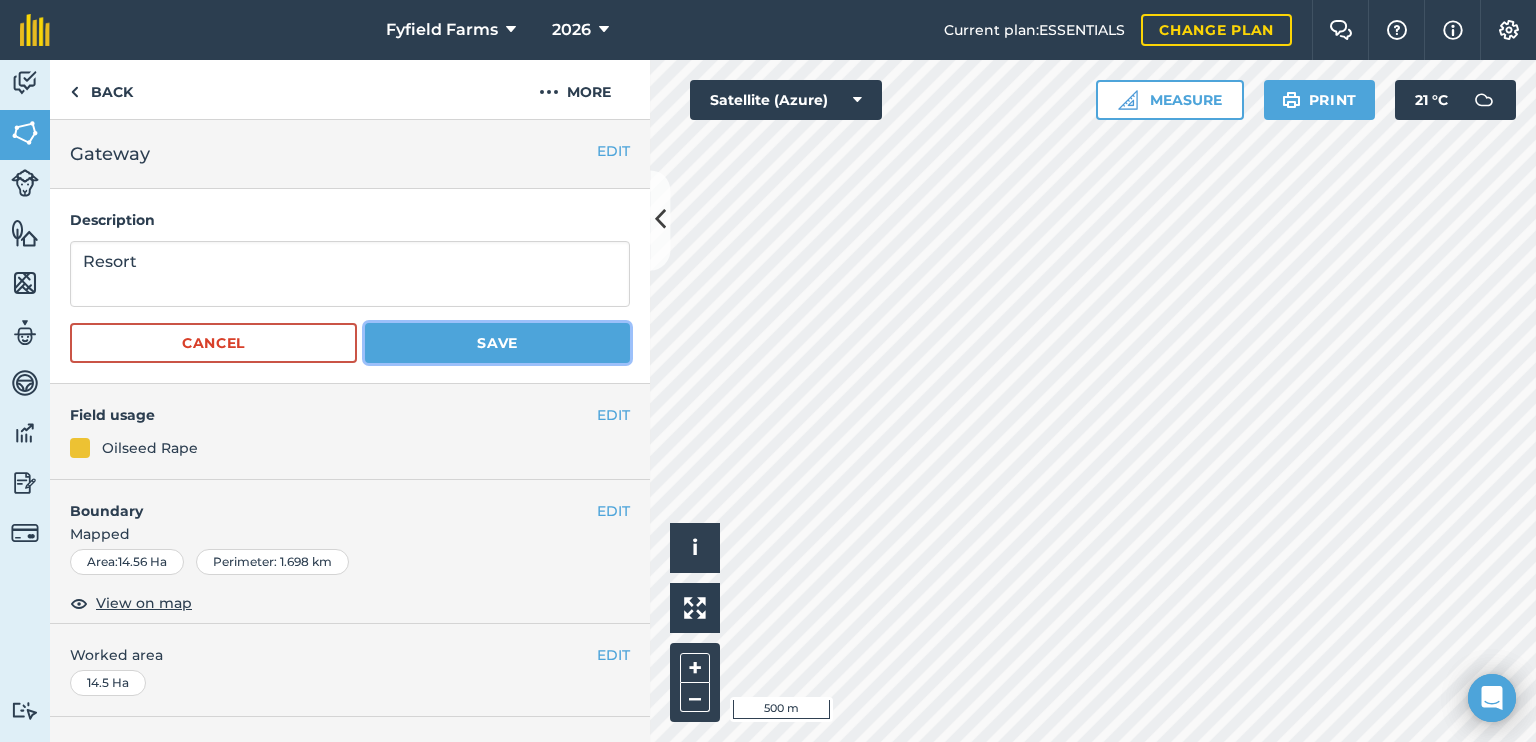 click on "Save" at bounding box center (497, 343) 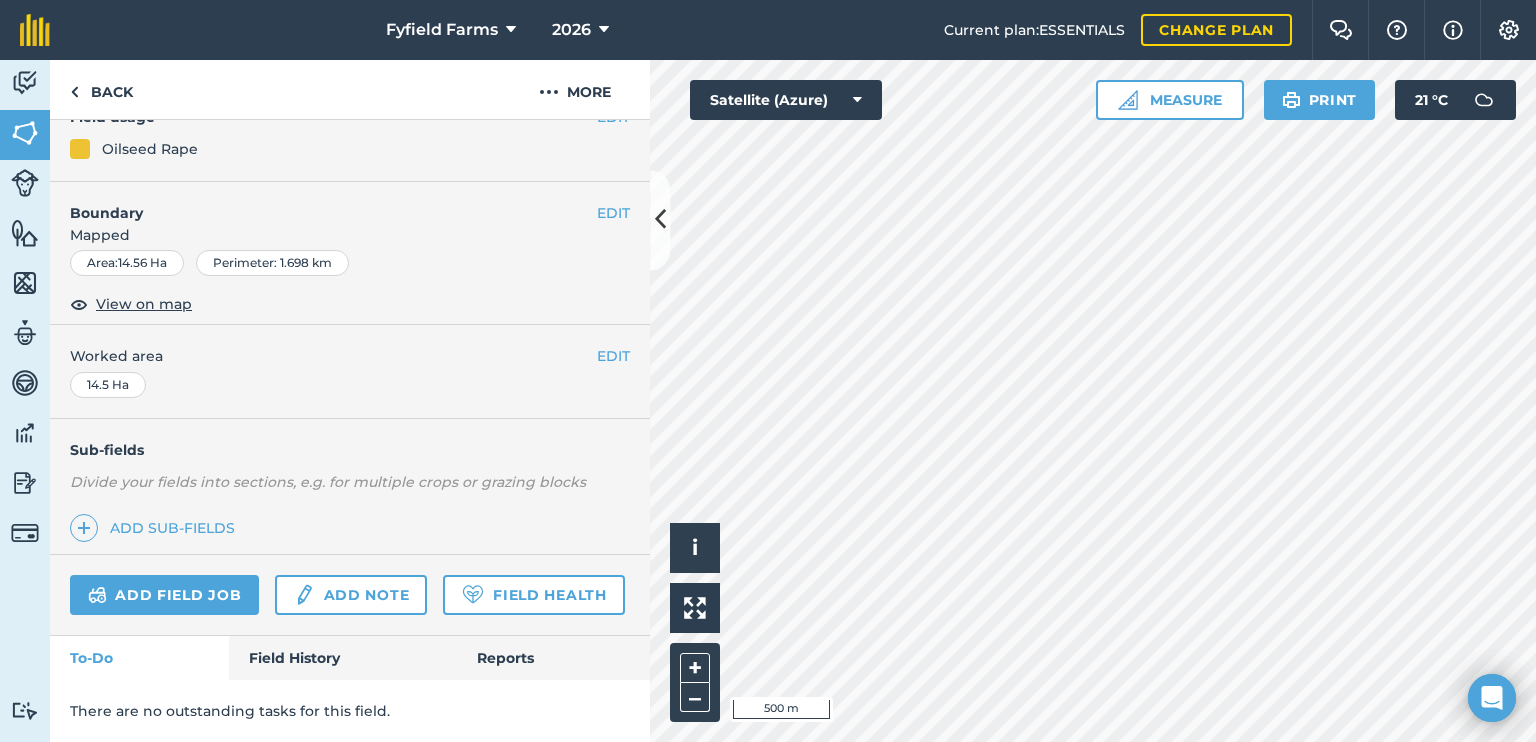 scroll, scrollTop: 252, scrollLeft: 0, axis: vertical 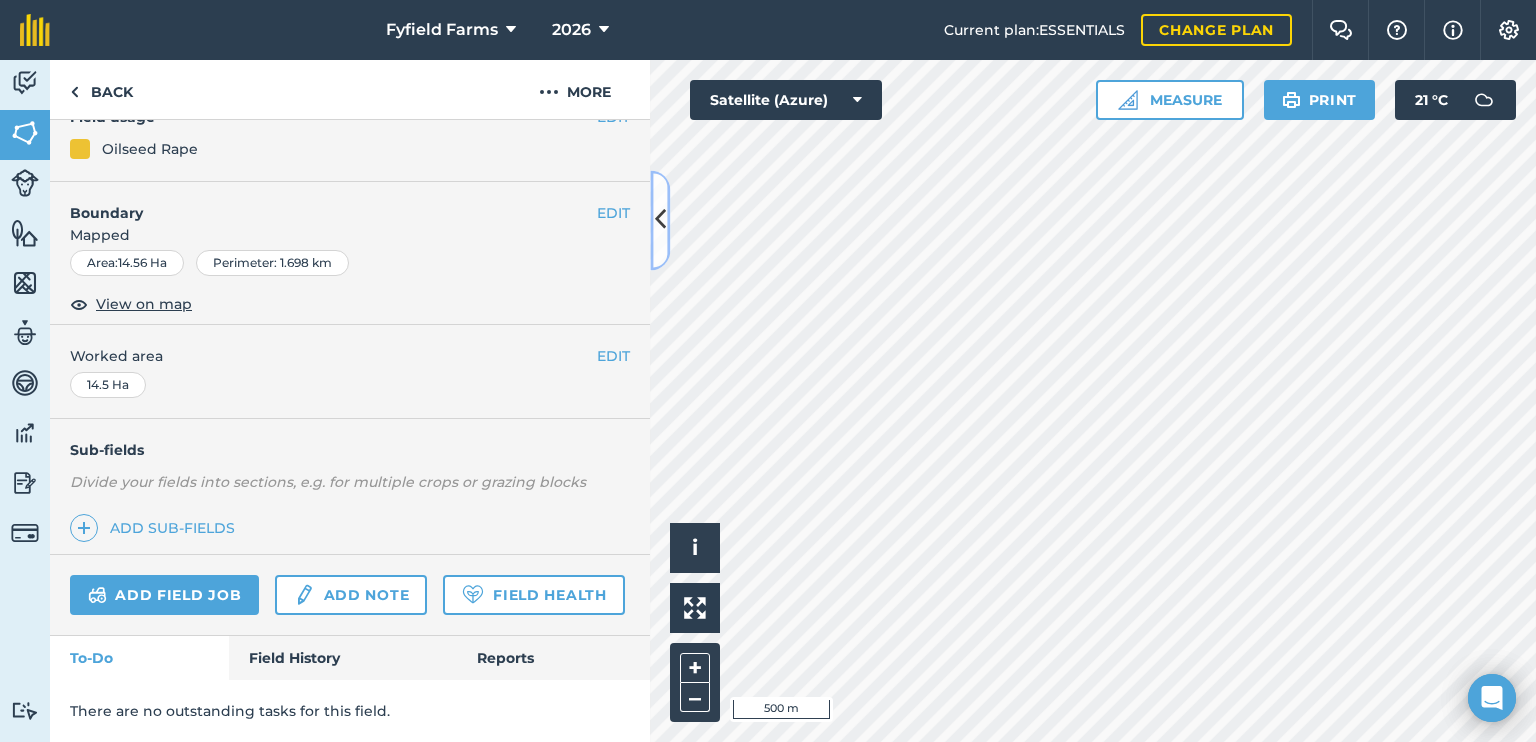 click at bounding box center [660, 220] 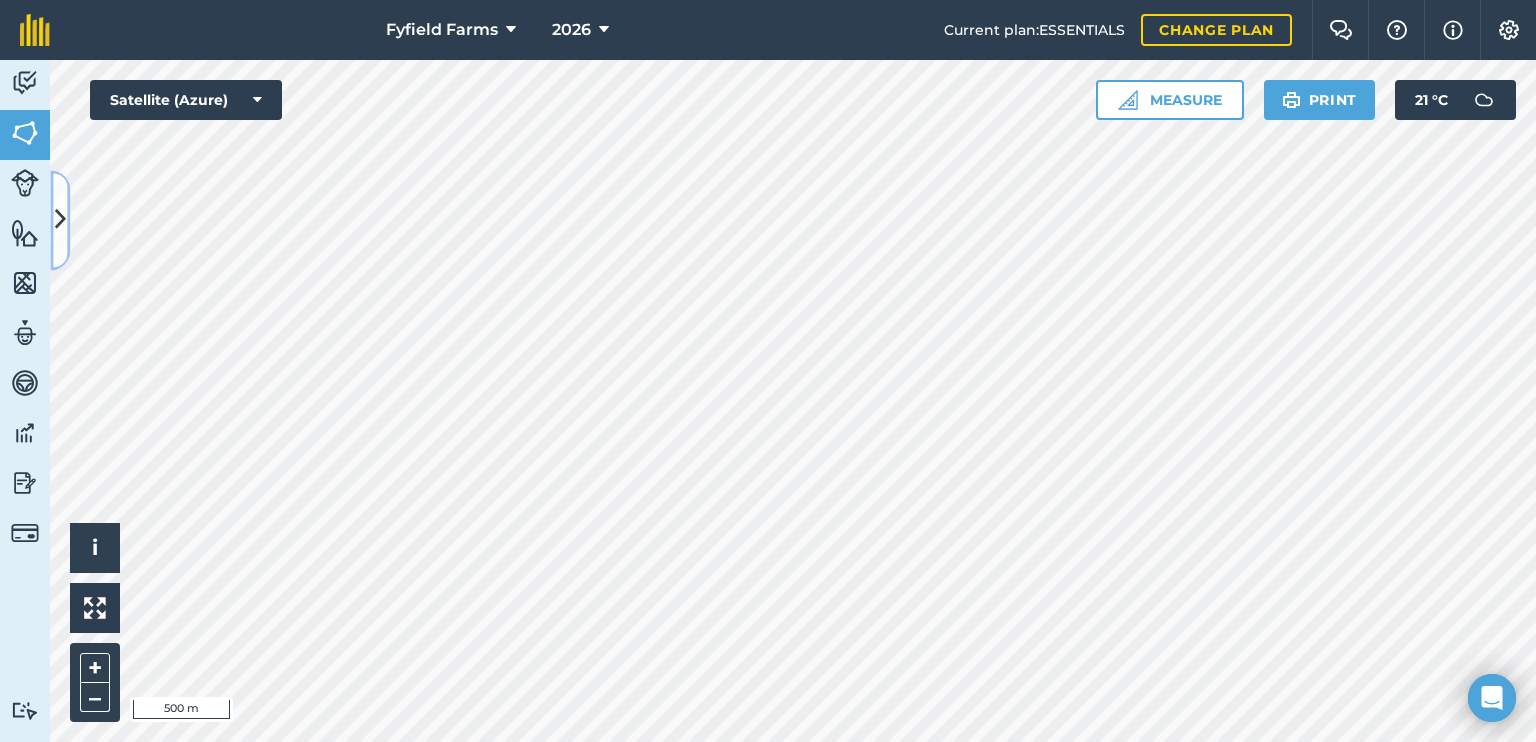 click at bounding box center (60, 220) 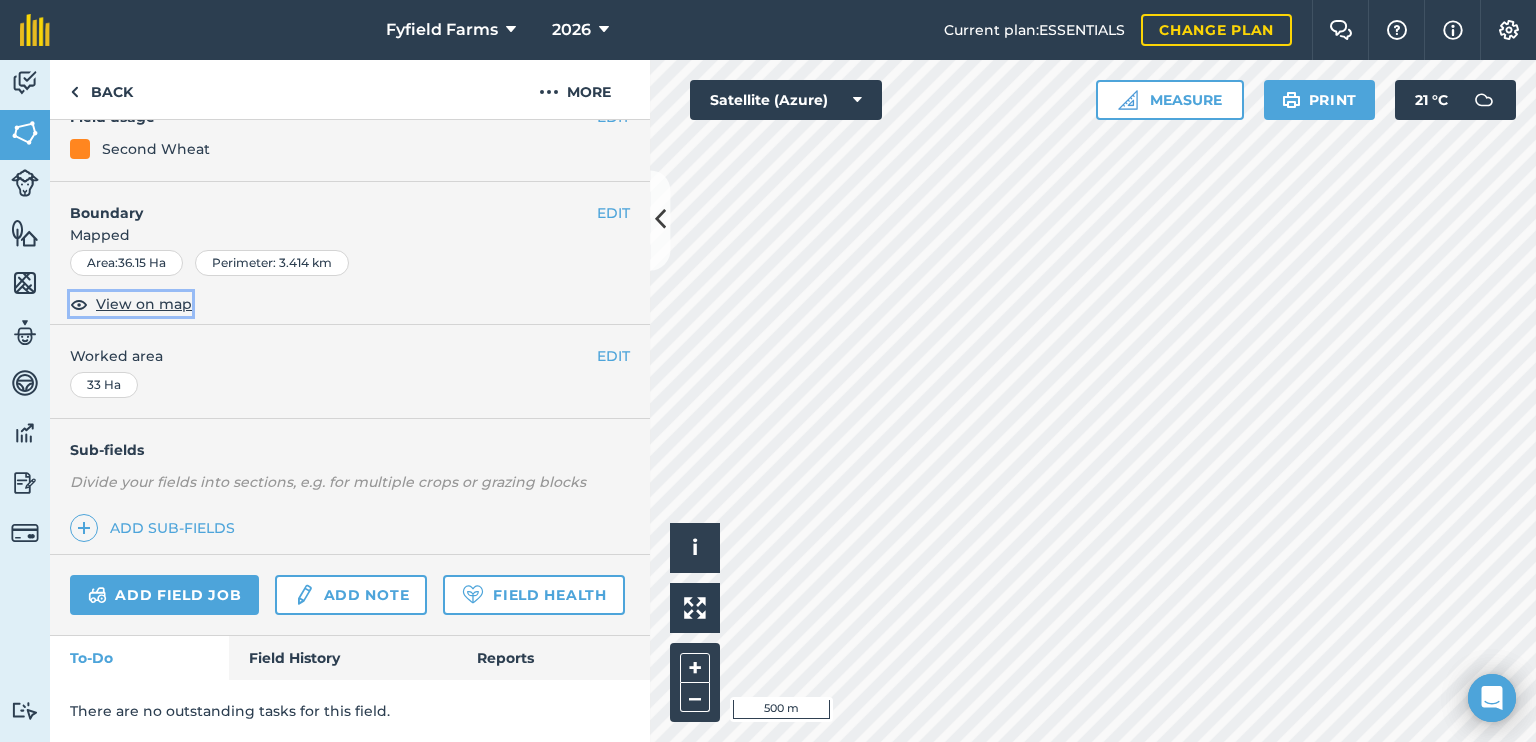 click on "View on map" at bounding box center [144, 304] 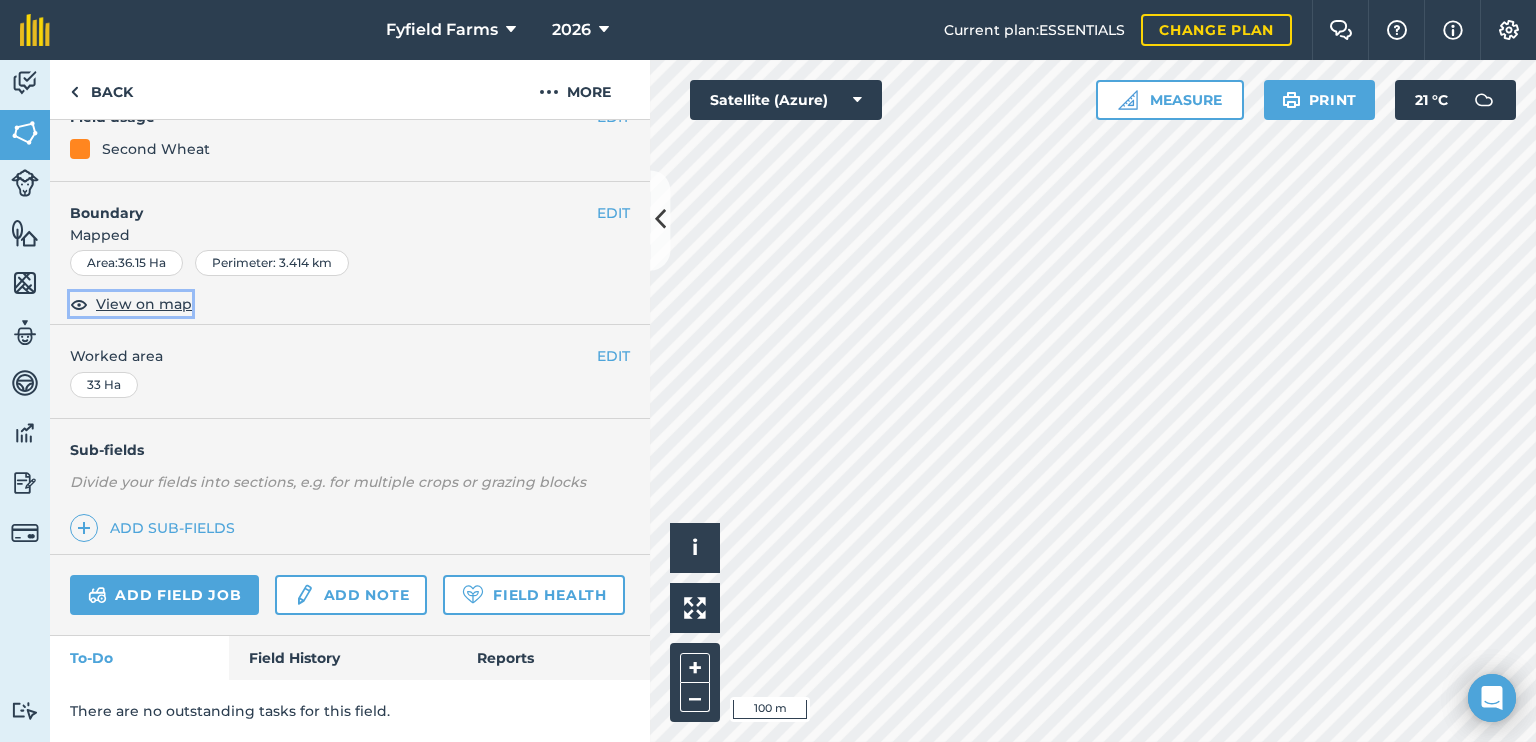scroll, scrollTop: 252, scrollLeft: 0, axis: vertical 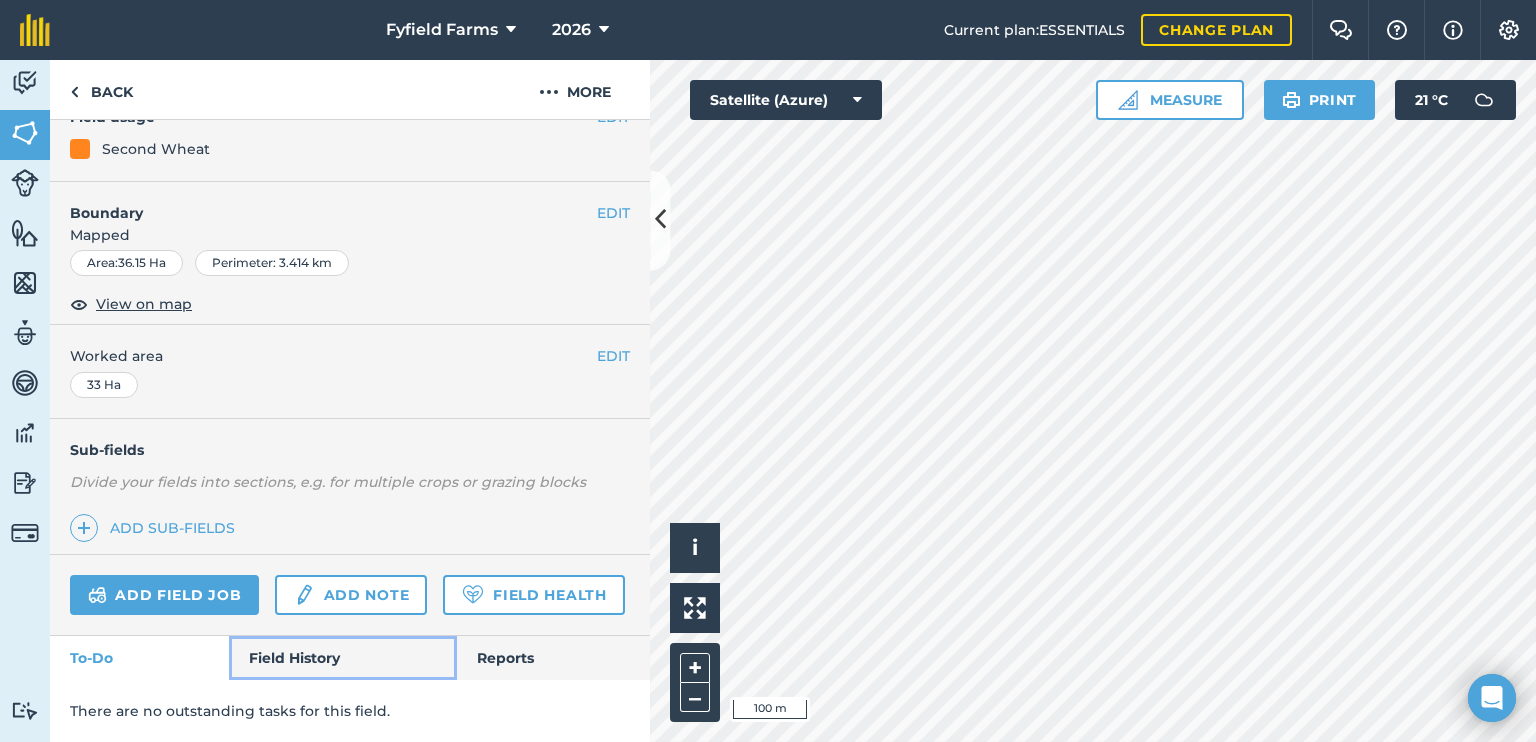 click on "Field History" at bounding box center [342, 658] 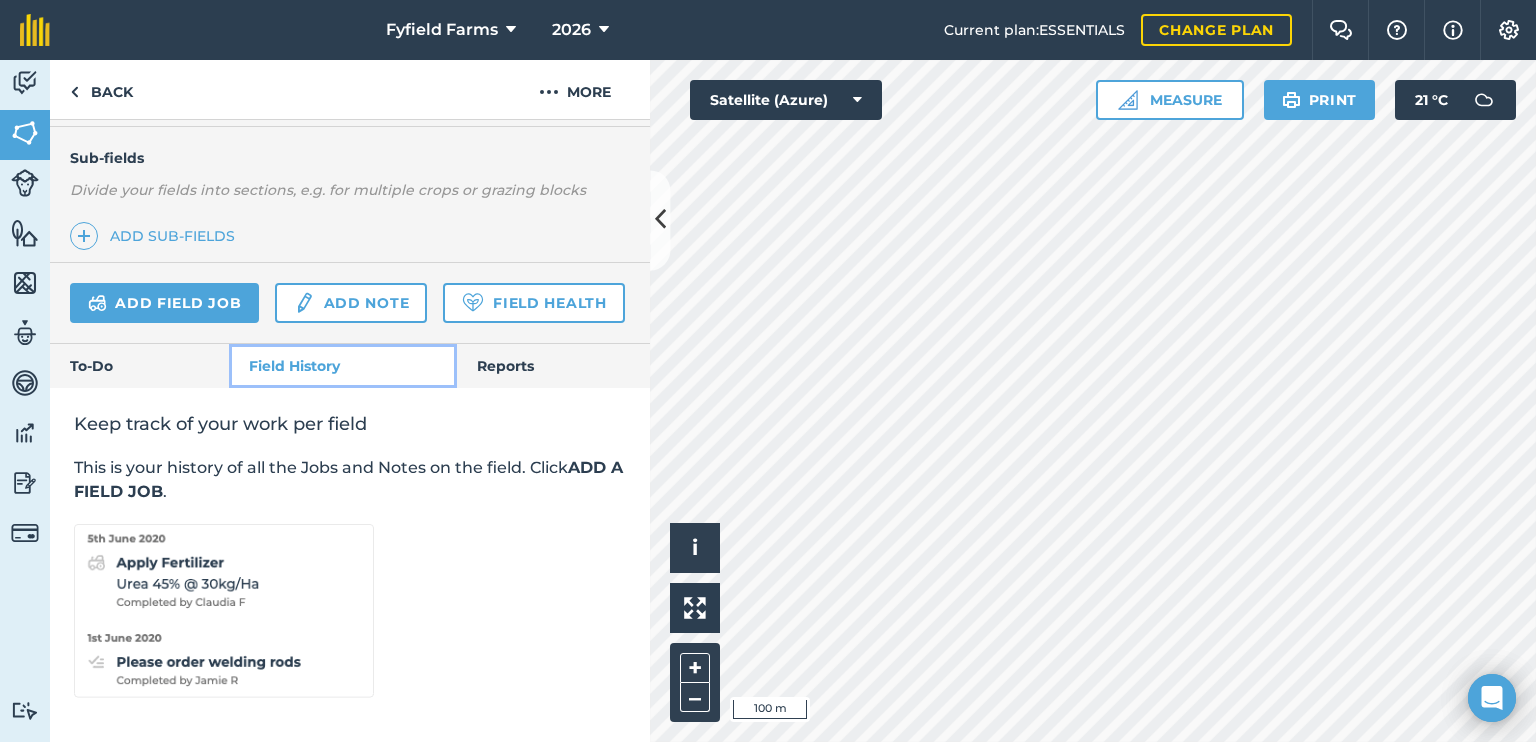 scroll, scrollTop: 0, scrollLeft: 0, axis: both 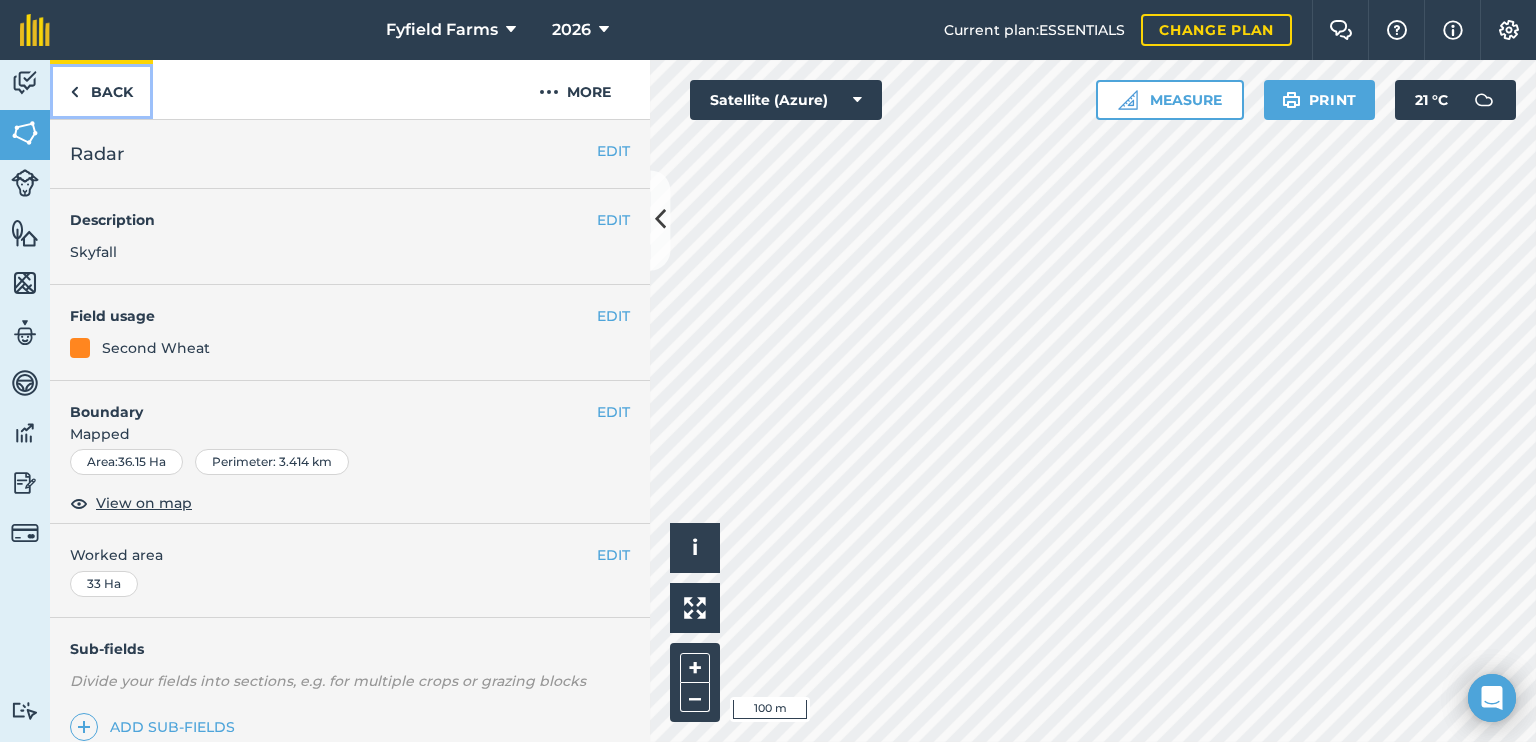 click on "Back" at bounding box center (101, 89) 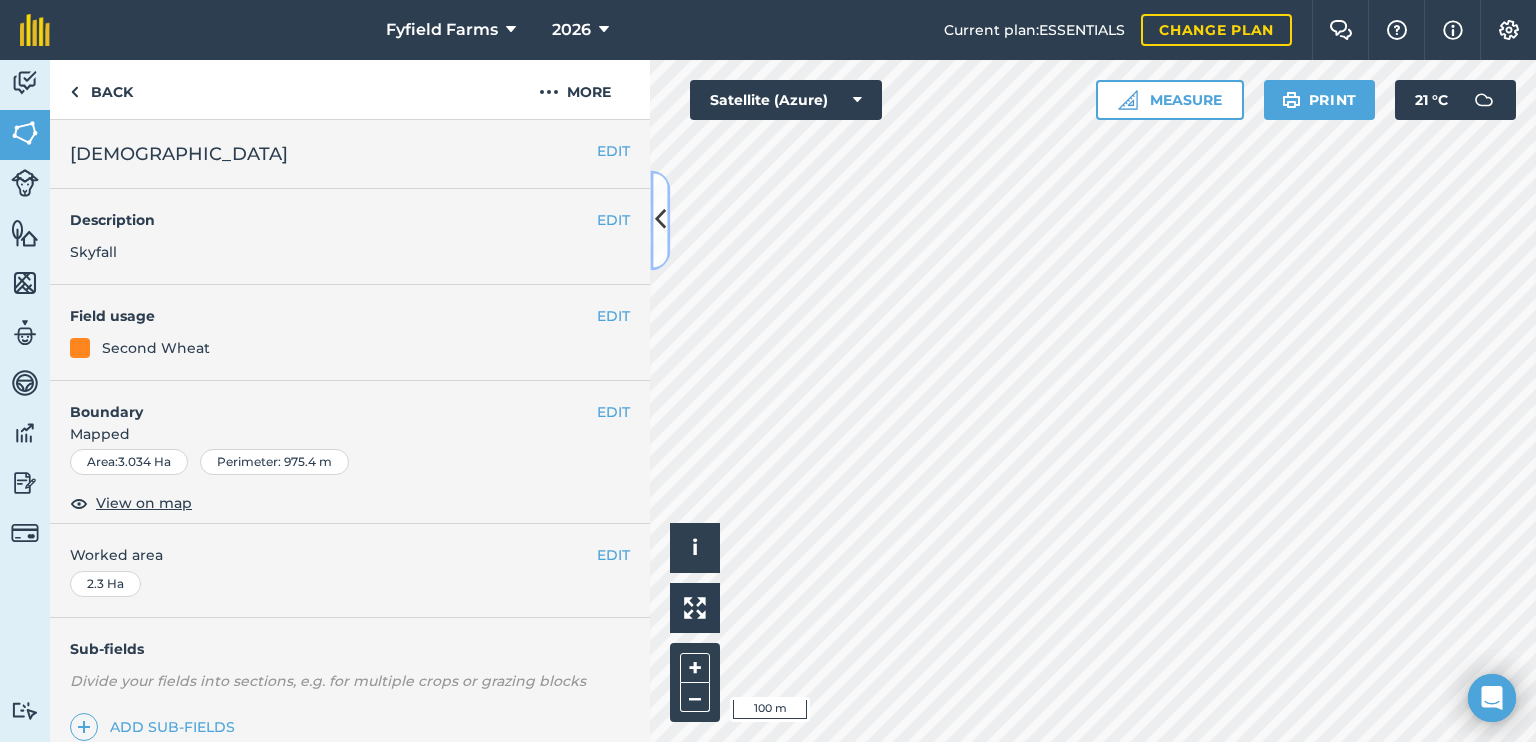 click at bounding box center [660, 220] 